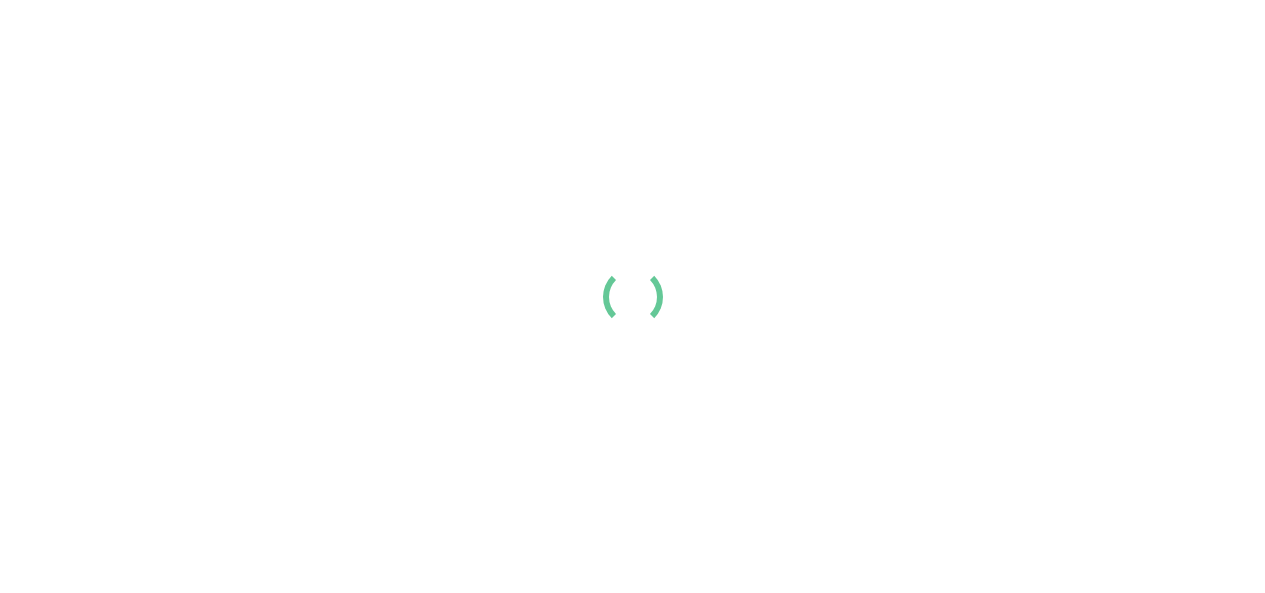 scroll, scrollTop: 0, scrollLeft: 0, axis: both 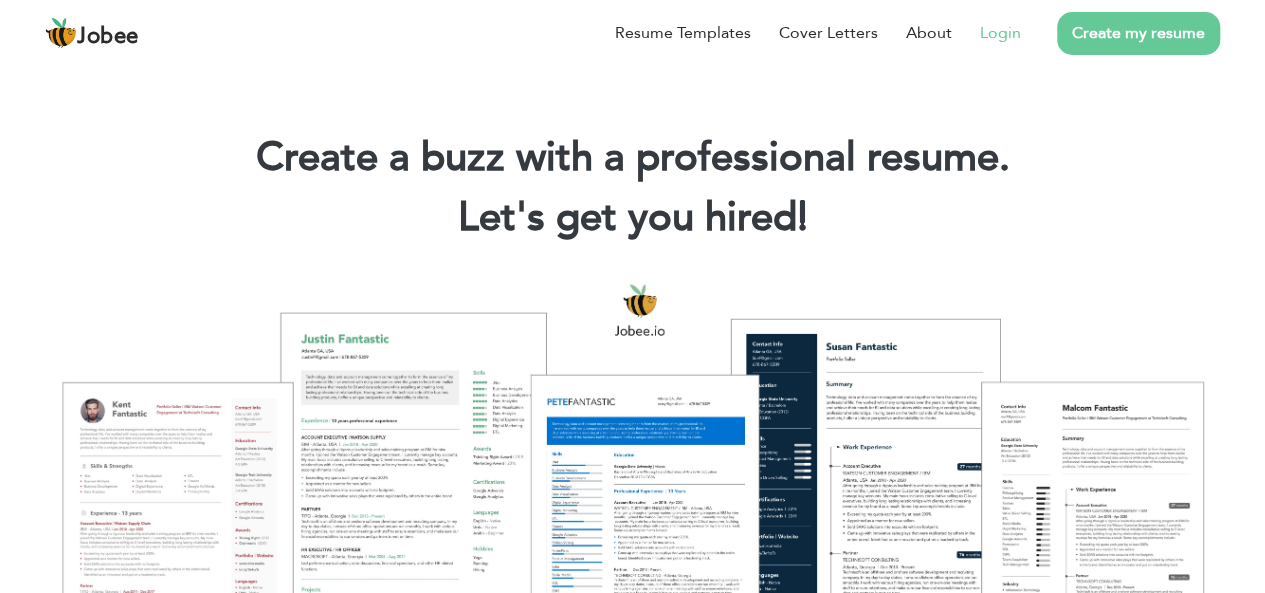 click on "Login" at bounding box center (1000, 33) 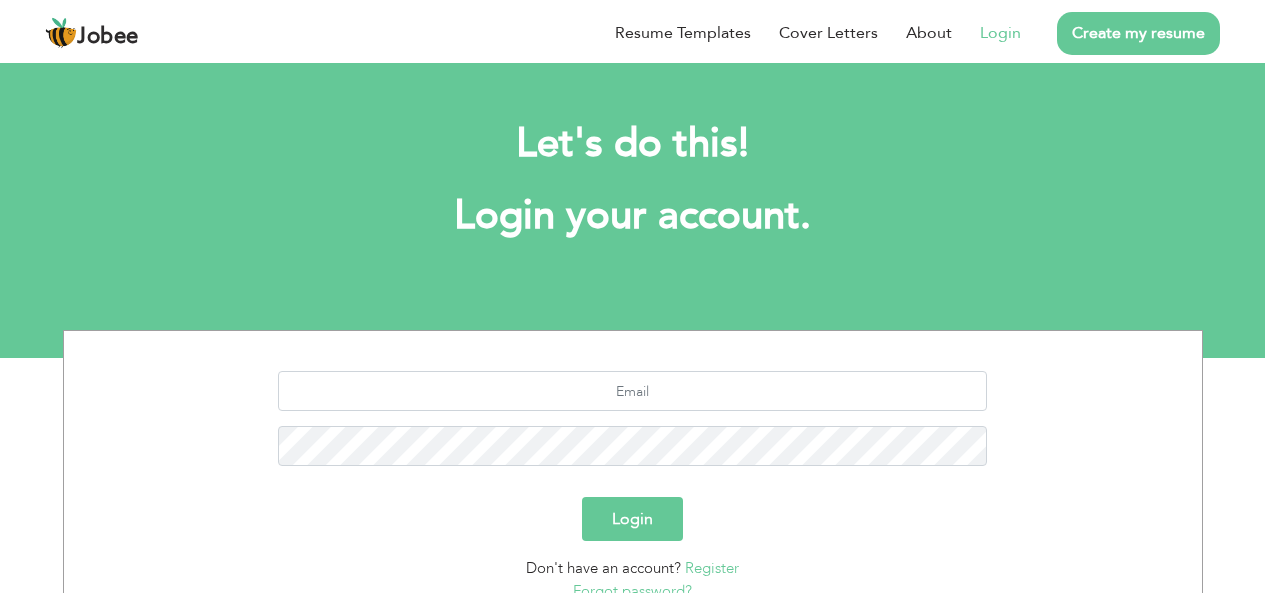 scroll, scrollTop: 0, scrollLeft: 0, axis: both 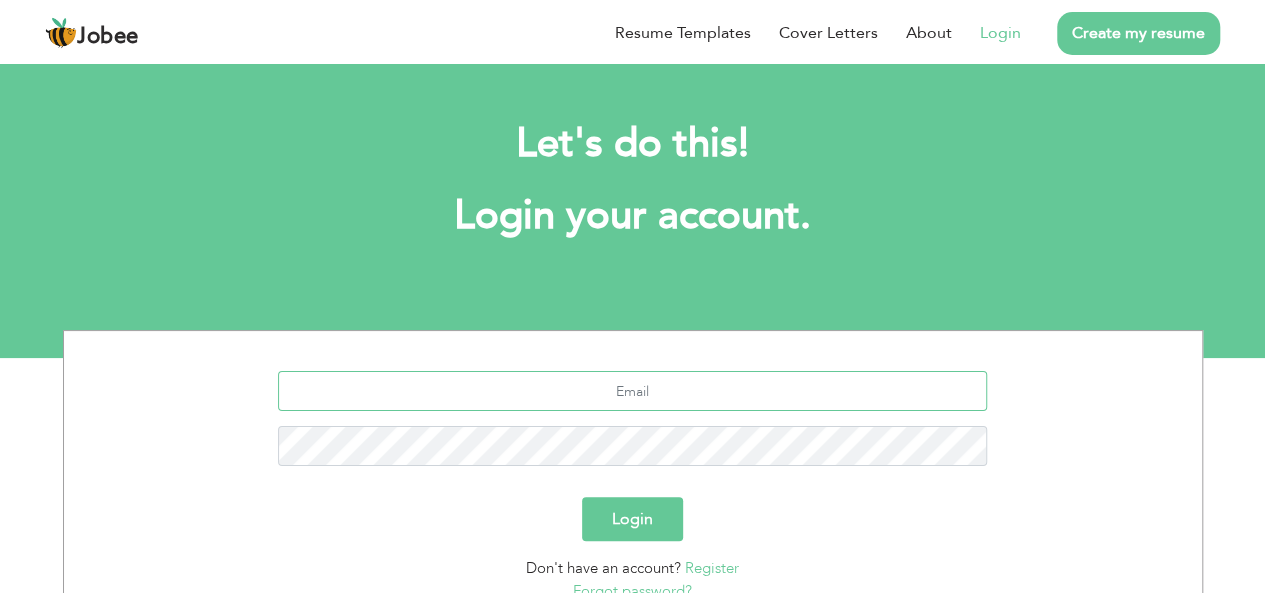 click at bounding box center [632, 391] 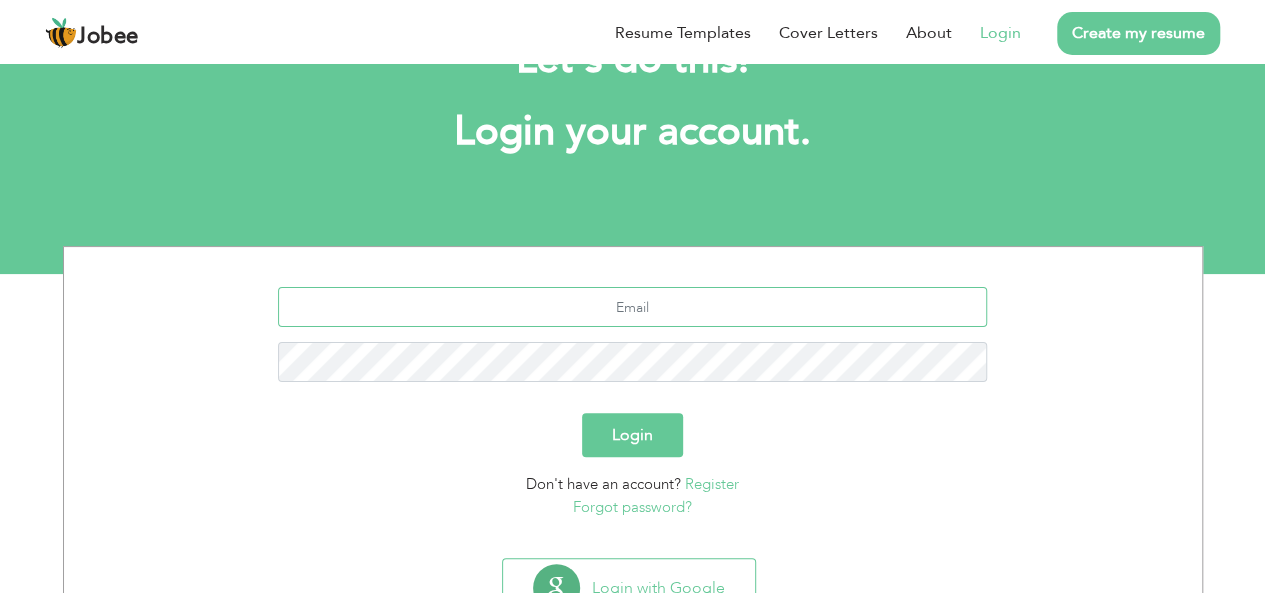 click at bounding box center (632, 307) 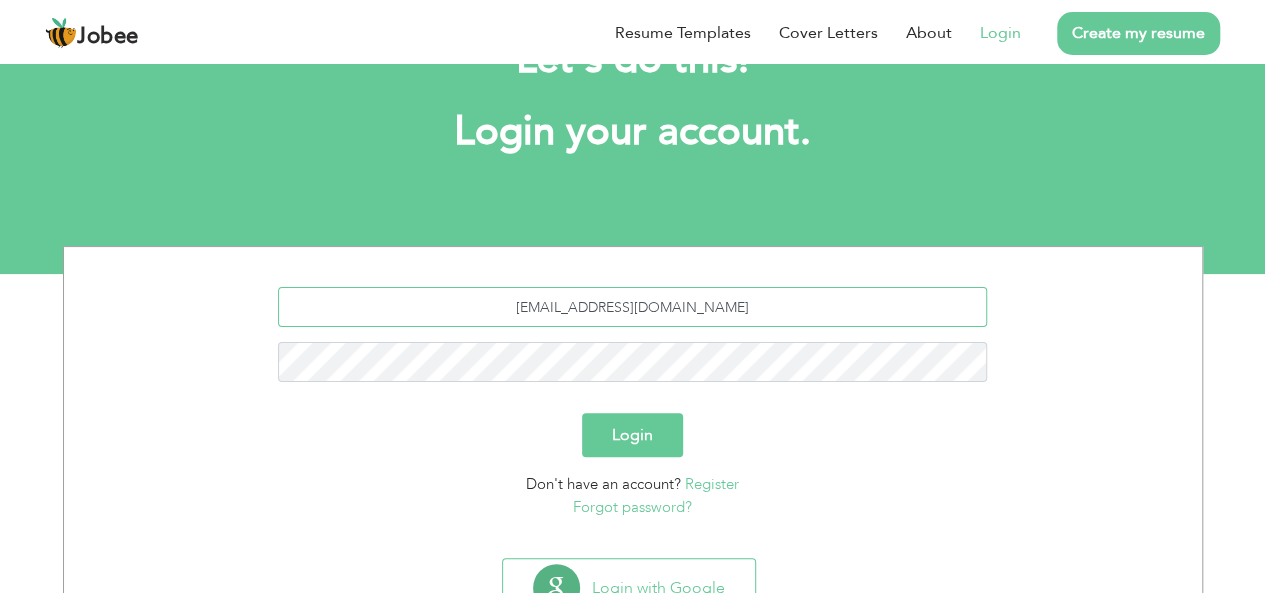 type on "[EMAIL_ADDRESS][DOMAIN_NAME]" 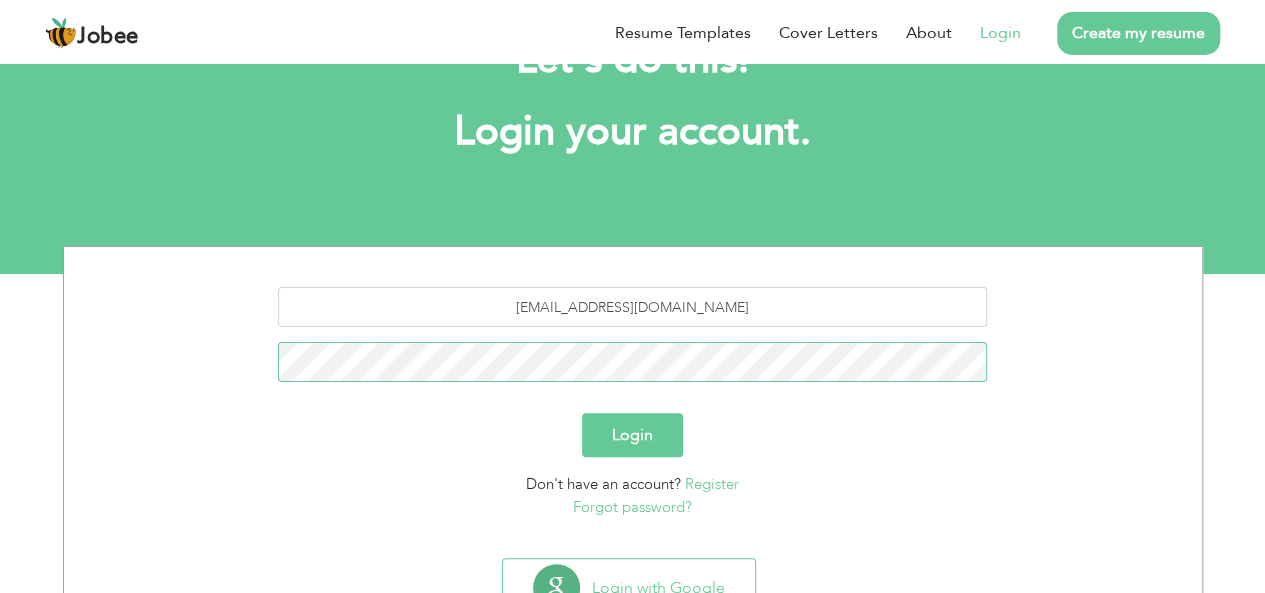 click on "Login" at bounding box center (632, 435) 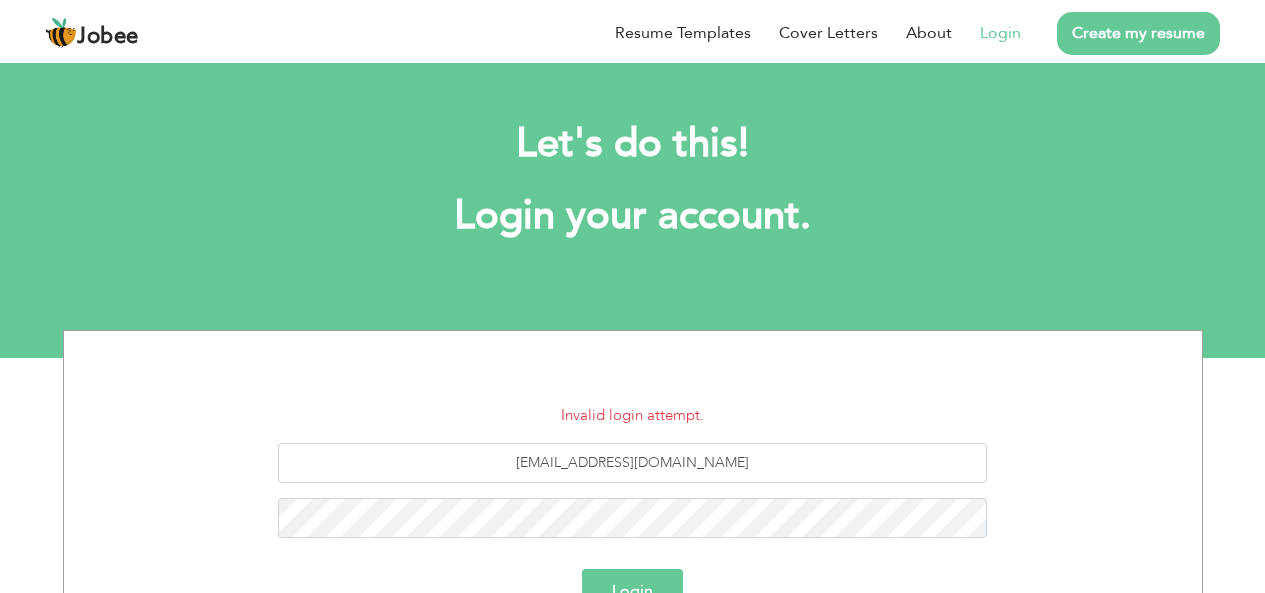 scroll, scrollTop: 0, scrollLeft: 0, axis: both 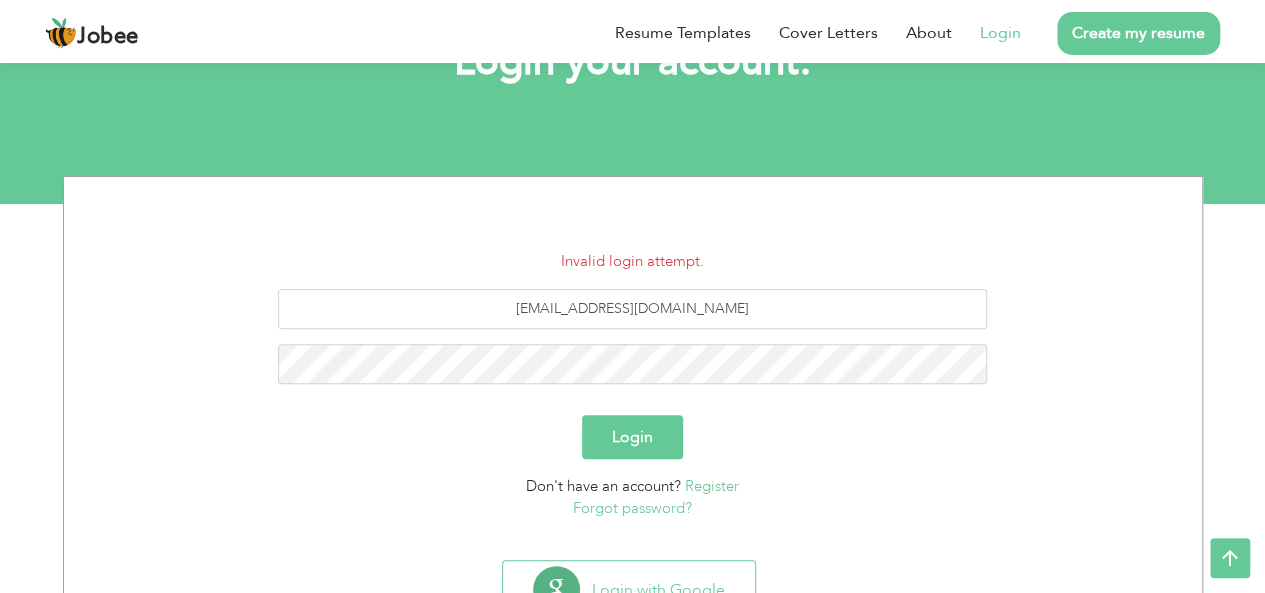 click on "Forgot password?" at bounding box center (632, 508) 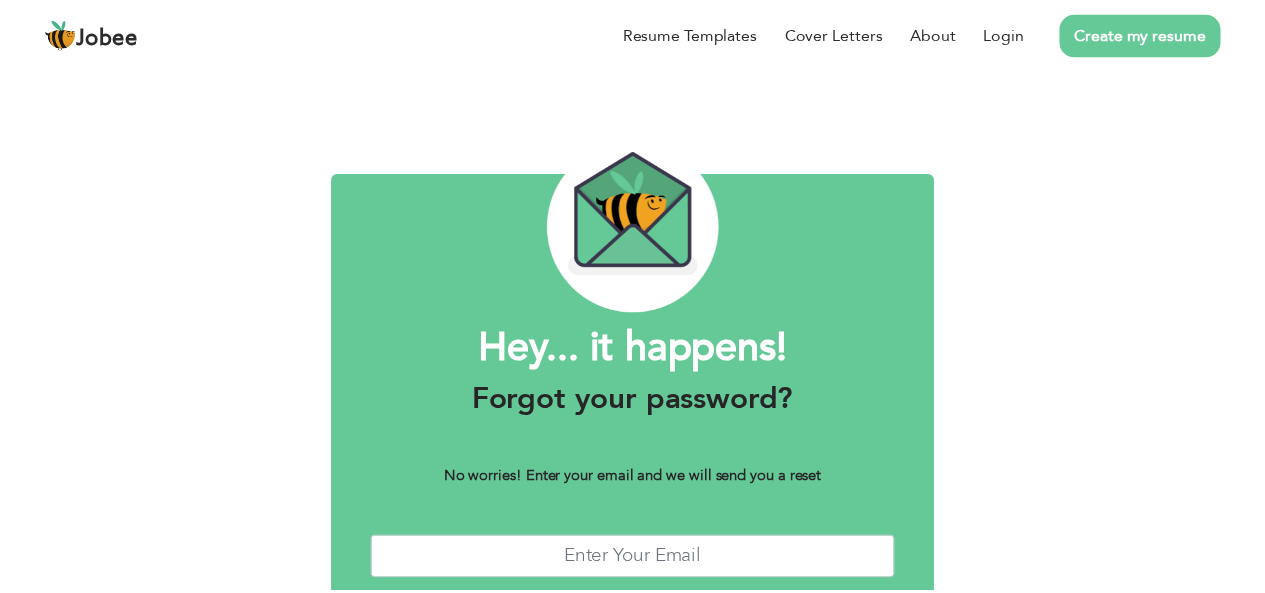 scroll, scrollTop: 0, scrollLeft: 0, axis: both 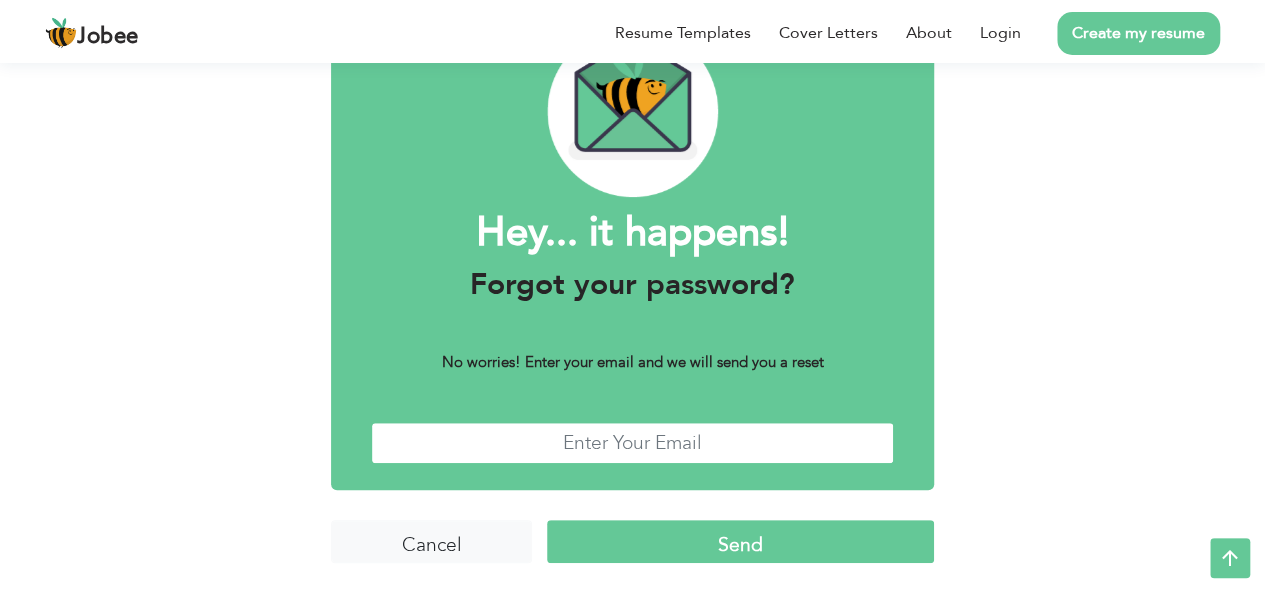 click at bounding box center (632, 443) 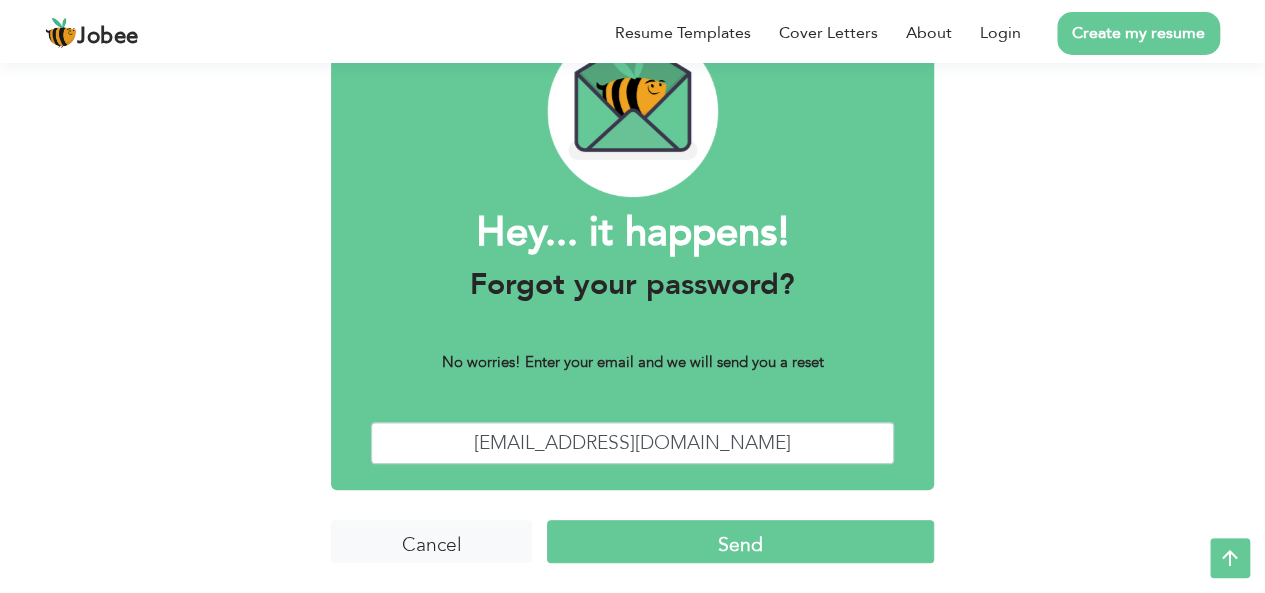 click on "Send" at bounding box center (740, 541) 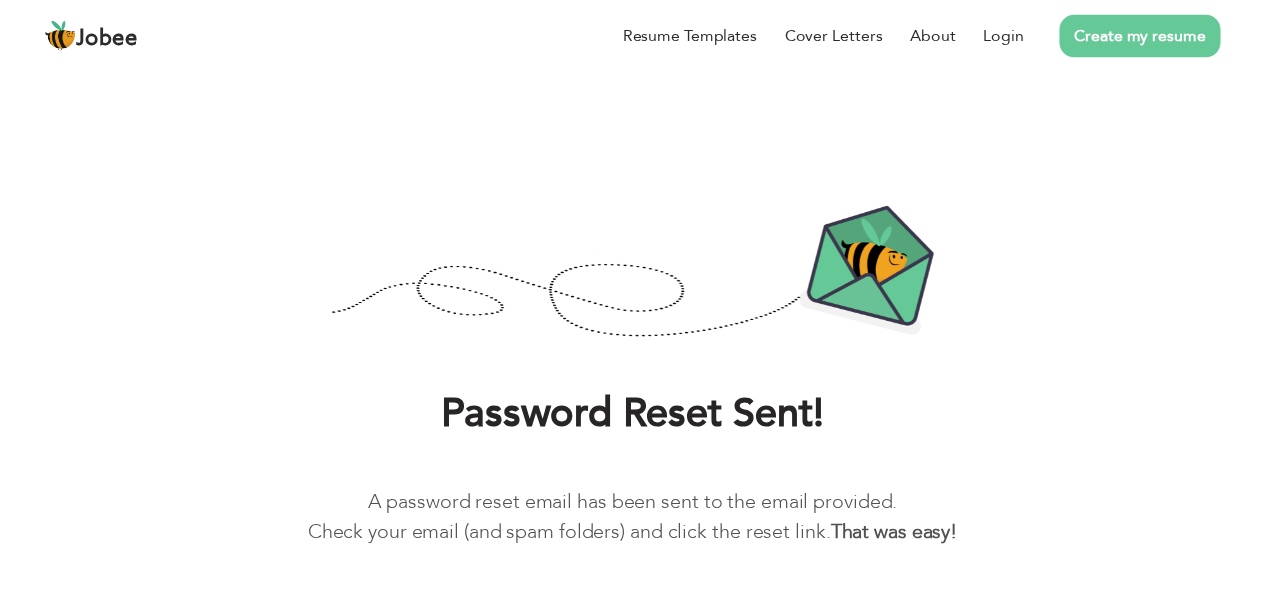 scroll, scrollTop: 0, scrollLeft: 0, axis: both 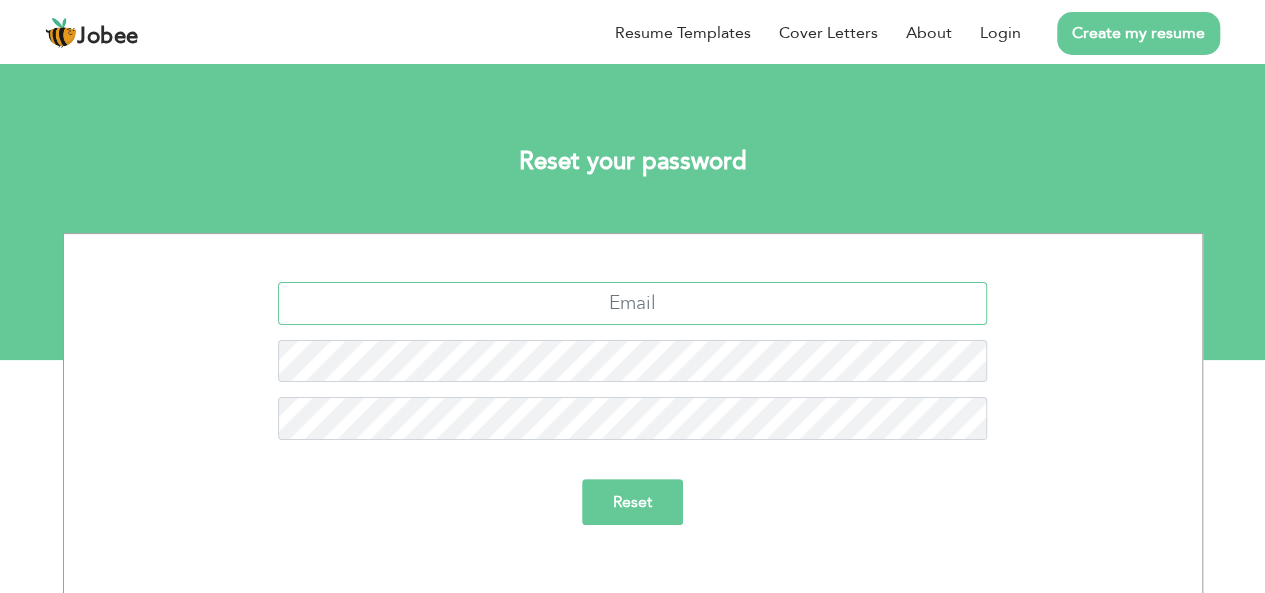 click at bounding box center [632, 303] 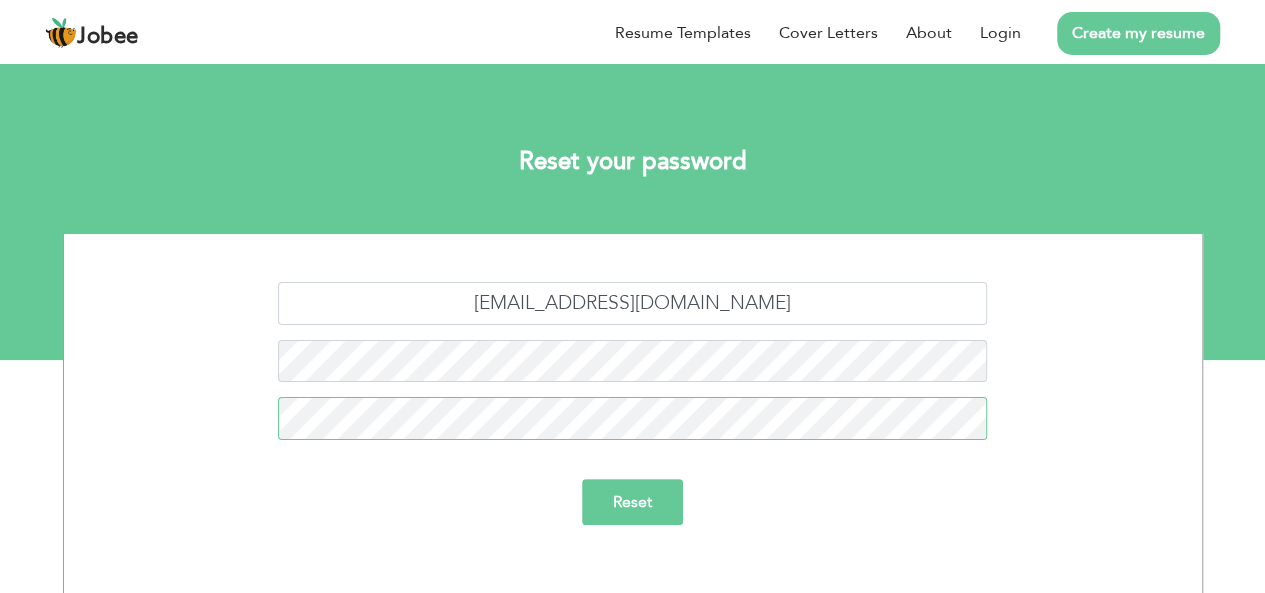 click on "Reset" at bounding box center (632, 502) 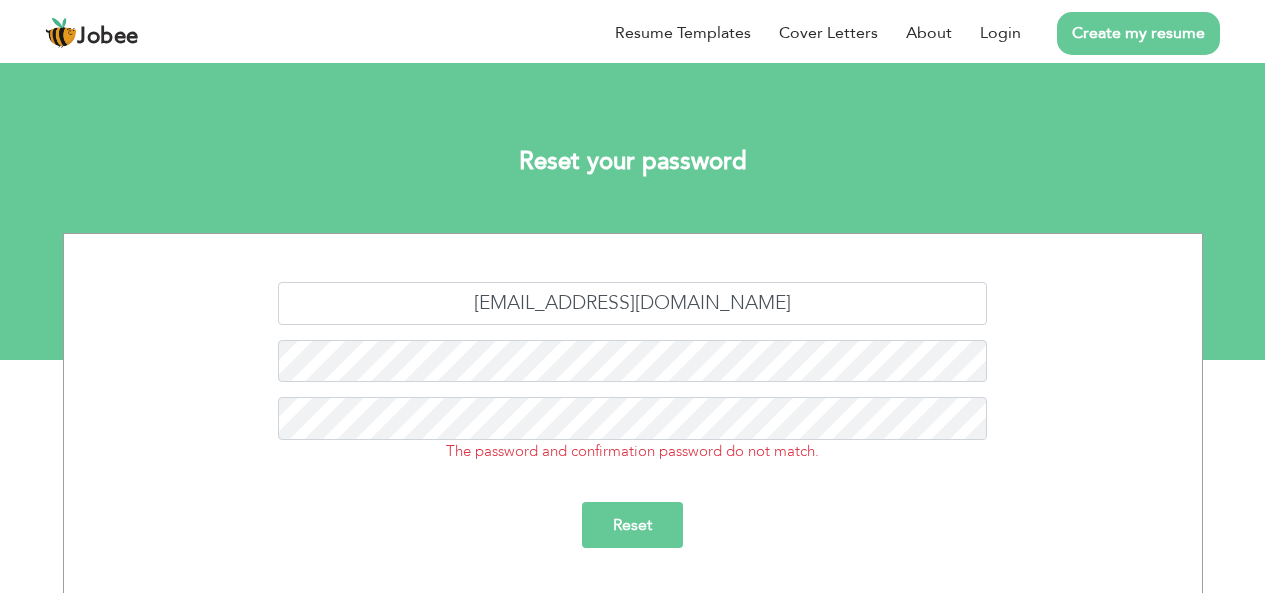 scroll, scrollTop: 0, scrollLeft: 0, axis: both 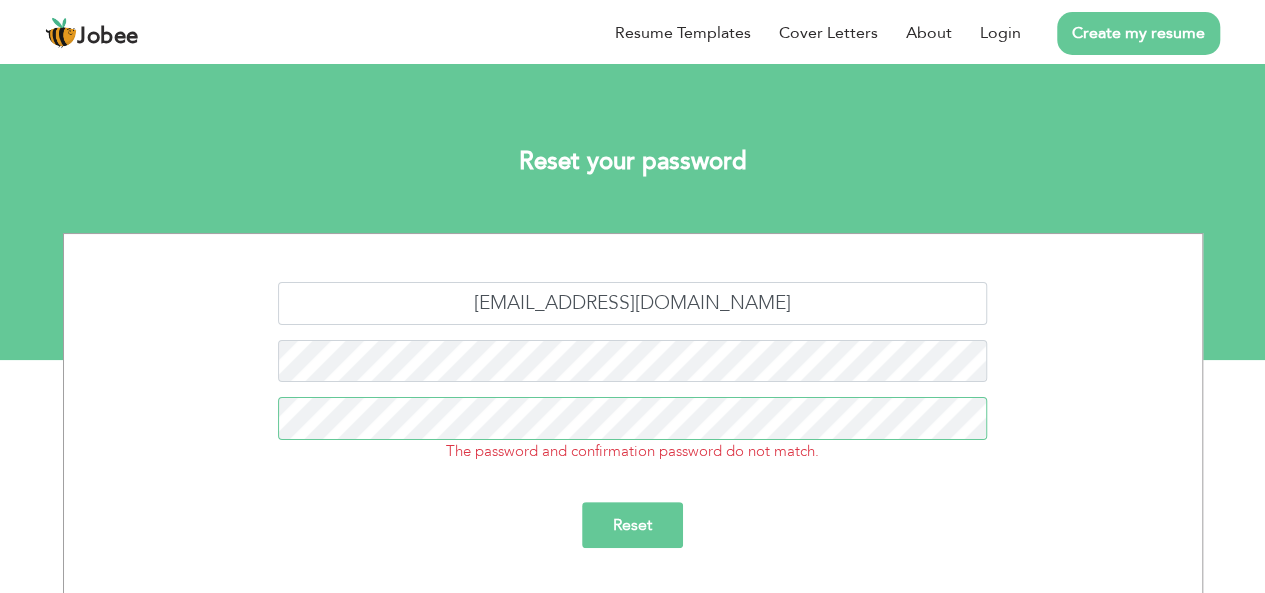 click on "Reset" at bounding box center [632, 525] 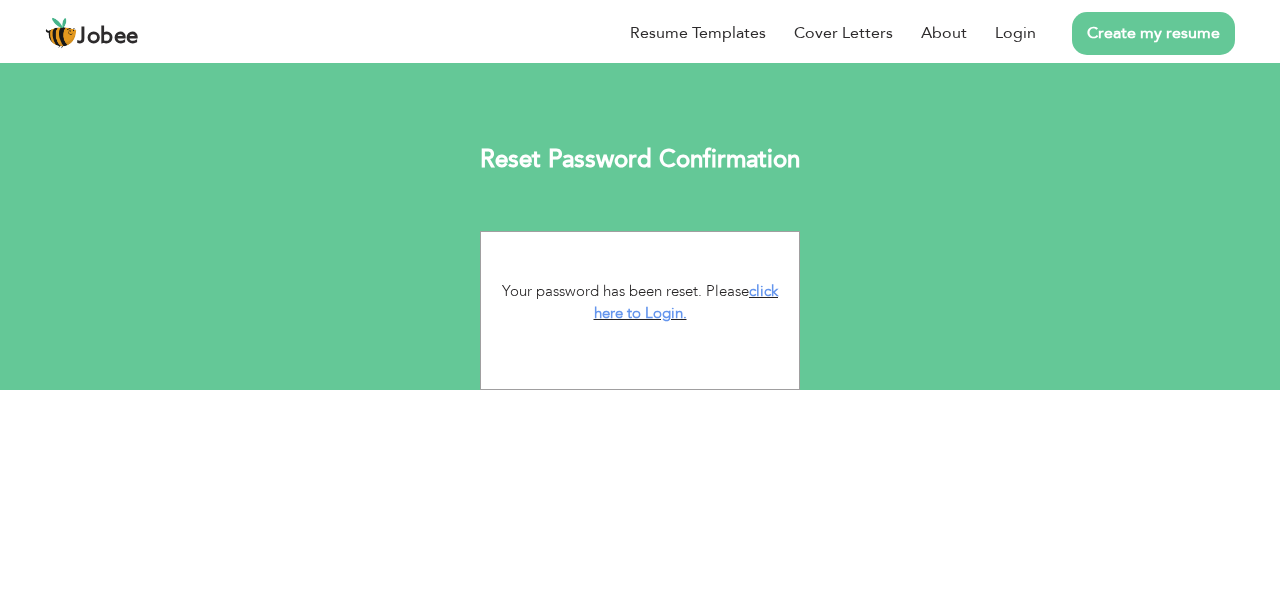 scroll, scrollTop: 0, scrollLeft: 0, axis: both 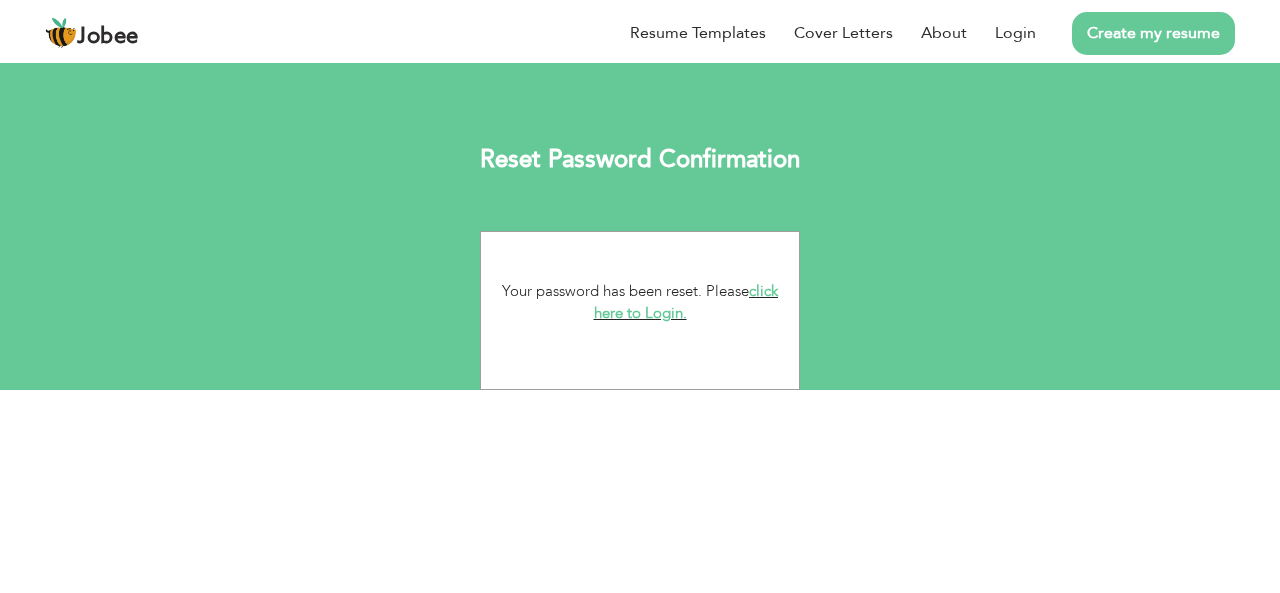 click on "click here to Login." at bounding box center [686, 302] 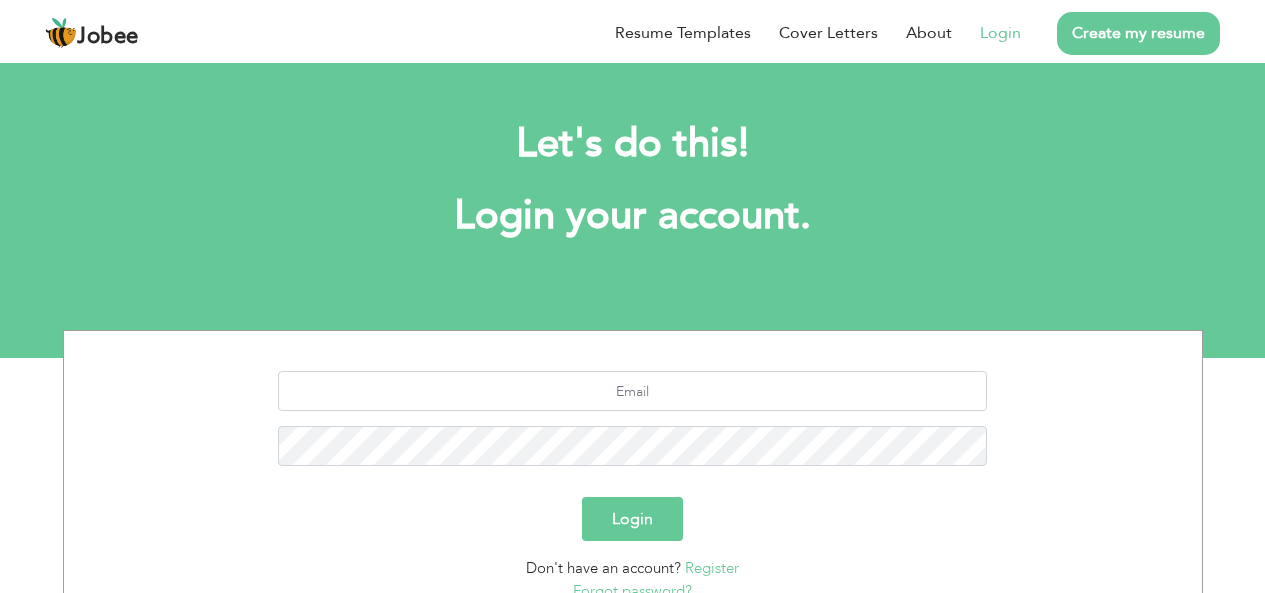 scroll, scrollTop: 0, scrollLeft: 0, axis: both 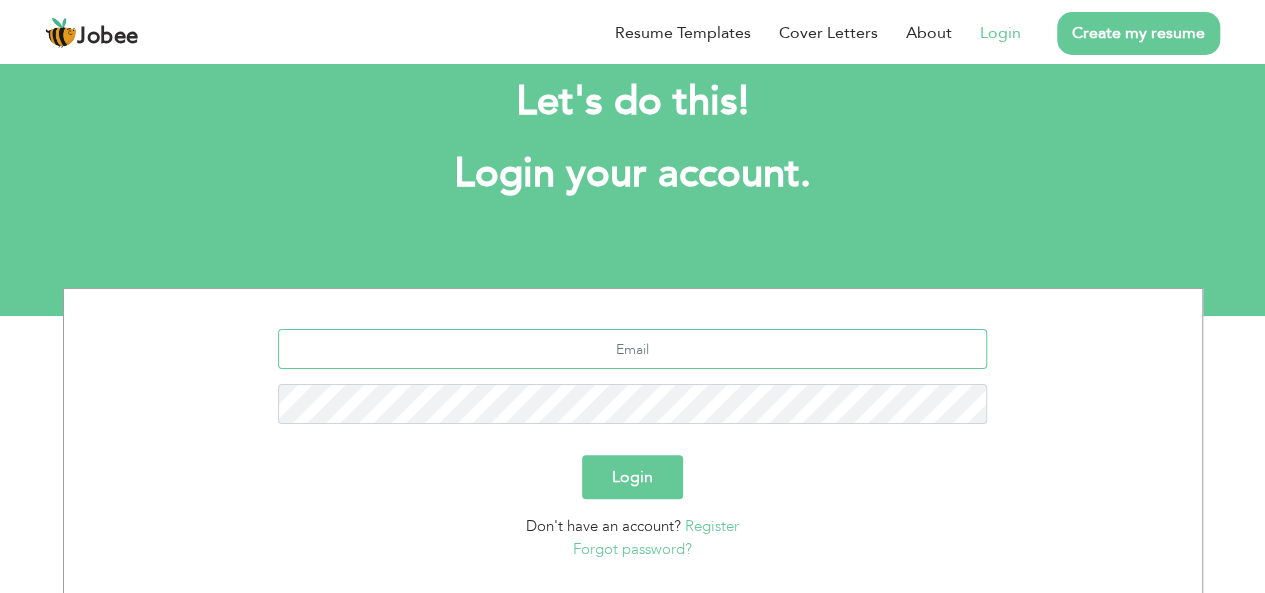 click at bounding box center (632, 349) 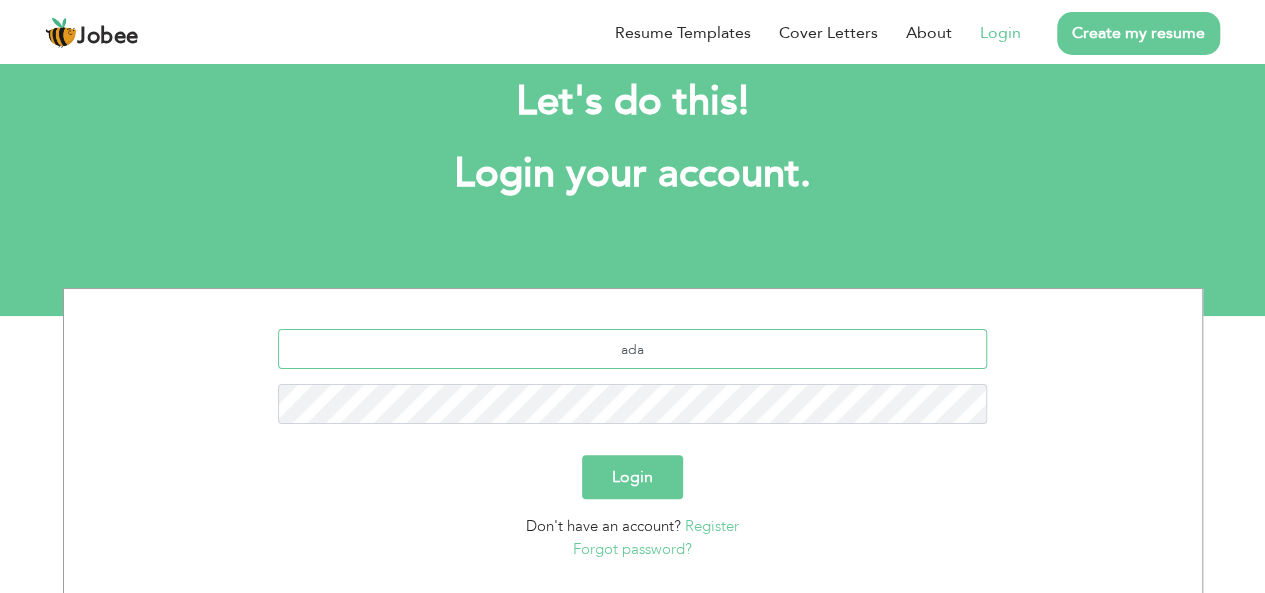 type on "[EMAIL_ADDRESS][DOMAIN_NAME]" 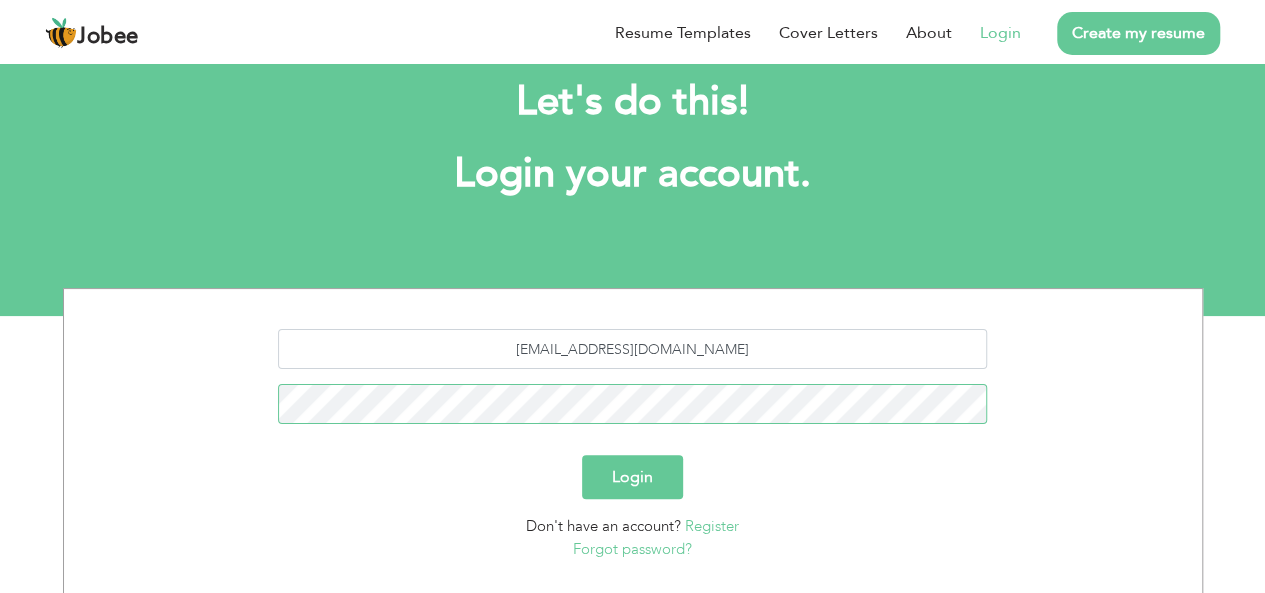 click on "Login" at bounding box center [632, 477] 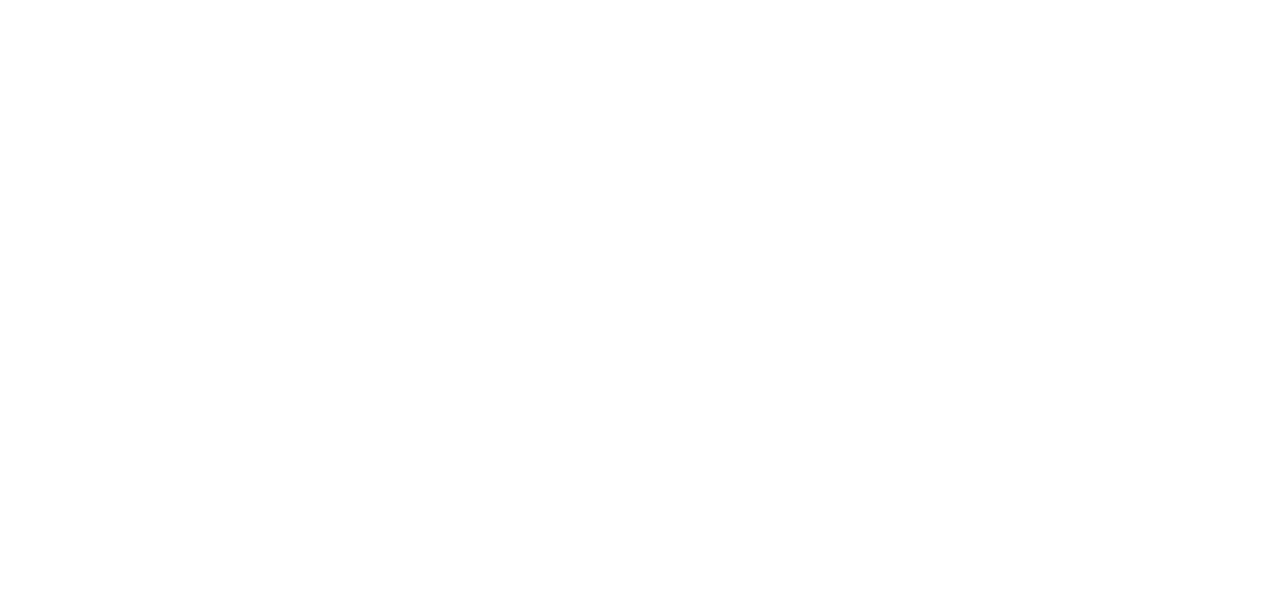scroll, scrollTop: 0, scrollLeft: 0, axis: both 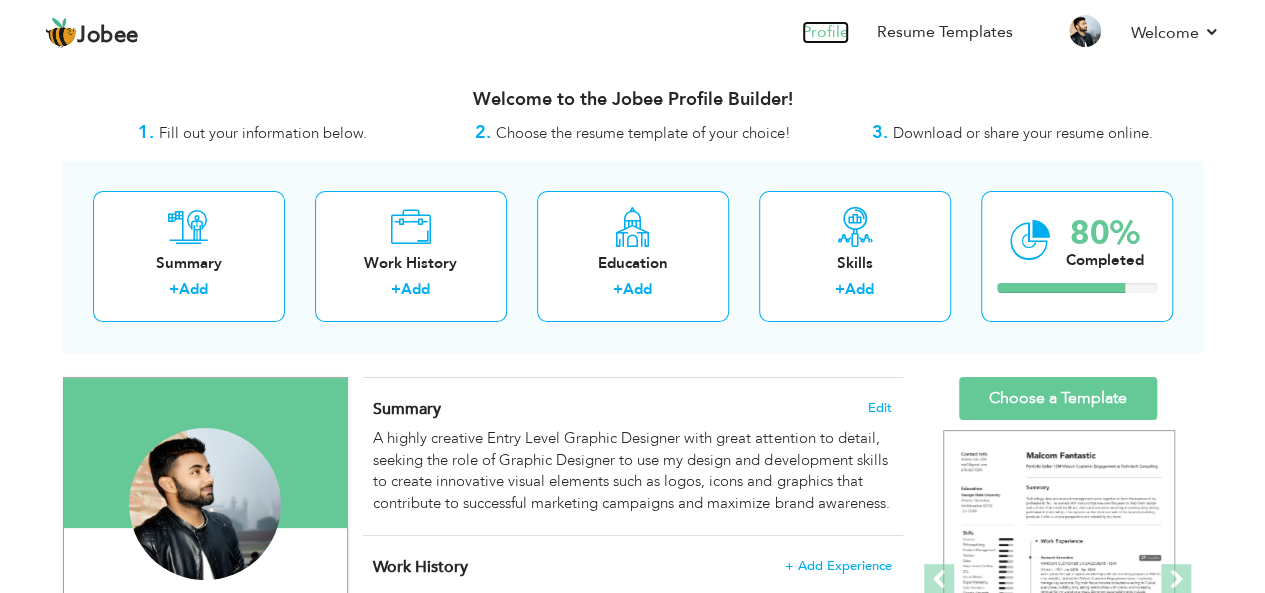 click on "Profile" at bounding box center [825, 32] 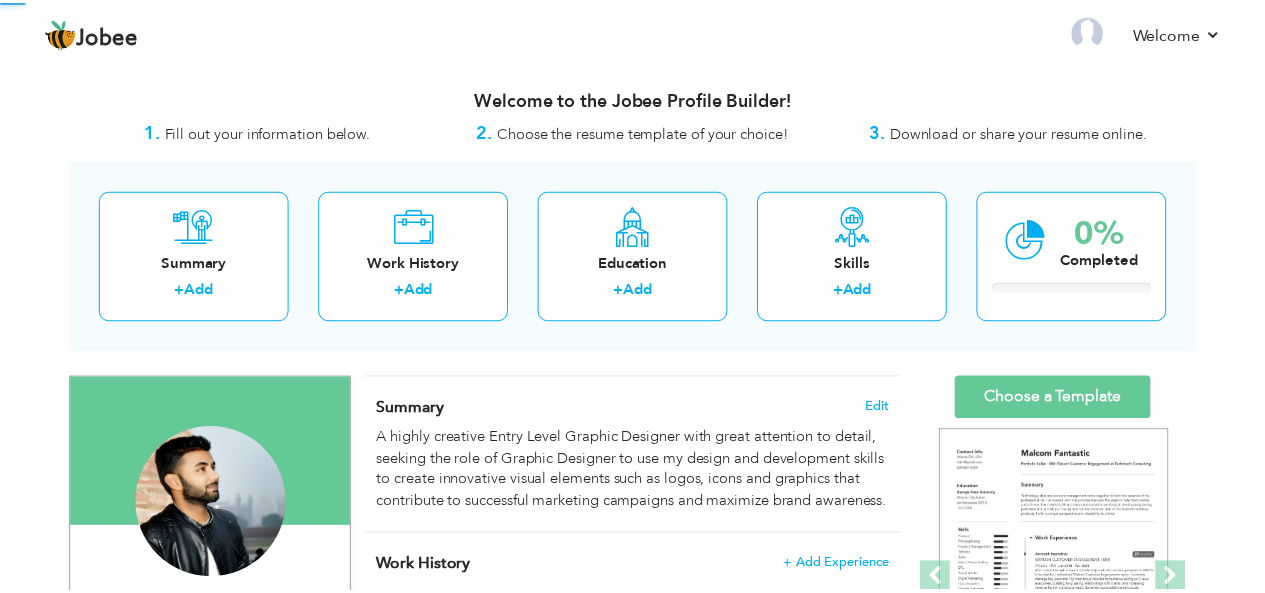 scroll, scrollTop: 0, scrollLeft: 0, axis: both 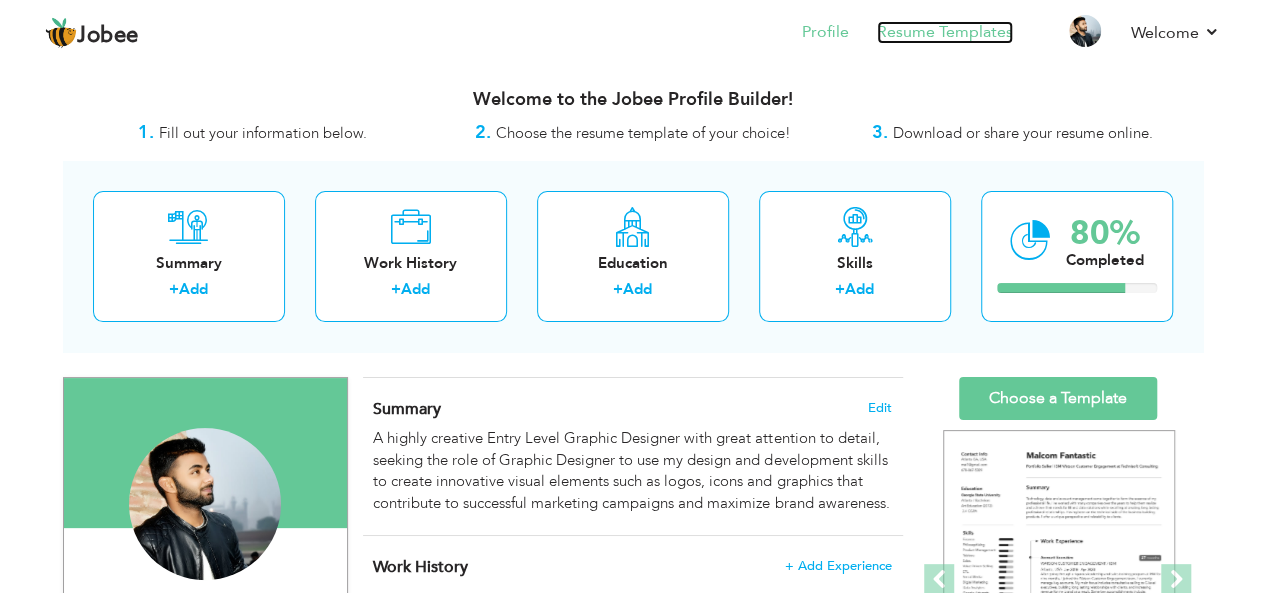 click on "Resume Templates" at bounding box center [945, 32] 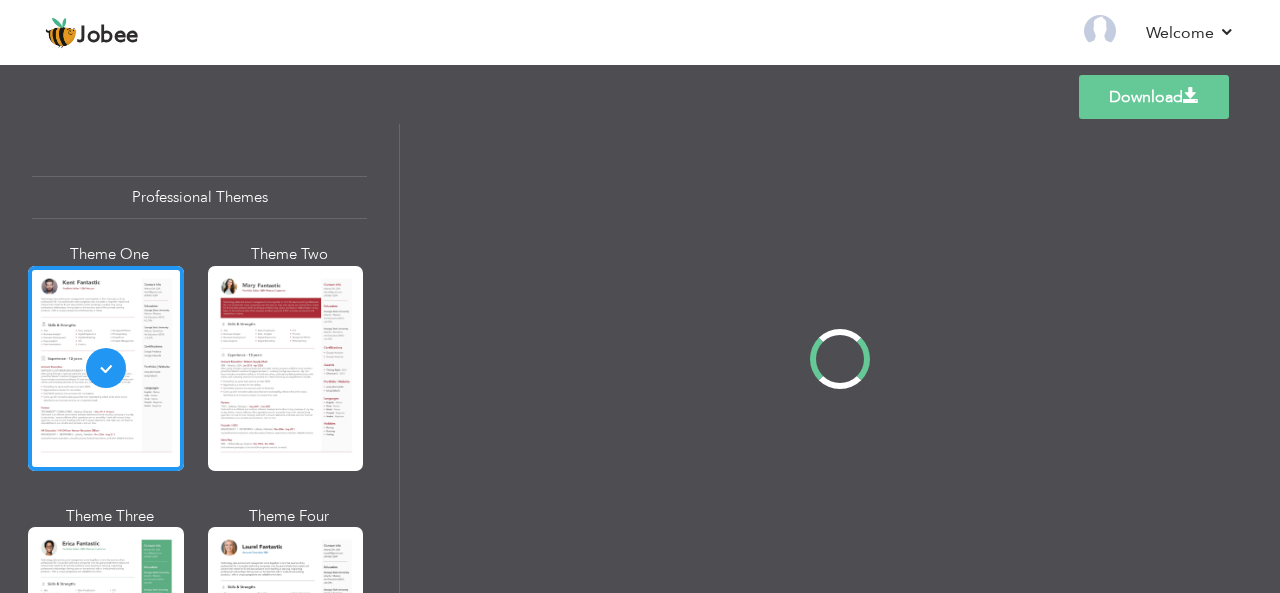 scroll, scrollTop: 0, scrollLeft: 0, axis: both 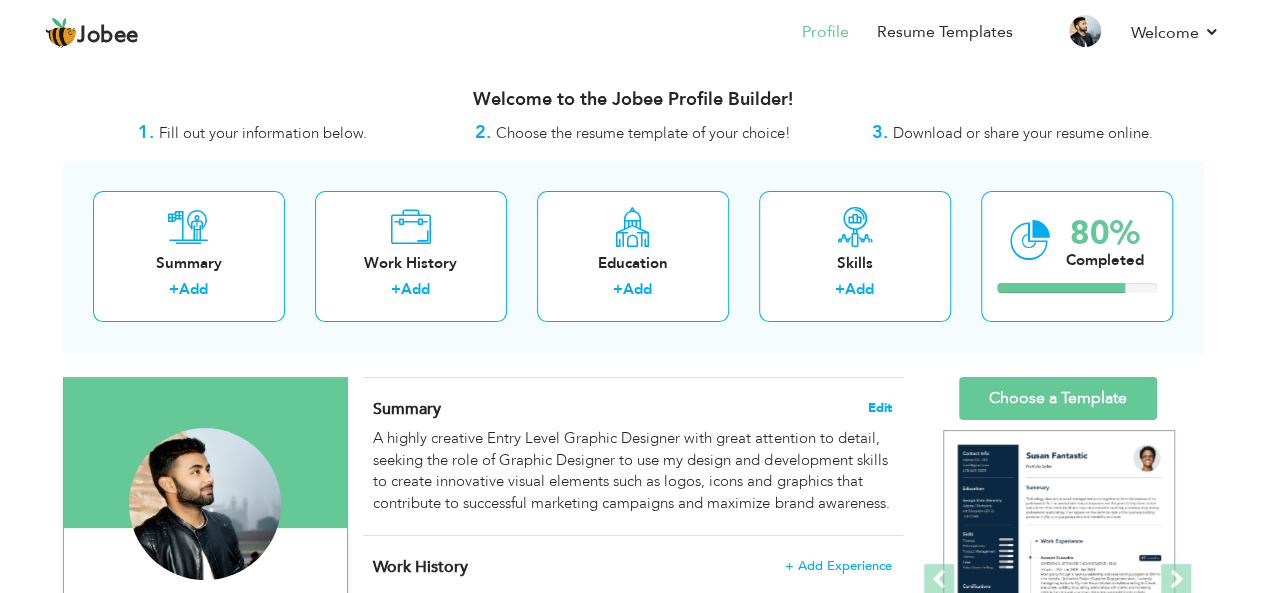 click on "Edit" at bounding box center (880, 408) 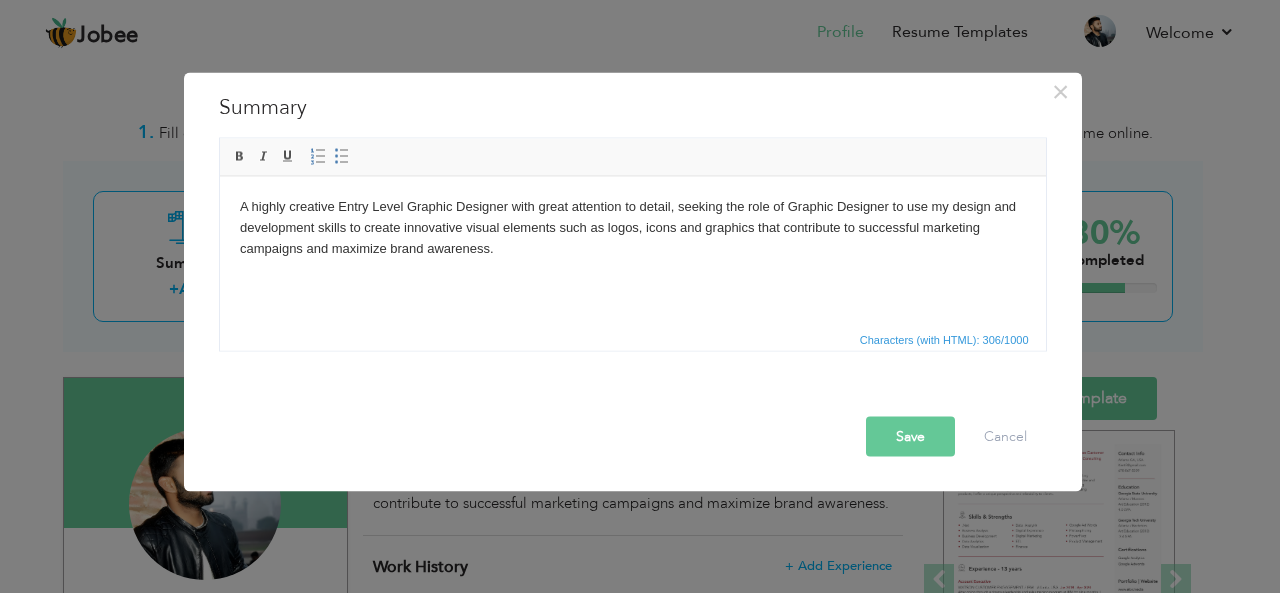 click on "A highly creative Entry Level Graphic Designer with great attention to detail, seeking the role of Graphic Designer to use my design and development skills to create innovative visual elements such as logos, icons and graphics that contribute to successful marketing campaigns and maximize brand awareness." at bounding box center [632, 227] 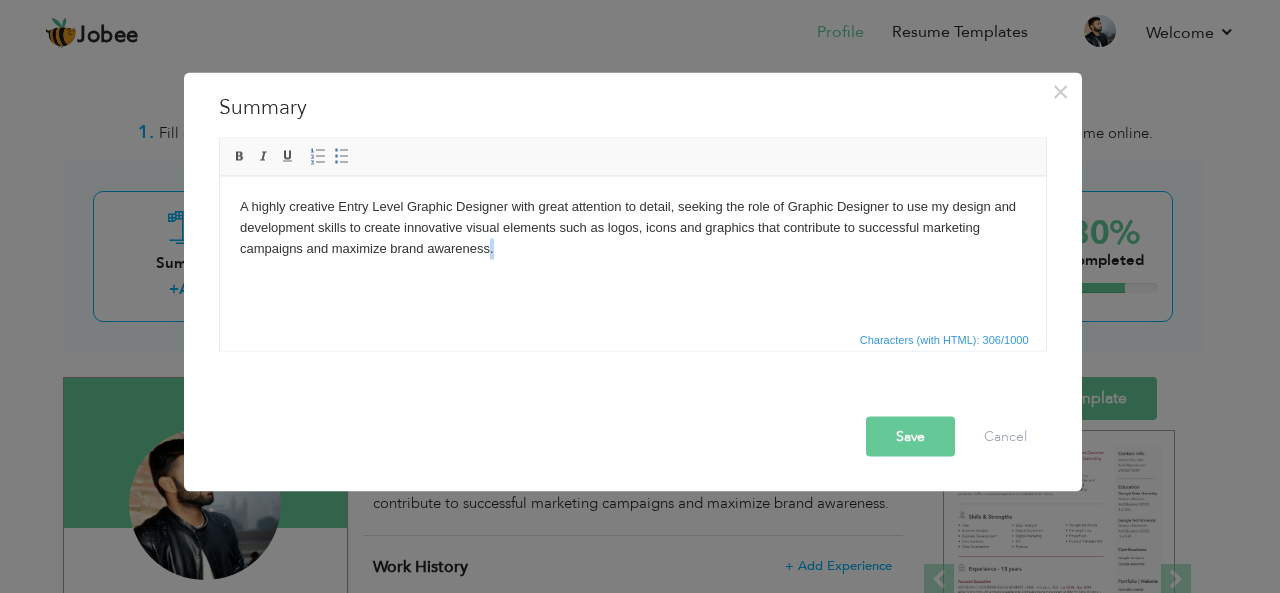 click on "A highly creative Entry Level Graphic Designer with great attention to detail, seeking the role of Graphic Designer to use my design and development skills to create innovative visual elements such as logos, icons and graphics that contribute to successful marketing campaigns and maximize brand awareness." at bounding box center [632, 227] 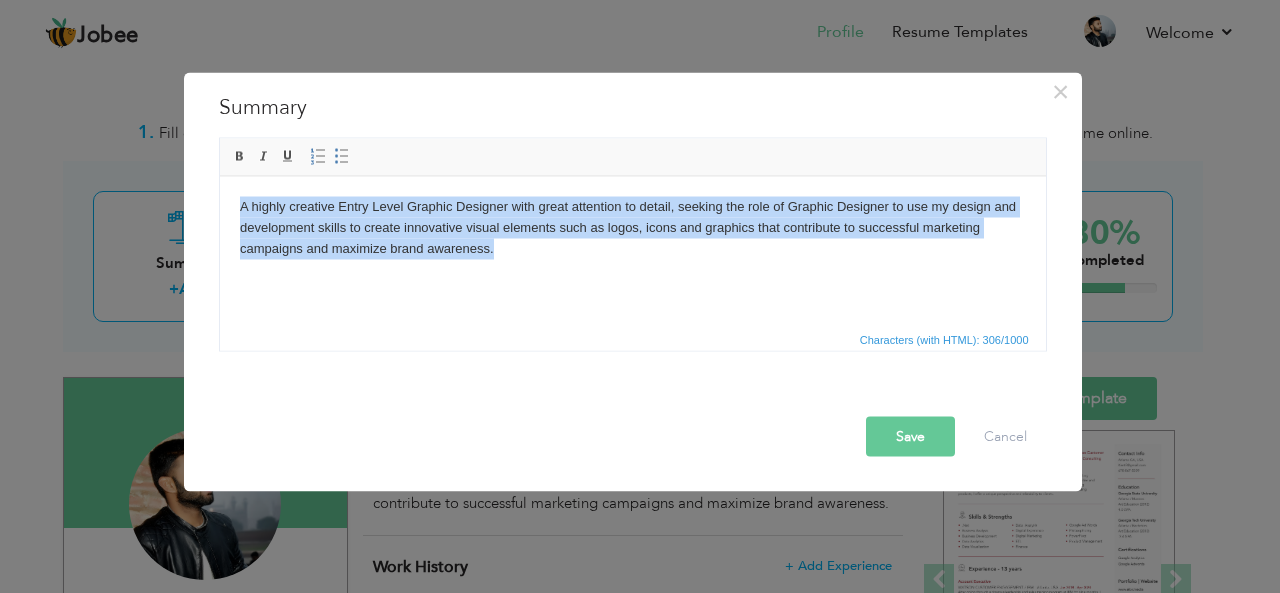 click on "A highly creative Entry Level Graphic Designer with great attention to detail, seeking the role of Graphic Designer to use my design and development skills to create innovative visual elements such as logos, icons and graphics that contribute to successful marketing campaigns and maximize brand awareness." at bounding box center (632, 227) 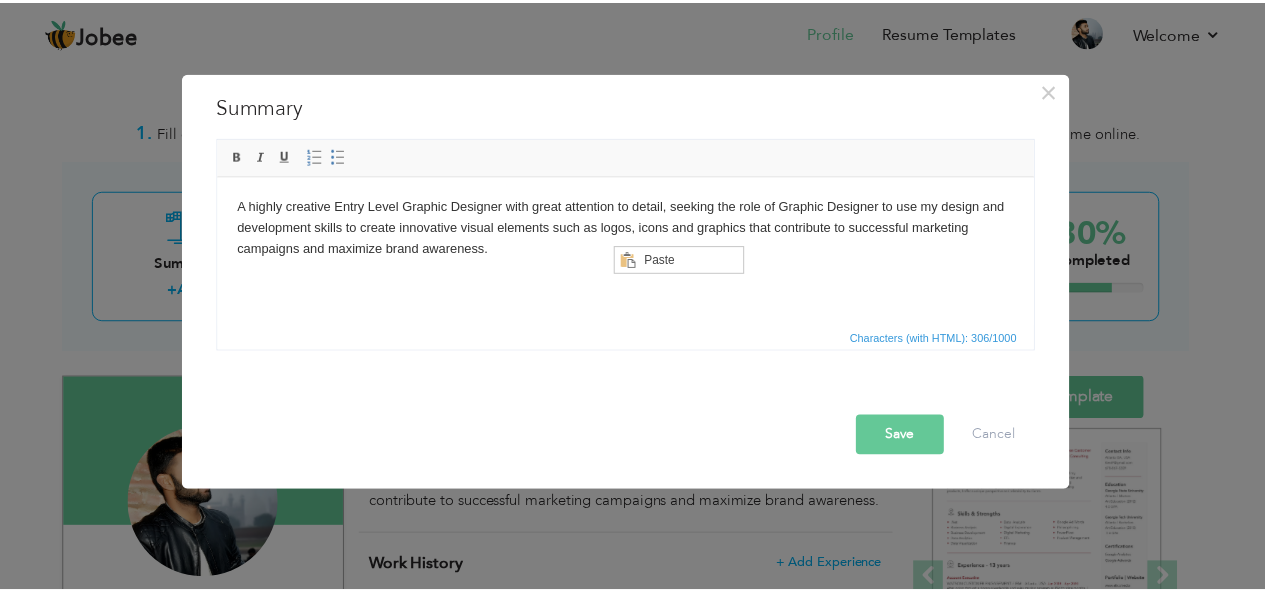 scroll, scrollTop: 0, scrollLeft: 0, axis: both 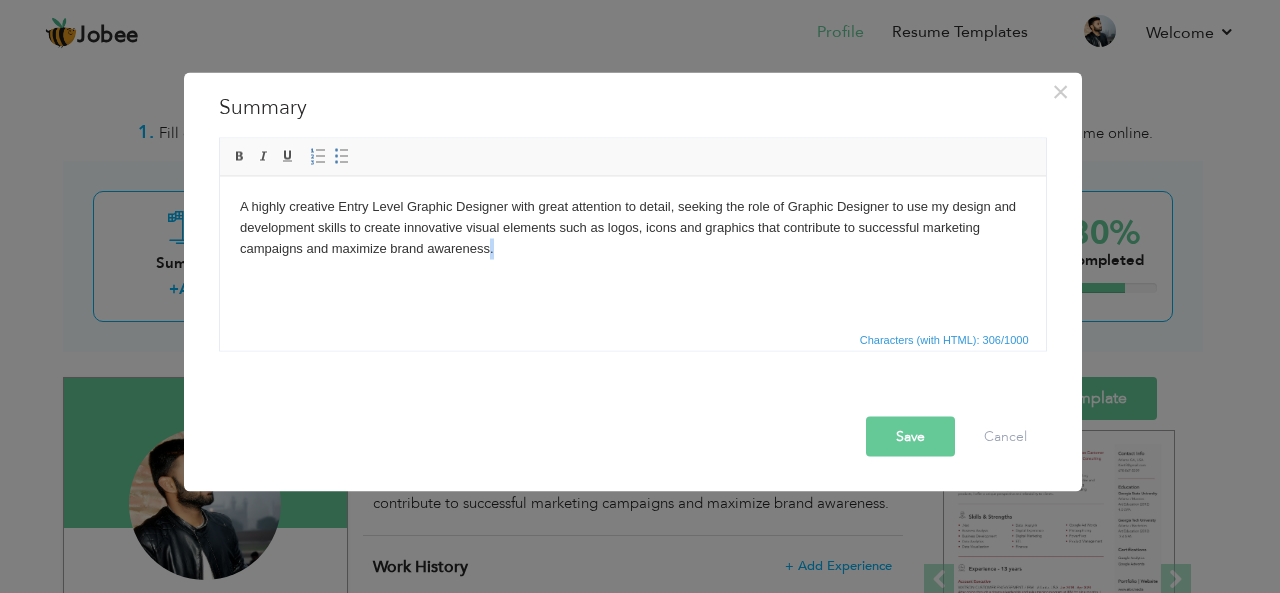 click on "A highly creative Entry Level Graphic Designer with great attention to detail, seeking the role of Graphic Designer to use my design and development skills to create innovative visual elements such as logos, icons and graphics that contribute to successful marketing campaigns and maximize brand awareness." at bounding box center [632, 227] 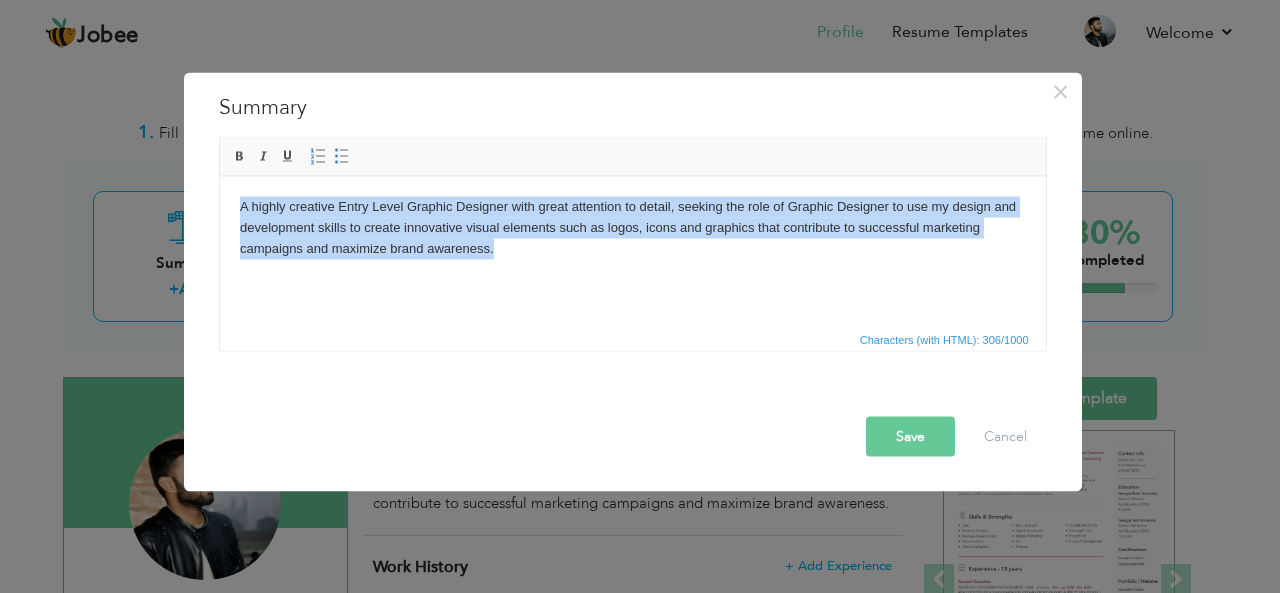 click on "A highly creative Entry Level Graphic Designer with great attention to detail, seeking the role of Graphic Designer to use my design and development skills to create innovative visual elements such as logos, icons and graphics that contribute to successful marketing campaigns and maximize brand awareness." at bounding box center (632, 227) 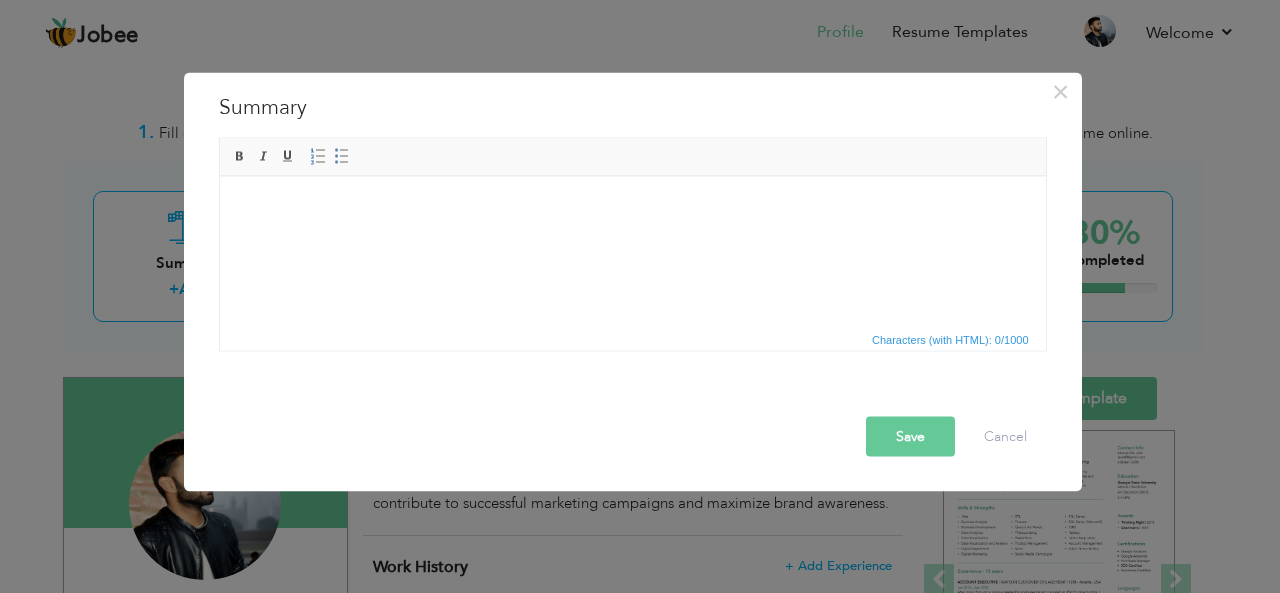 click at bounding box center [632, 206] 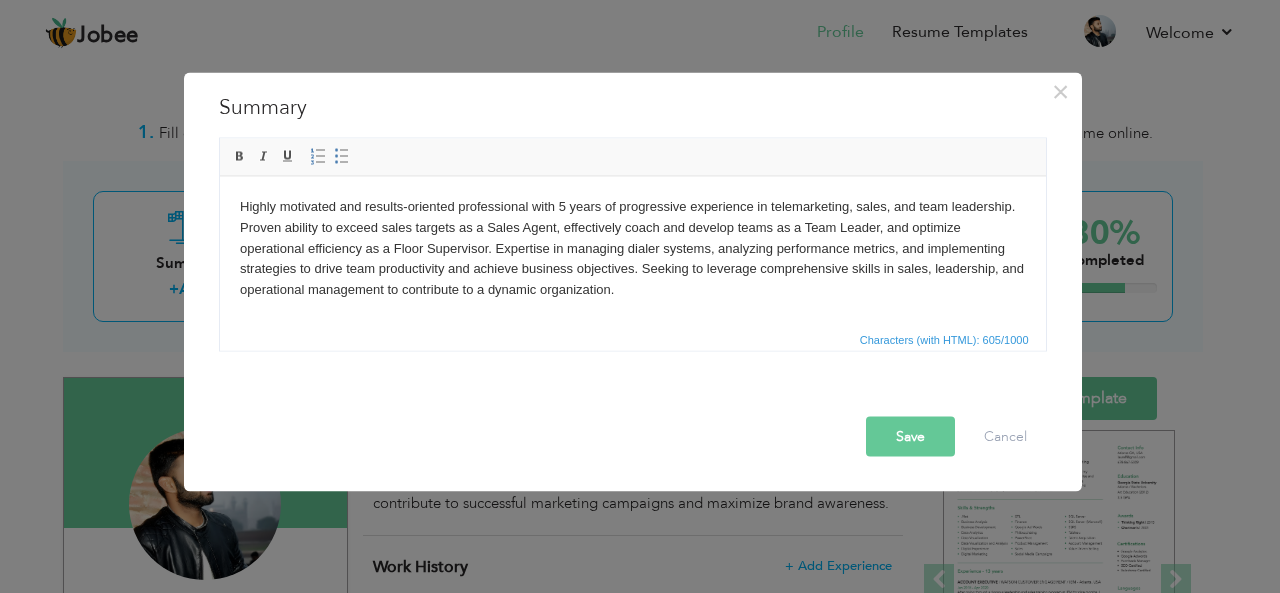 click on "Save" at bounding box center (910, 436) 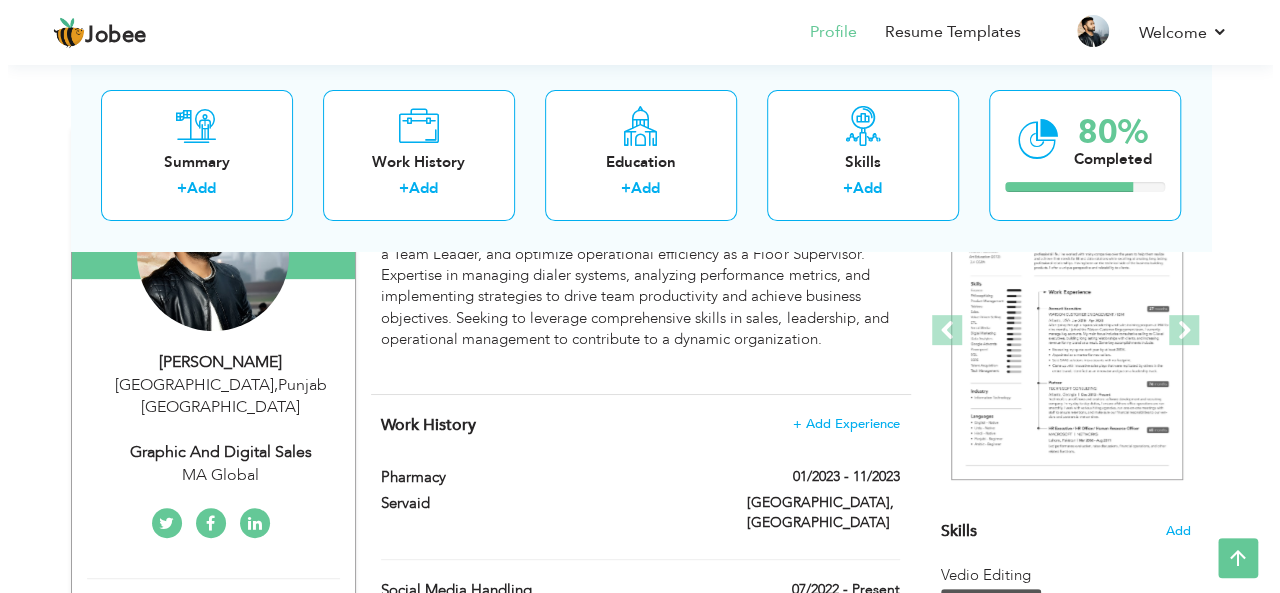 scroll, scrollTop: 251, scrollLeft: 0, axis: vertical 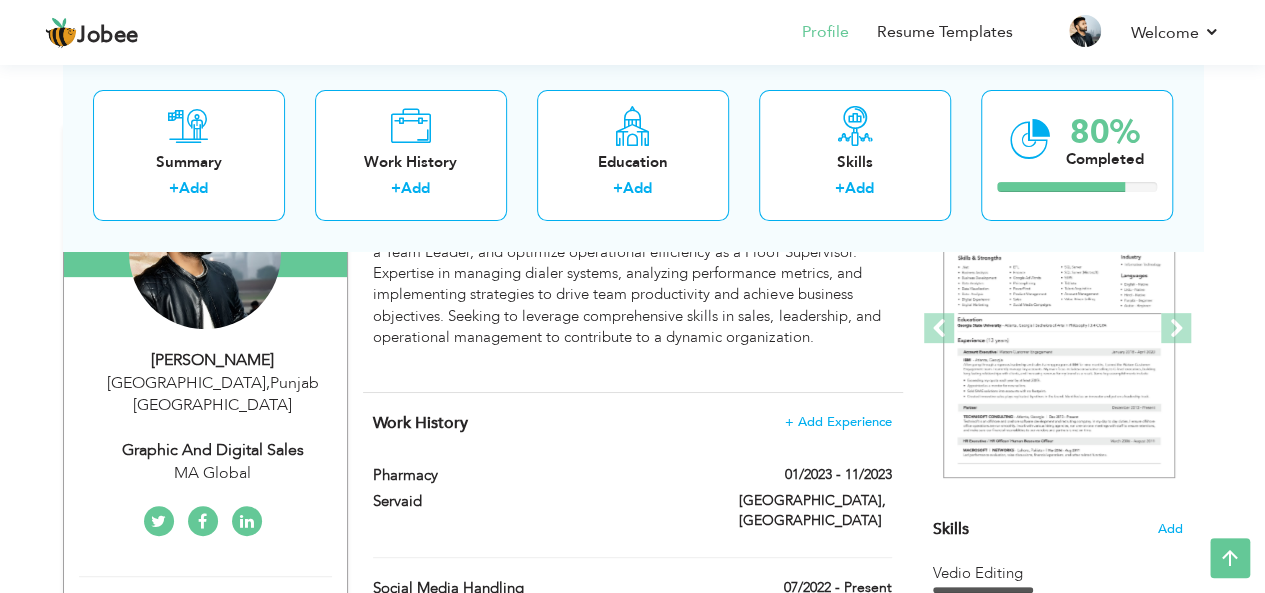 click on "Graphic and Digital Sales" at bounding box center (213, 450) 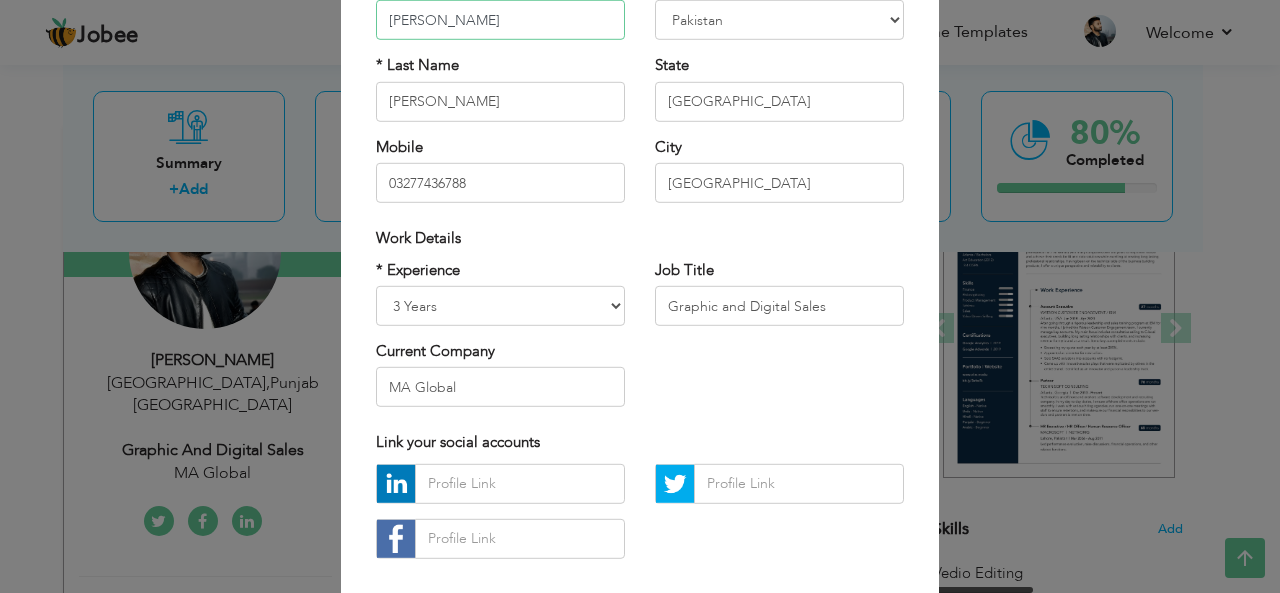 scroll, scrollTop: 223, scrollLeft: 0, axis: vertical 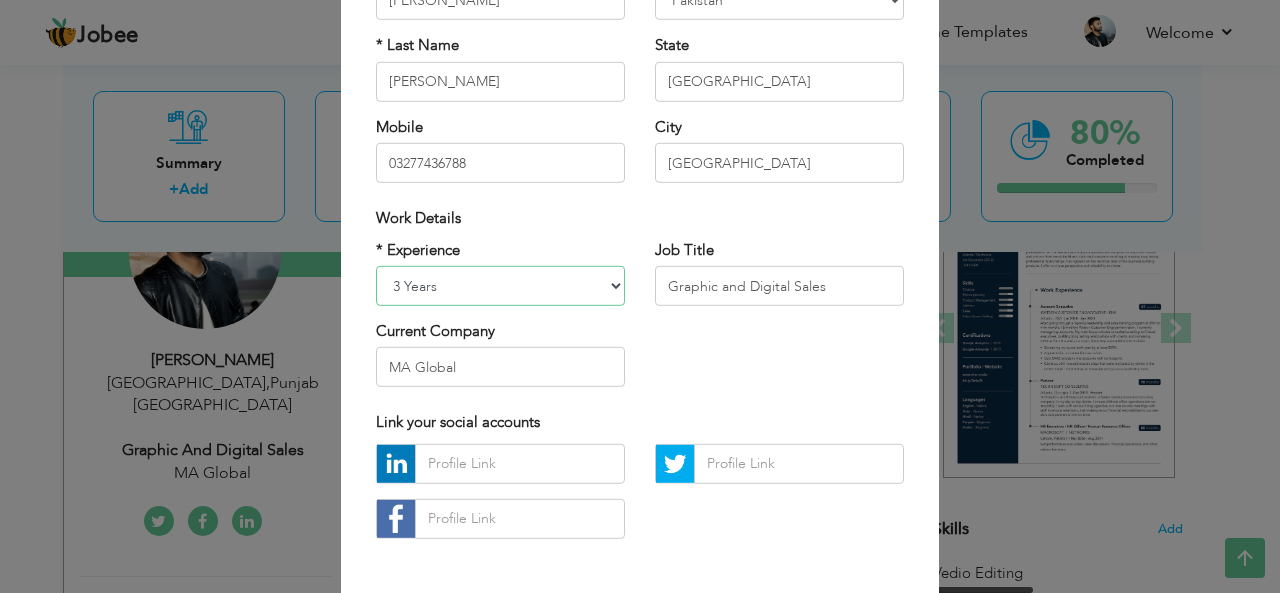 click on "Entry Level Less than 1 Year 1 Year 2 Years 3 Years 4 Years 5 Years 6 Years 7 Years 8 Years 9 Years 10 Years 11 Years 12 Years 13 Years 14 Years 15 Years 16 Years 17 Years 18 Years 19 Years 20 Years 21 Years 22 Years 23 Years 24 Years 25 Years 26 Years 27 Years 28 Years 29 Years 30 Years 31 Years 32 Years 33 Years 34 Years 35 Years More than 35 Years" at bounding box center [500, 286] 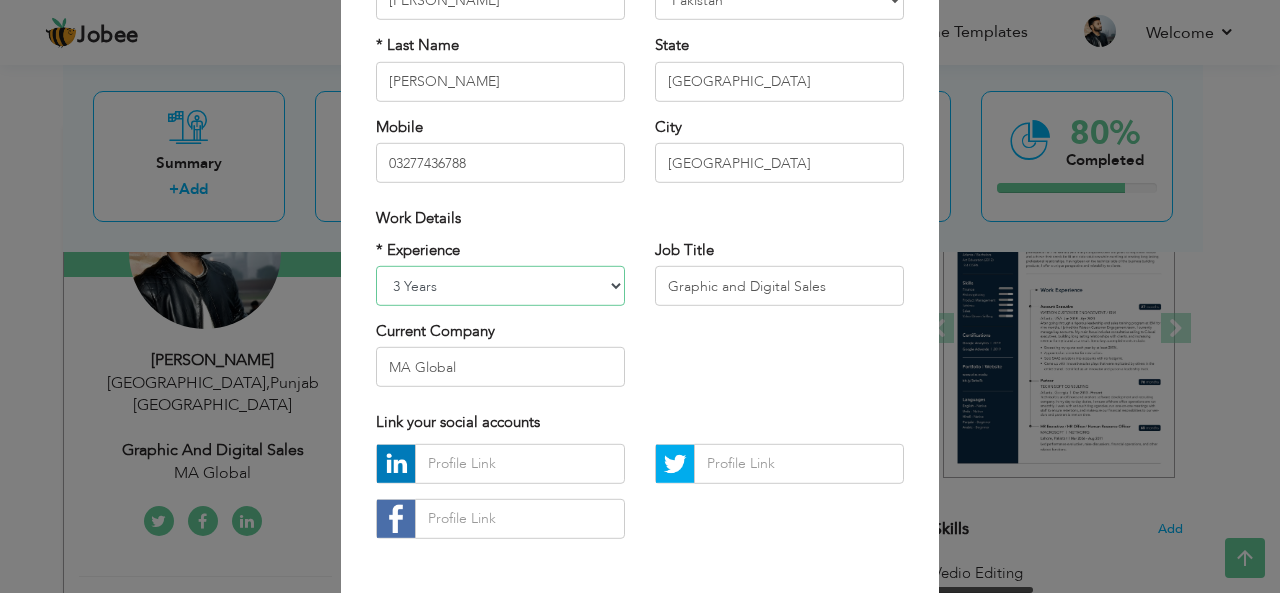select on "number:7" 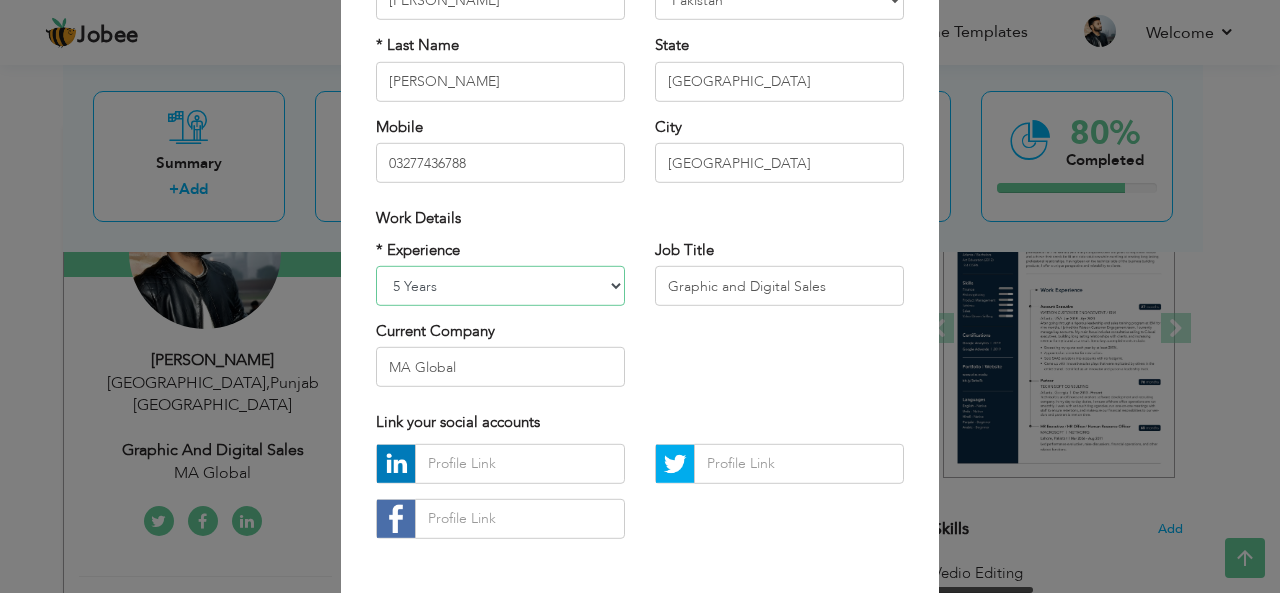 click on "Entry Level Less than 1 Year 1 Year 2 Years 3 Years 4 Years 5 Years 6 Years 7 Years 8 Years 9 Years 10 Years 11 Years 12 Years 13 Years 14 Years 15 Years 16 Years 17 Years 18 Years 19 Years 20 Years 21 Years 22 Years 23 Years 24 Years 25 Years 26 Years 27 Years 28 Years 29 Years 30 Years 31 Years 32 Years 33 Years 34 Years 35 Years More than 35 Years" at bounding box center [500, 286] 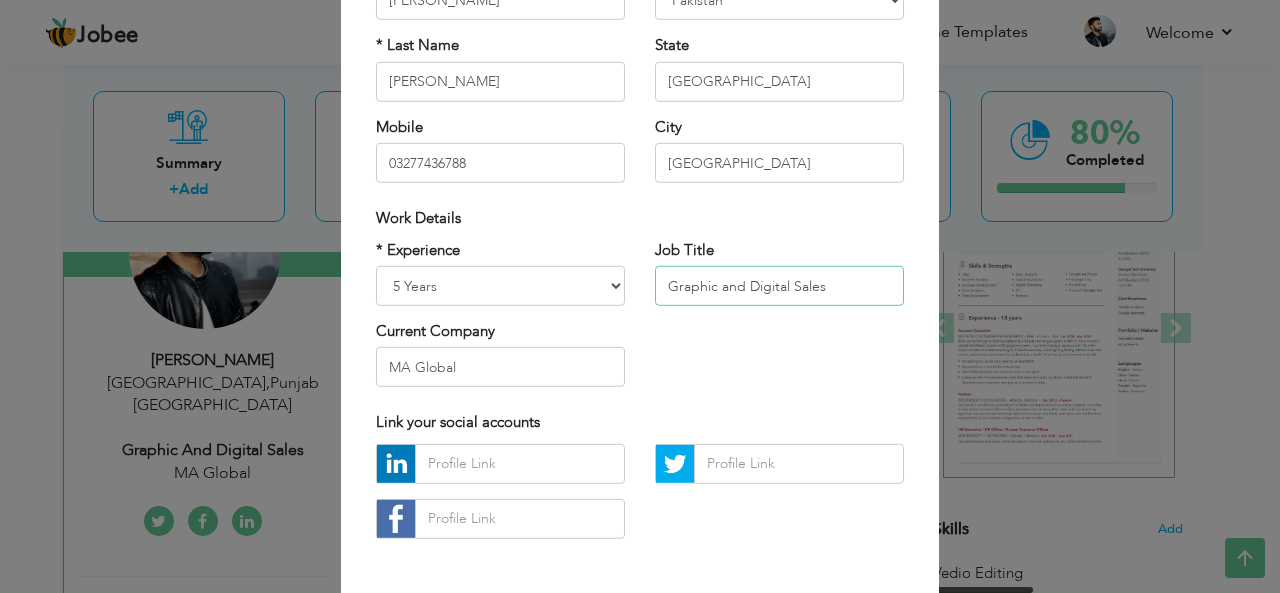 click on "Graphic and Digital Sales" at bounding box center [779, 286] 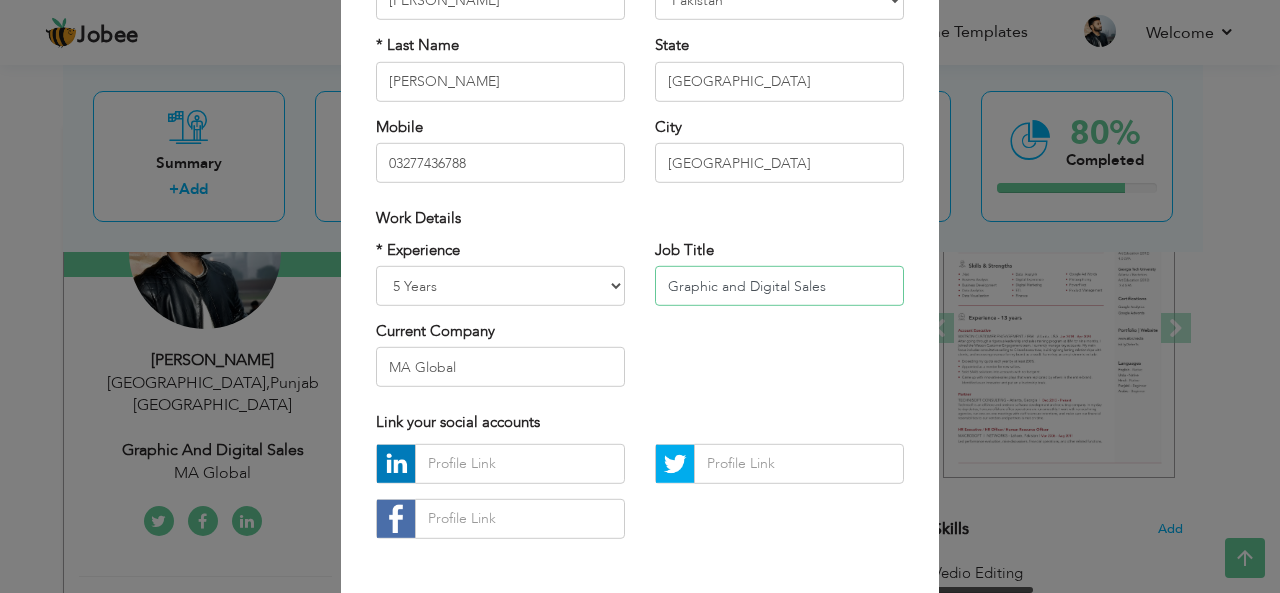 click on "Graphic and Digital Sales" at bounding box center (779, 286) 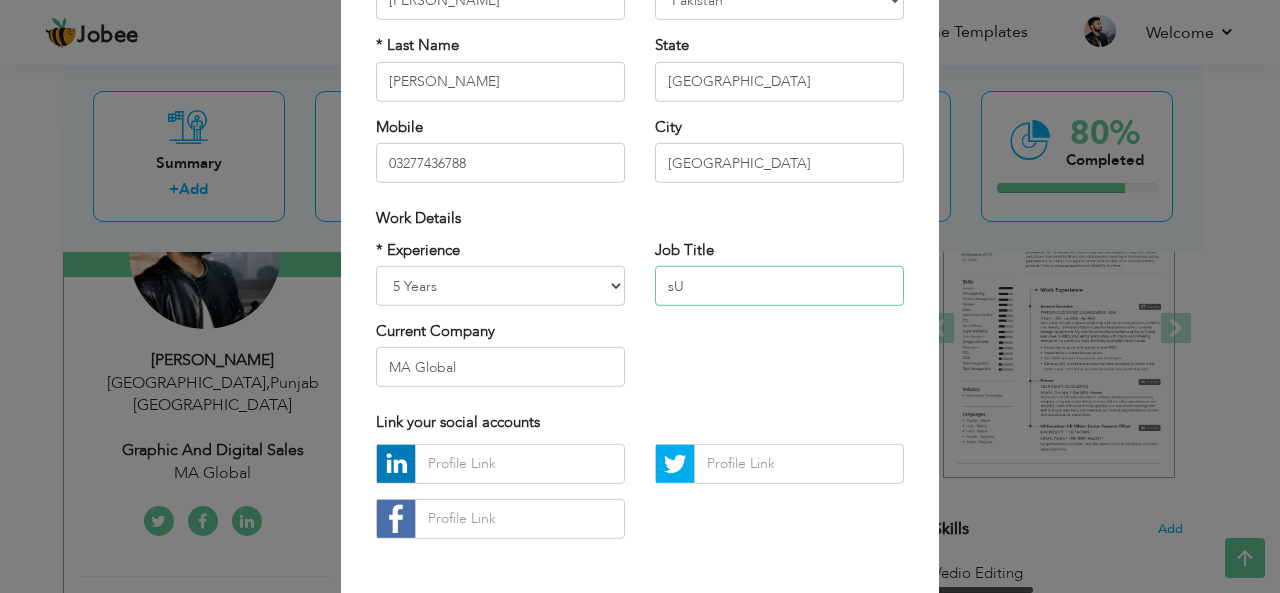 type on "s" 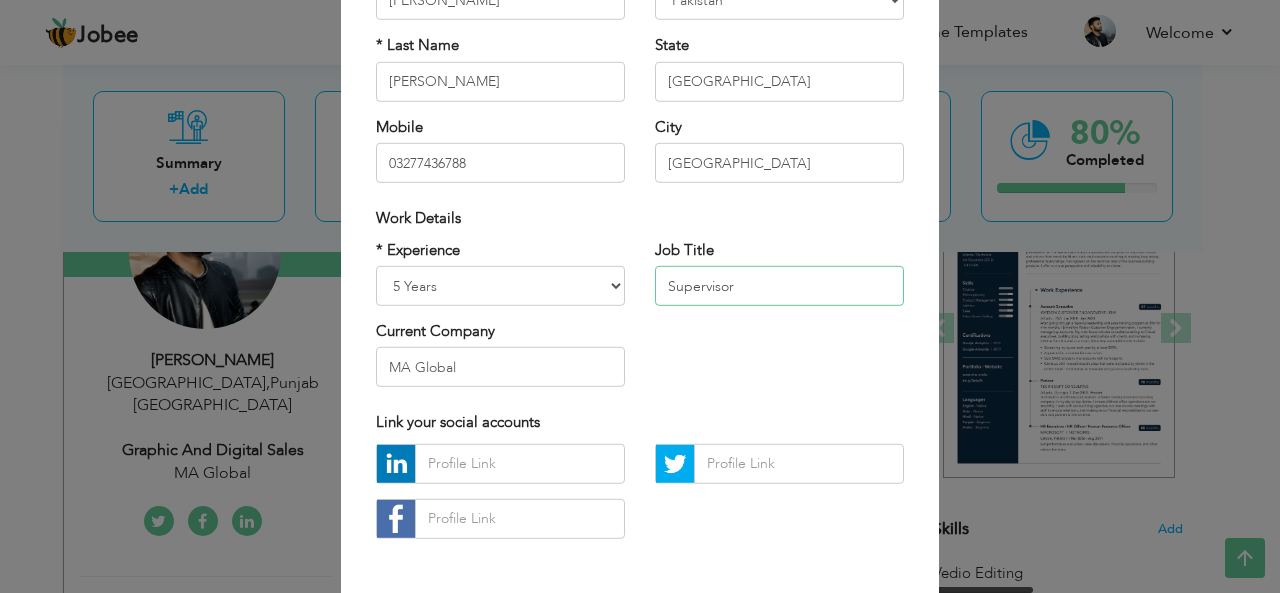 type on "Supervisor" 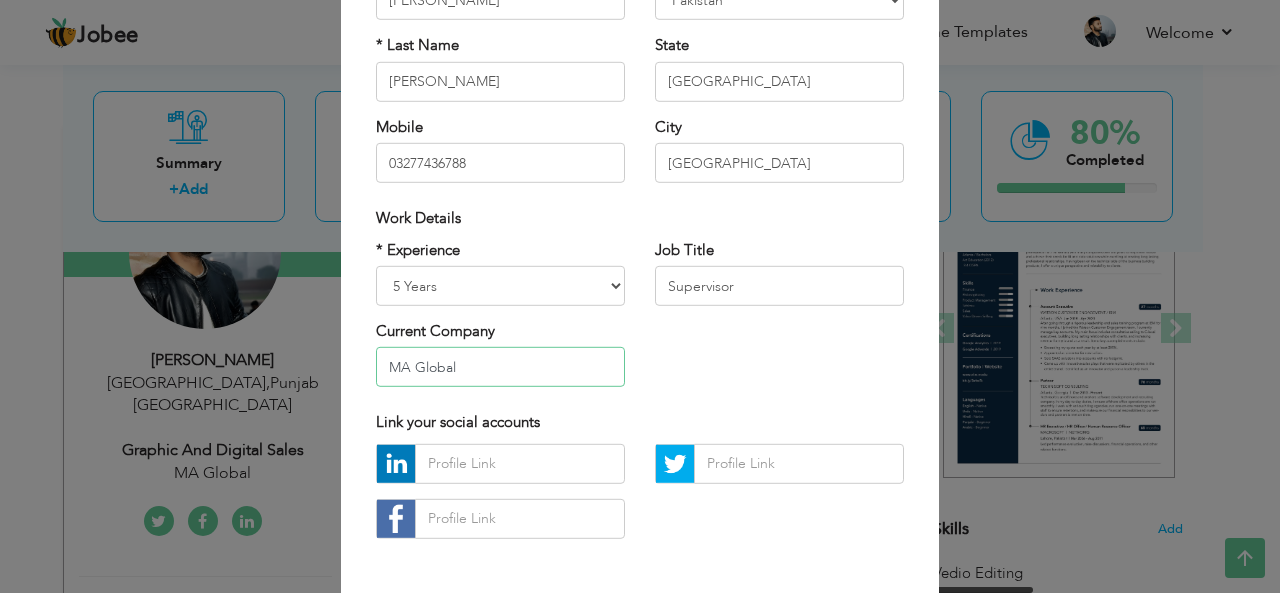 click on "MA Global" at bounding box center (500, 367) 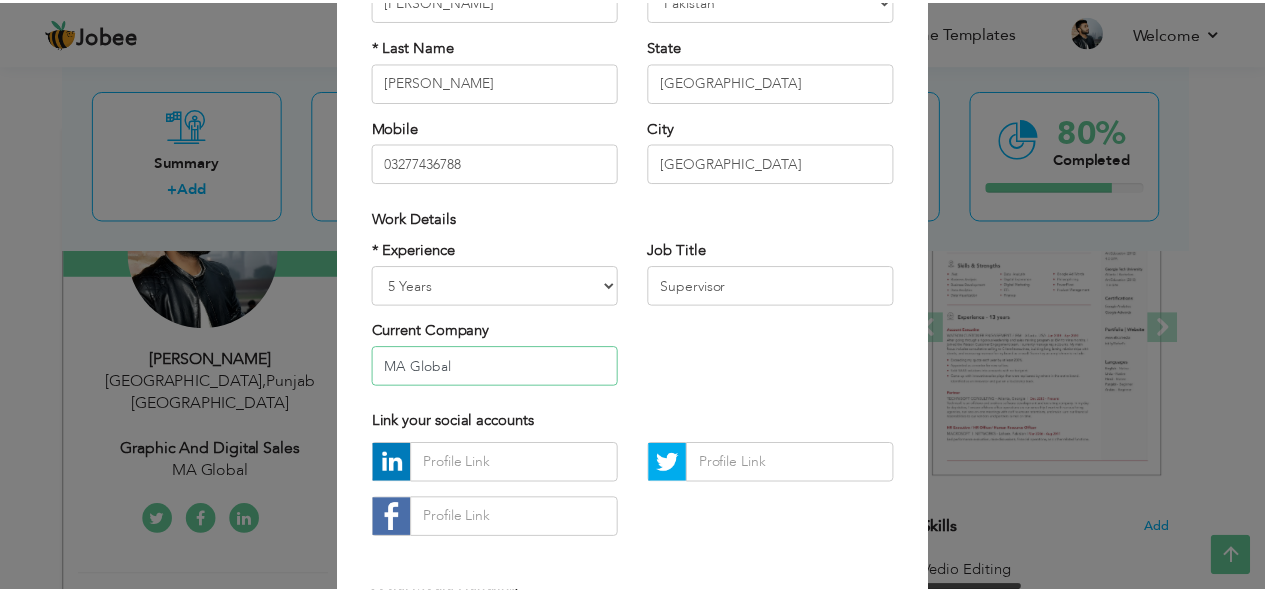scroll, scrollTop: 304, scrollLeft: 0, axis: vertical 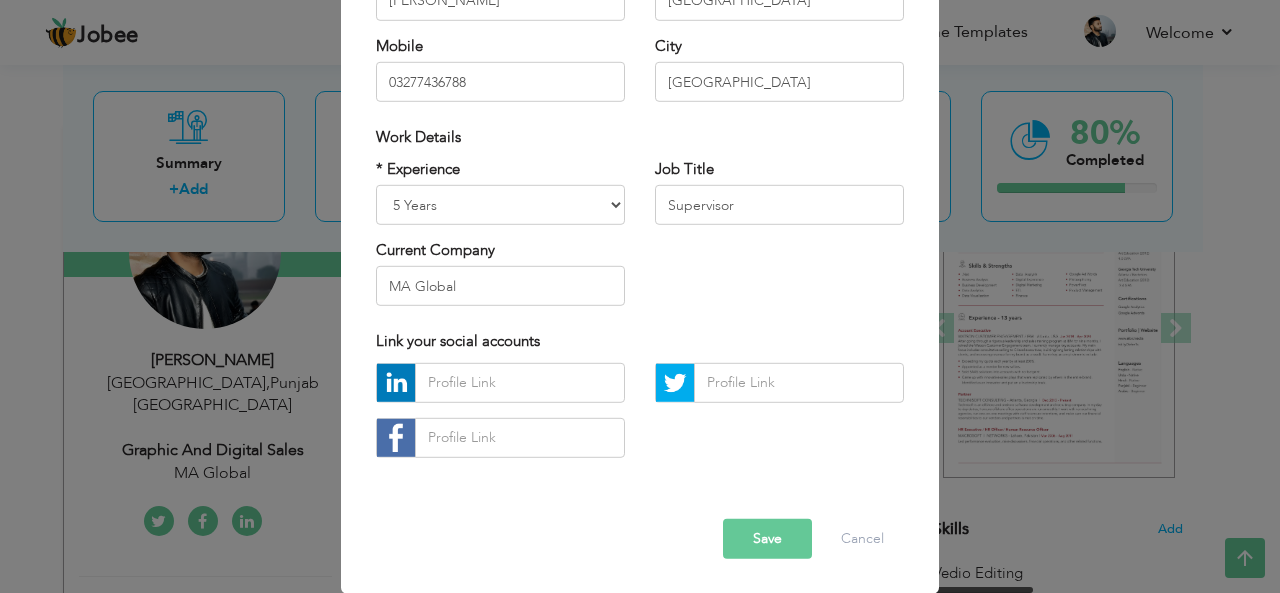 click on "Save" at bounding box center (767, 539) 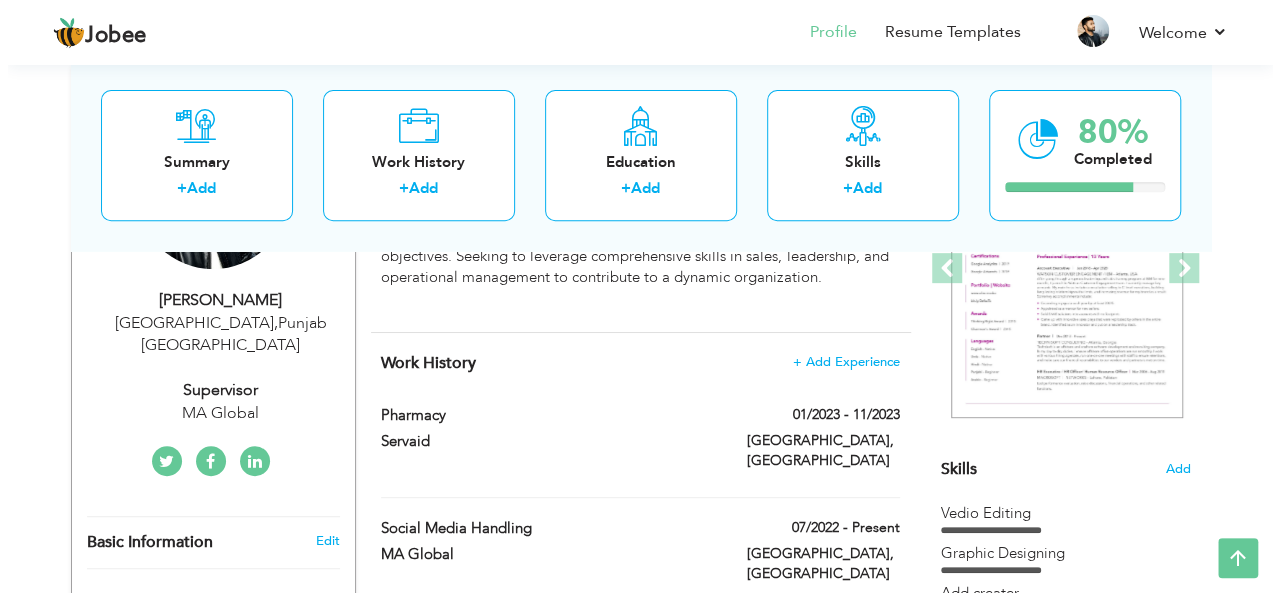 scroll, scrollTop: 313, scrollLeft: 0, axis: vertical 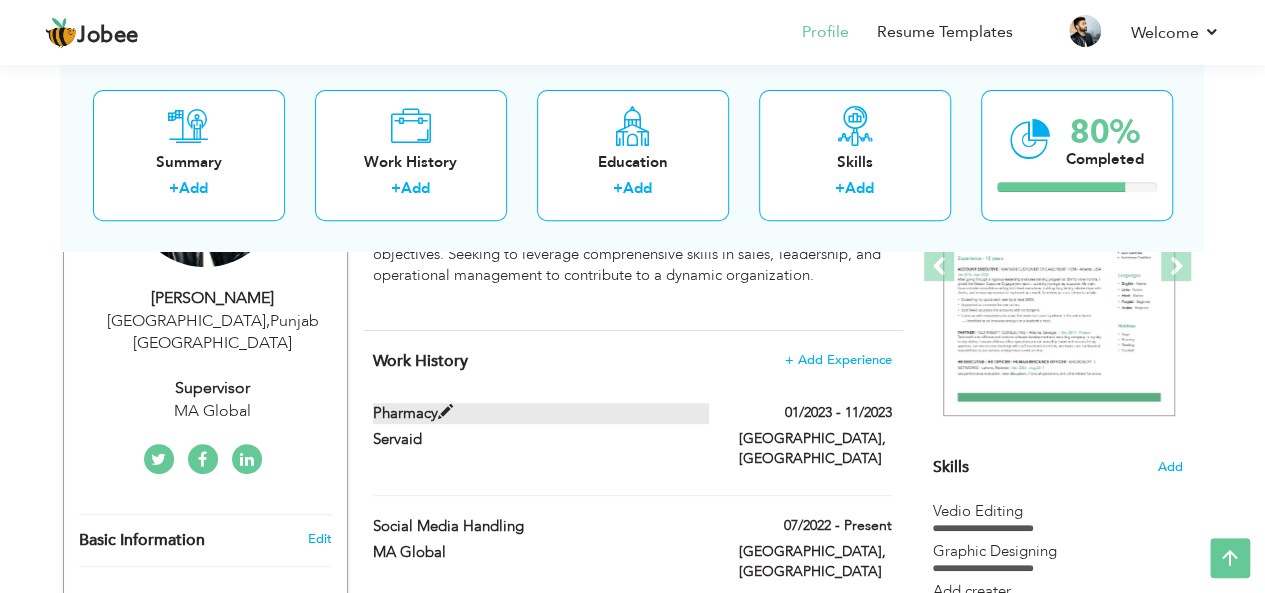 click at bounding box center [445, 412] 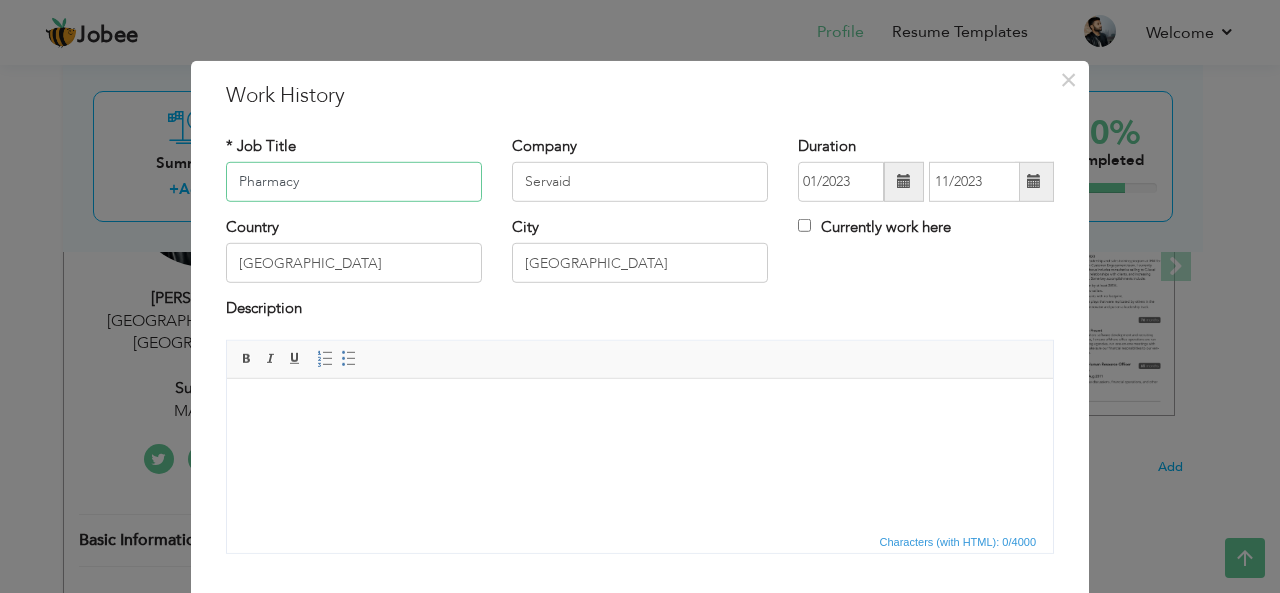 click on "Pharmacy" at bounding box center [354, 182] 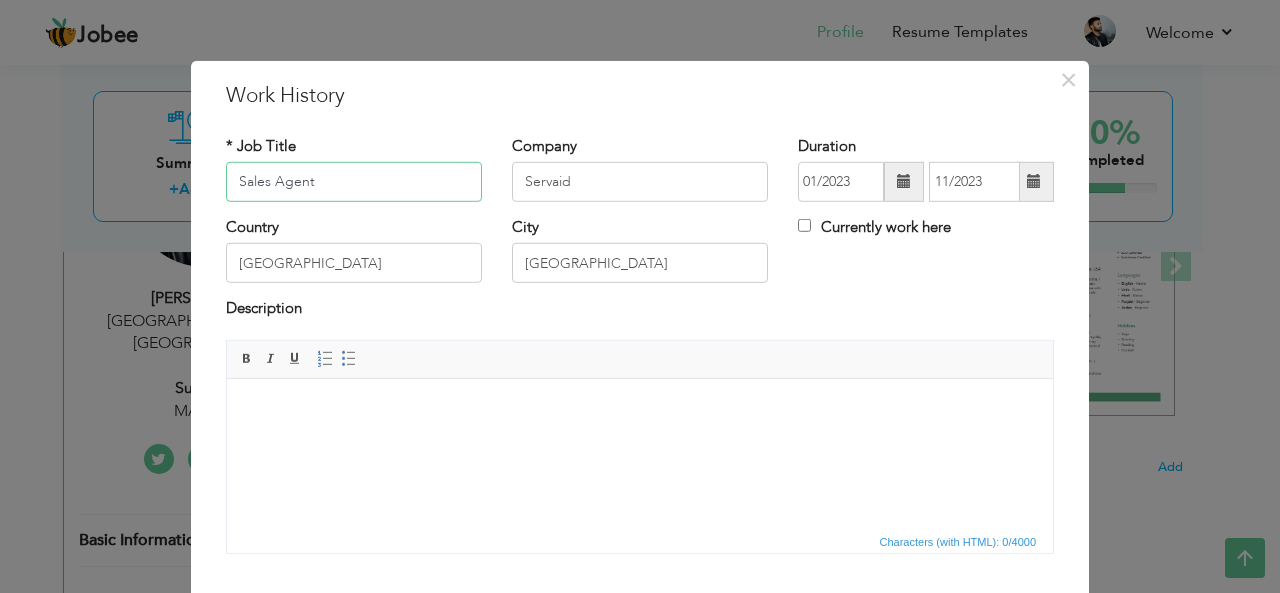 type on "Sales Agent" 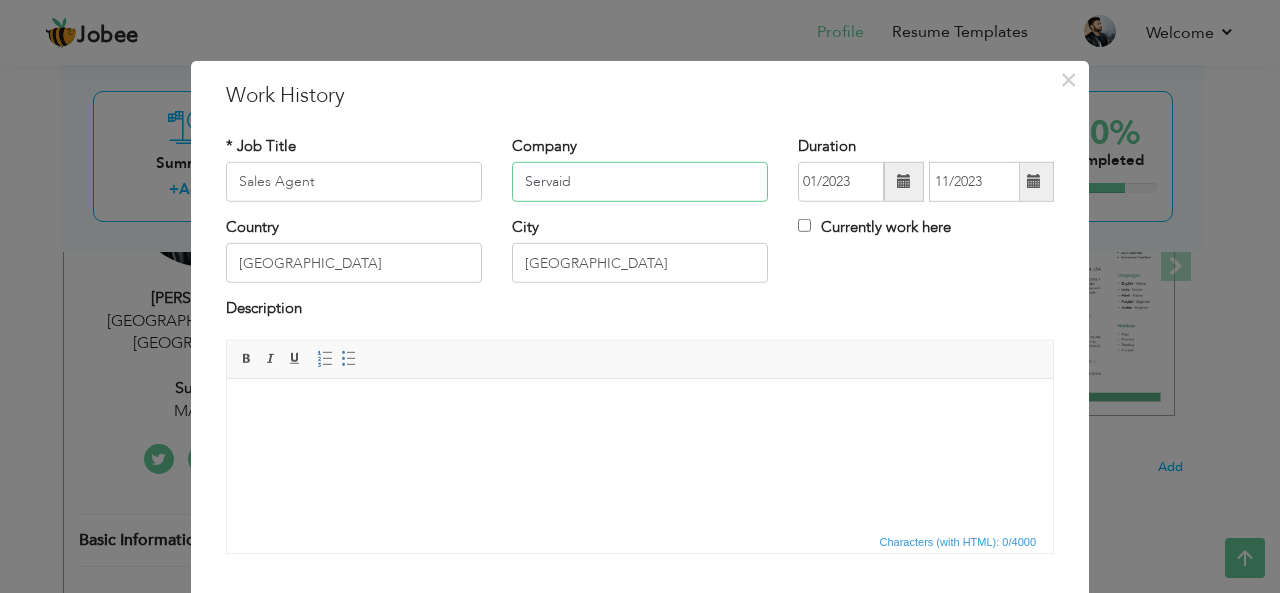 click on "Servaid" at bounding box center (640, 182) 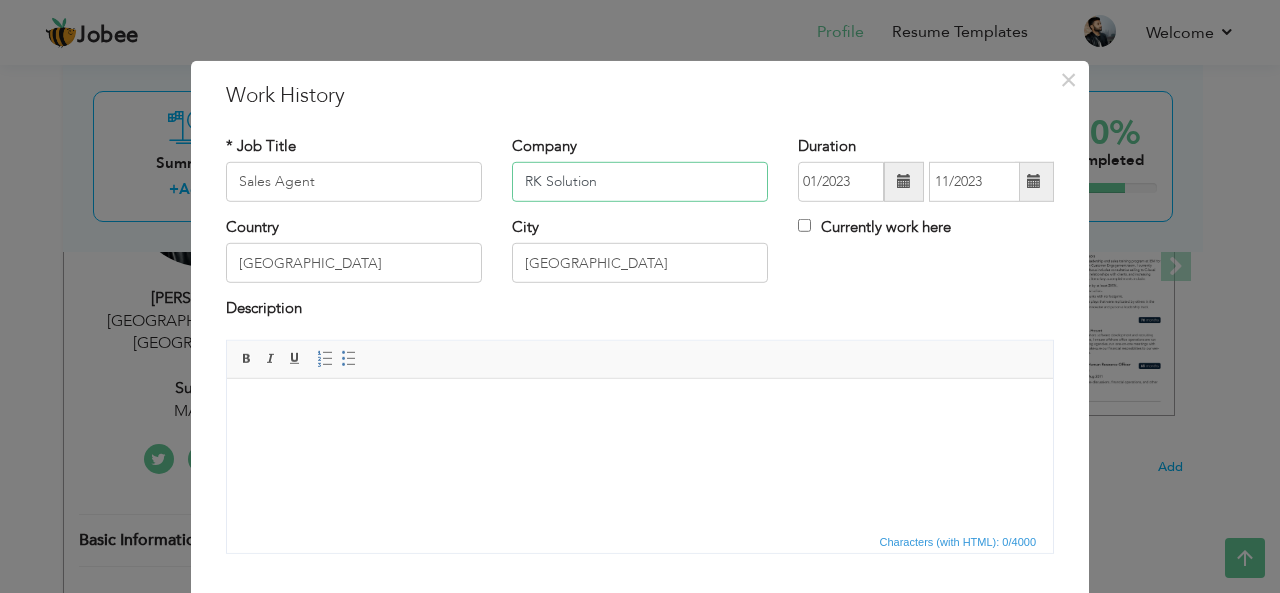 type on "RK Solution" 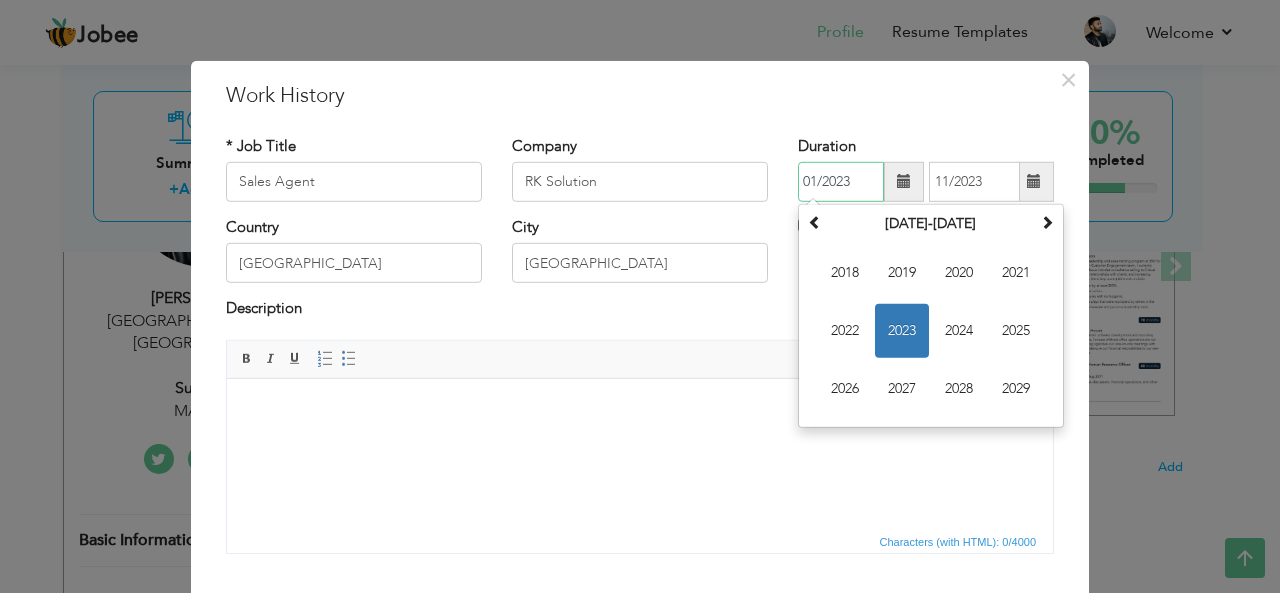 drag, startPoint x: 838, startPoint y: 184, endPoint x: 852, endPoint y: 184, distance: 14 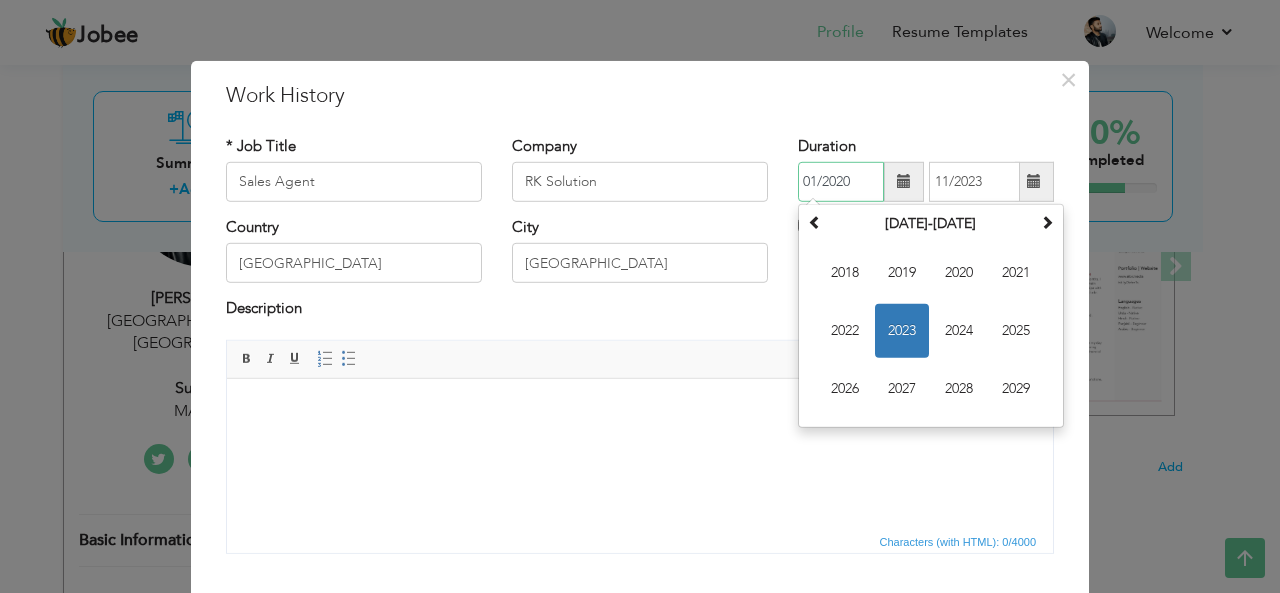 type on "01/2020" 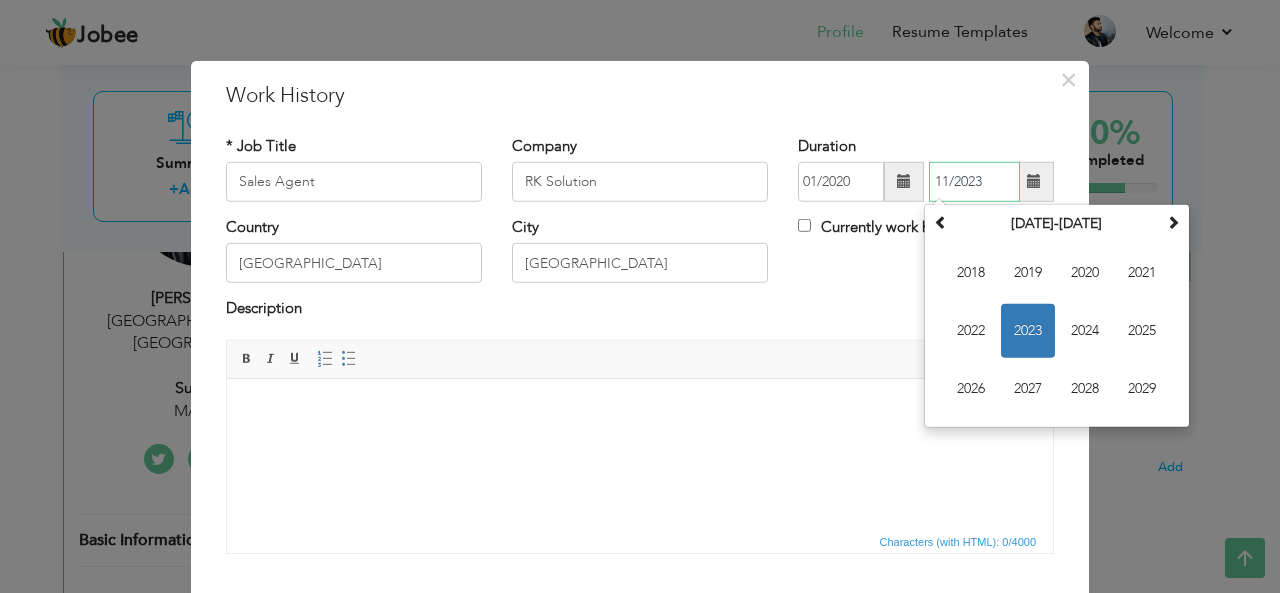 click on "11/2023" at bounding box center (974, 182) 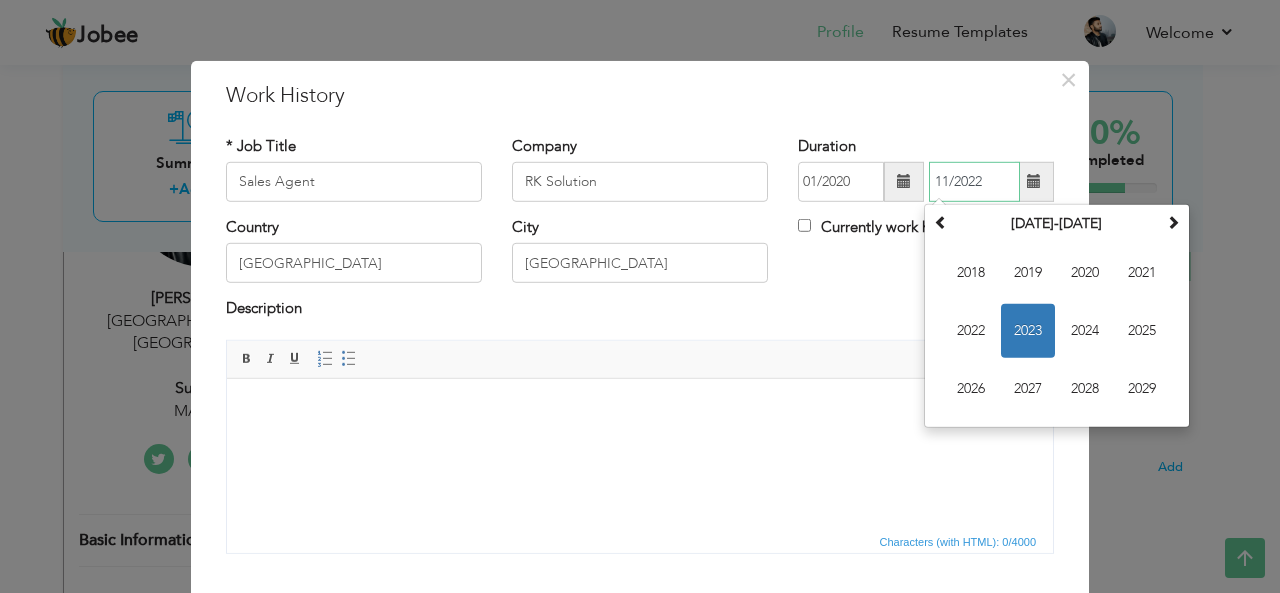 type on "11/2022" 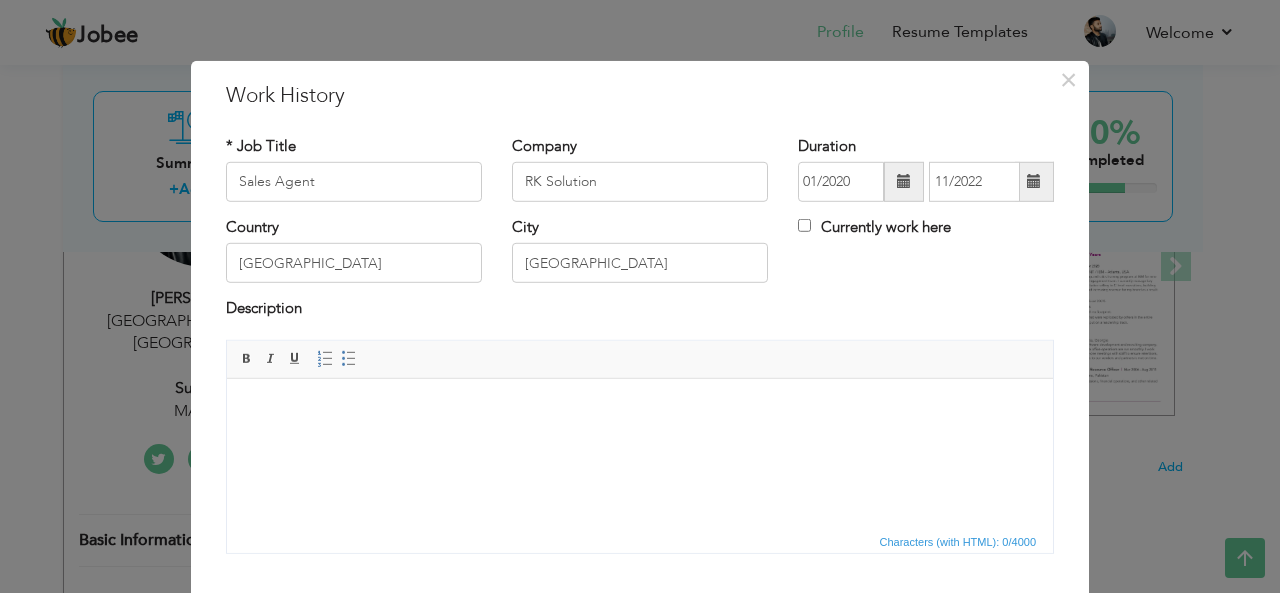 click on "Country
Pakistan
City
Lahore
Currently work here" at bounding box center [640, 257] 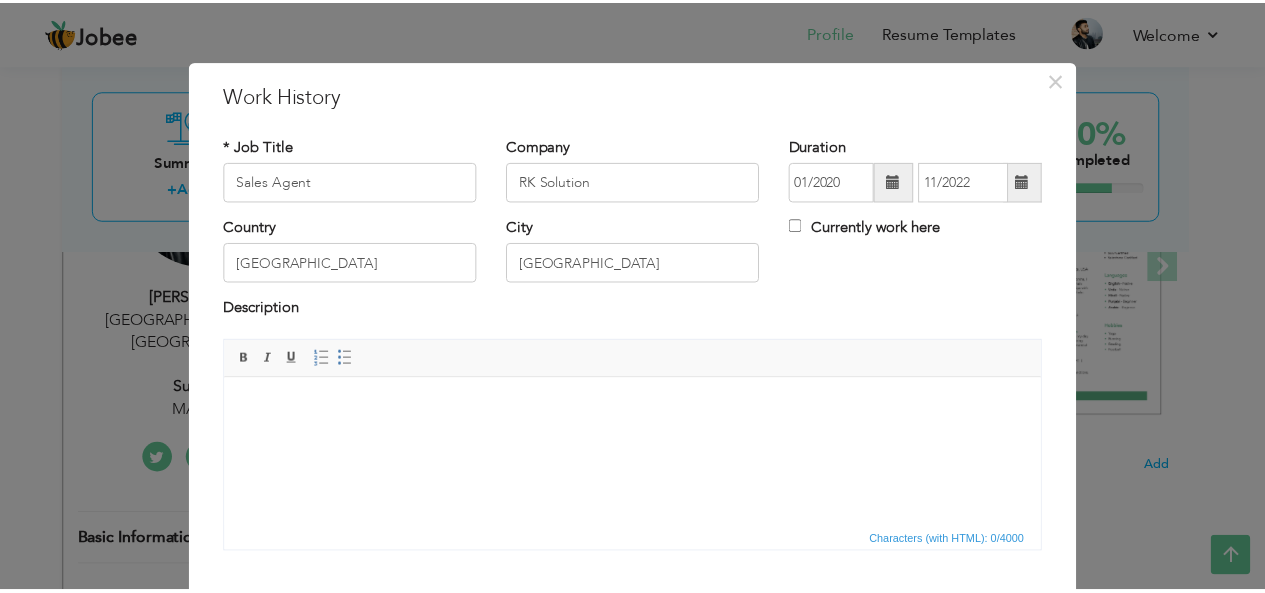 scroll, scrollTop: 120, scrollLeft: 0, axis: vertical 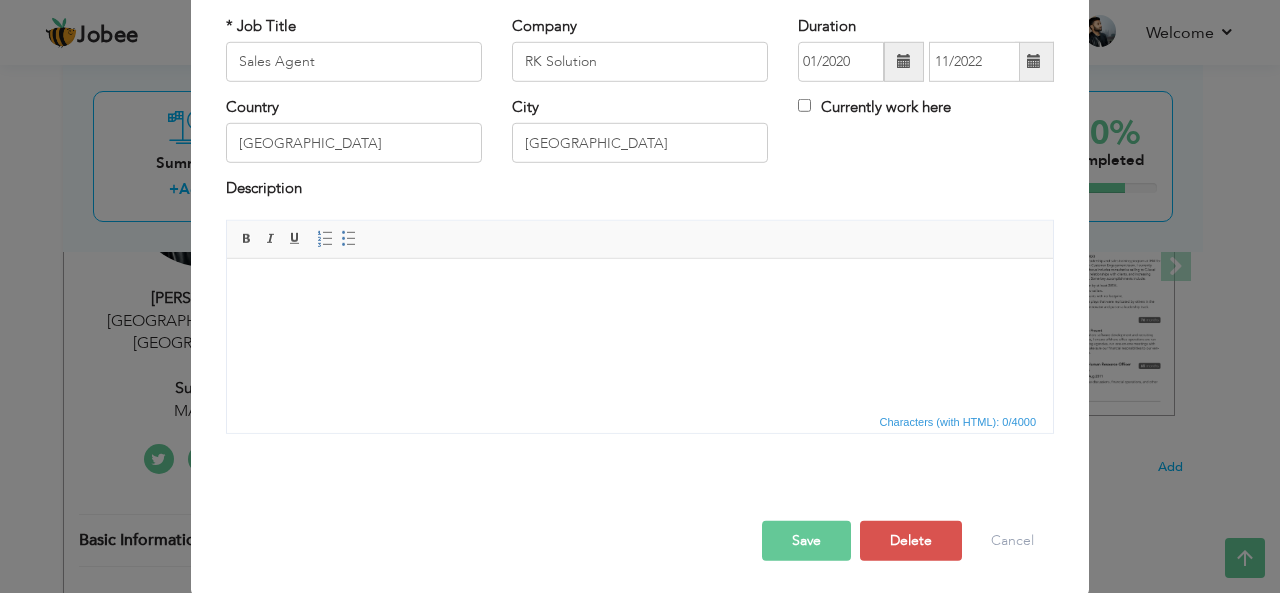 click at bounding box center (640, 288) 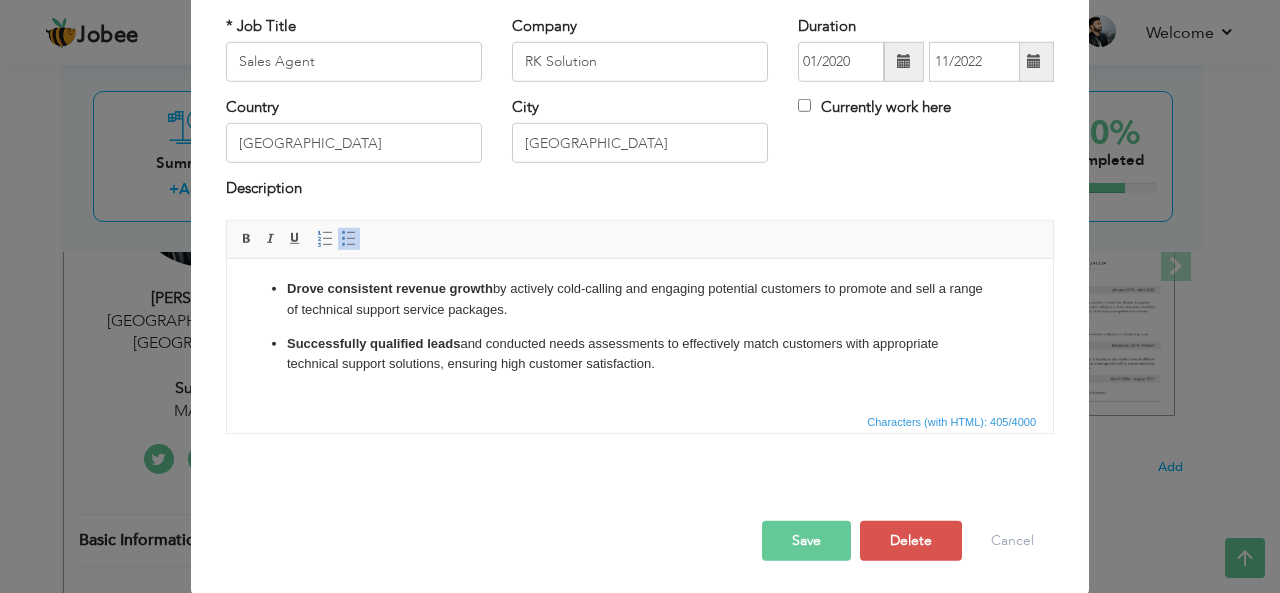 click on "Save" at bounding box center (806, 541) 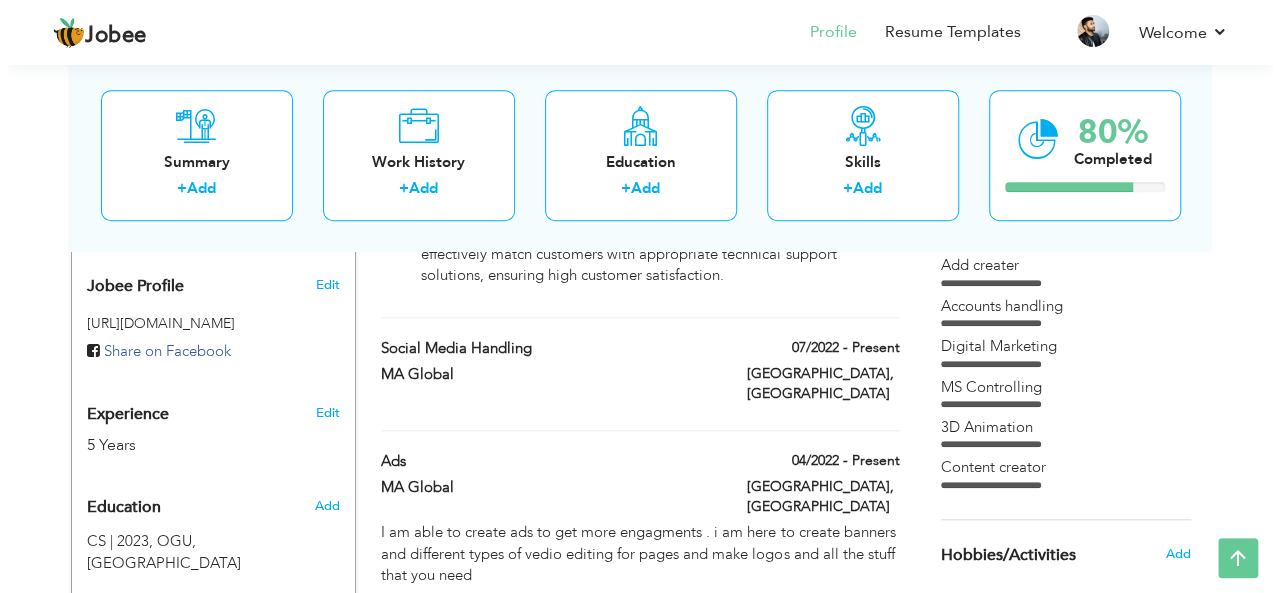 scroll, scrollTop: 640, scrollLeft: 0, axis: vertical 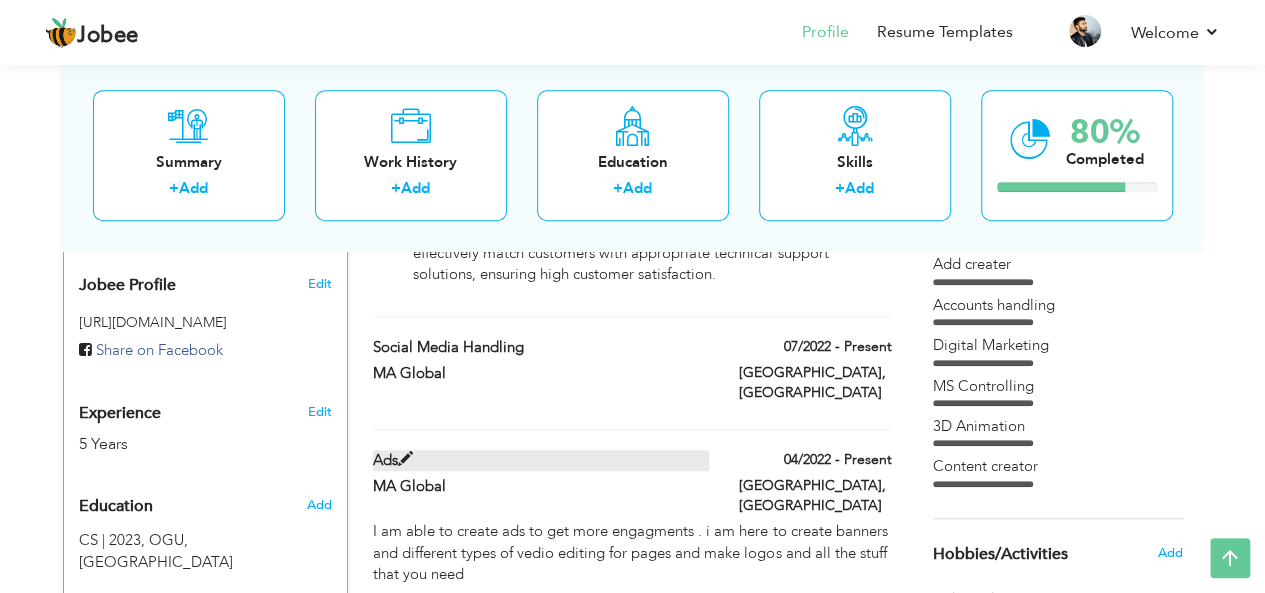 click on "Ads" at bounding box center (541, 460) 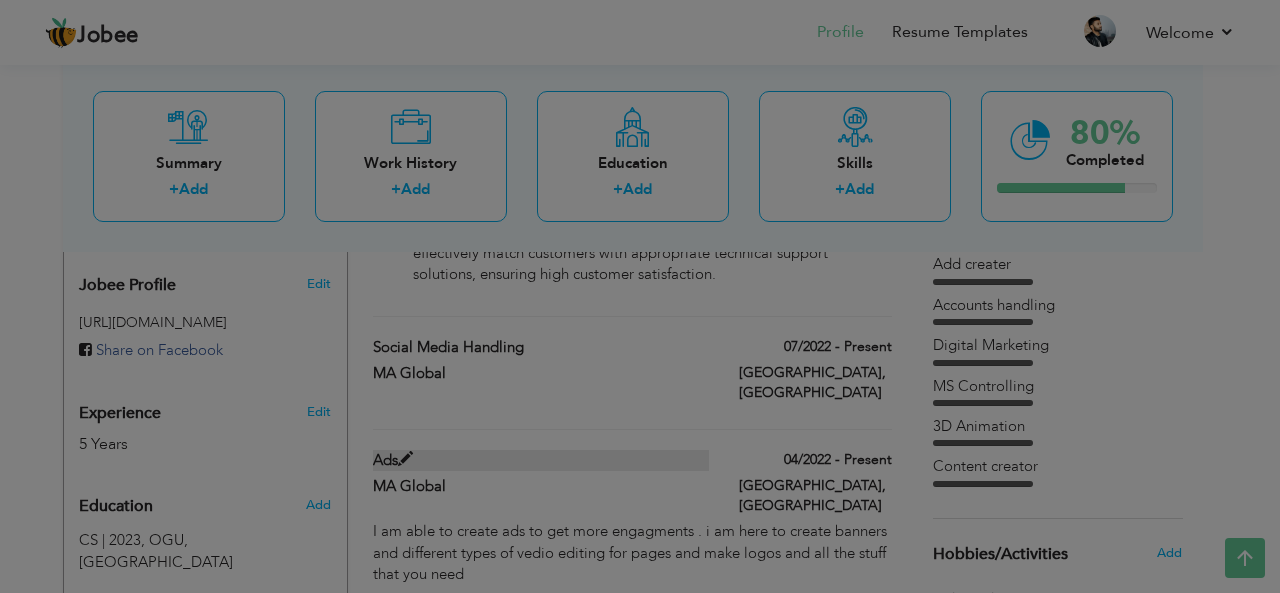 scroll, scrollTop: 0, scrollLeft: 0, axis: both 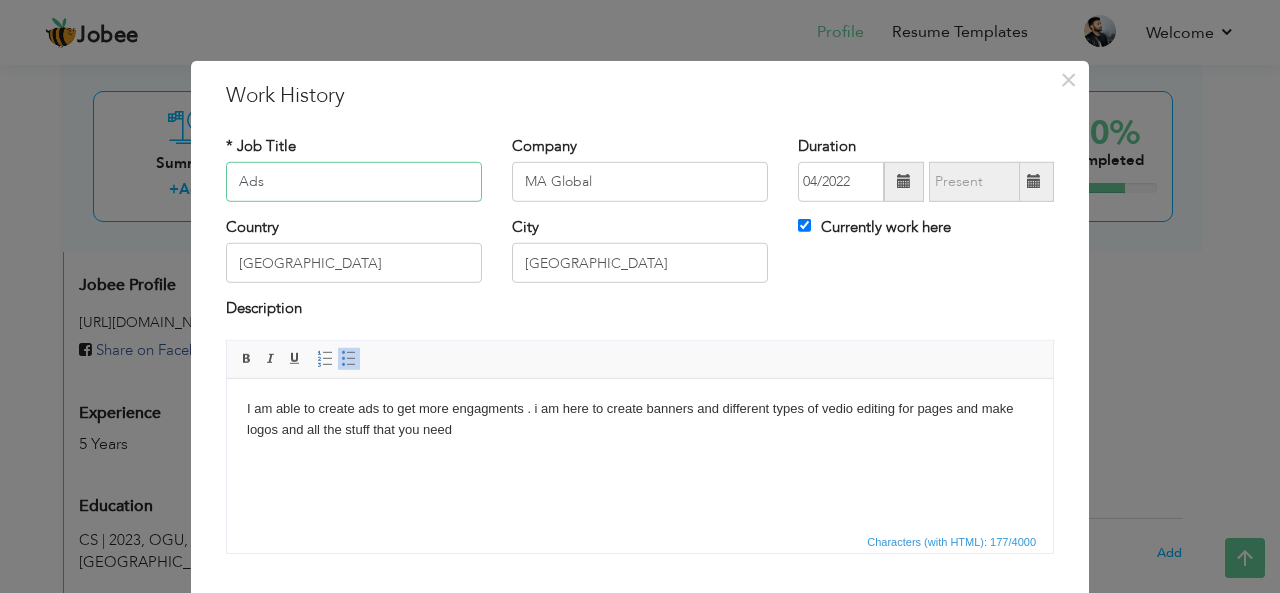 click on "Ads" at bounding box center (354, 182) 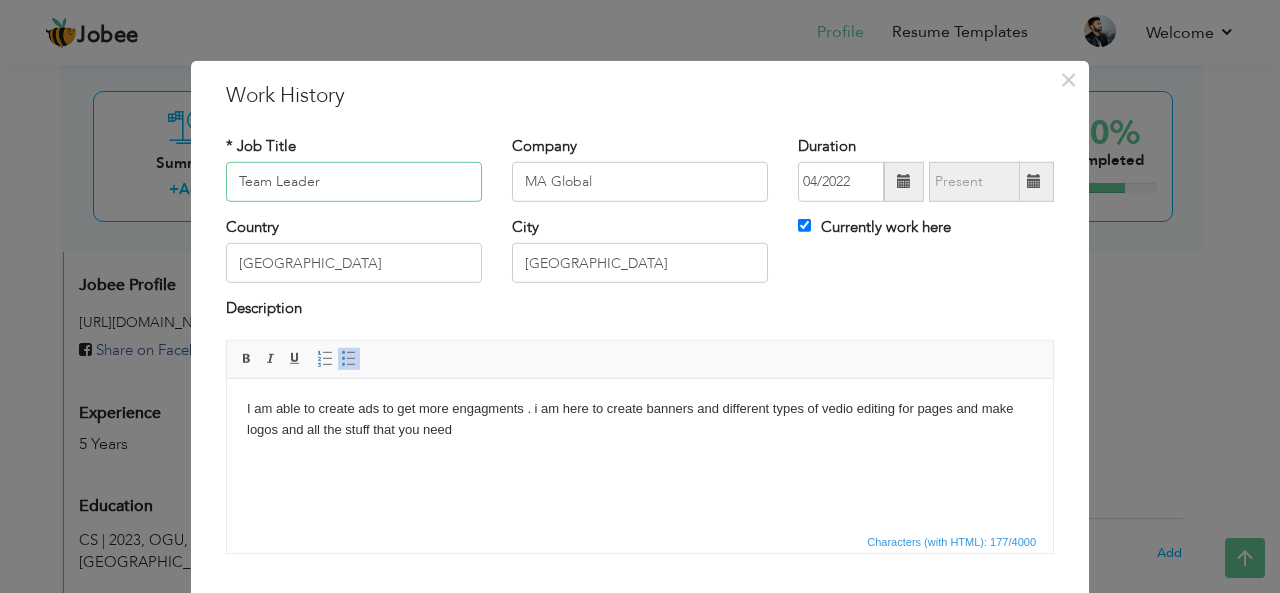 type on "Team Leader" 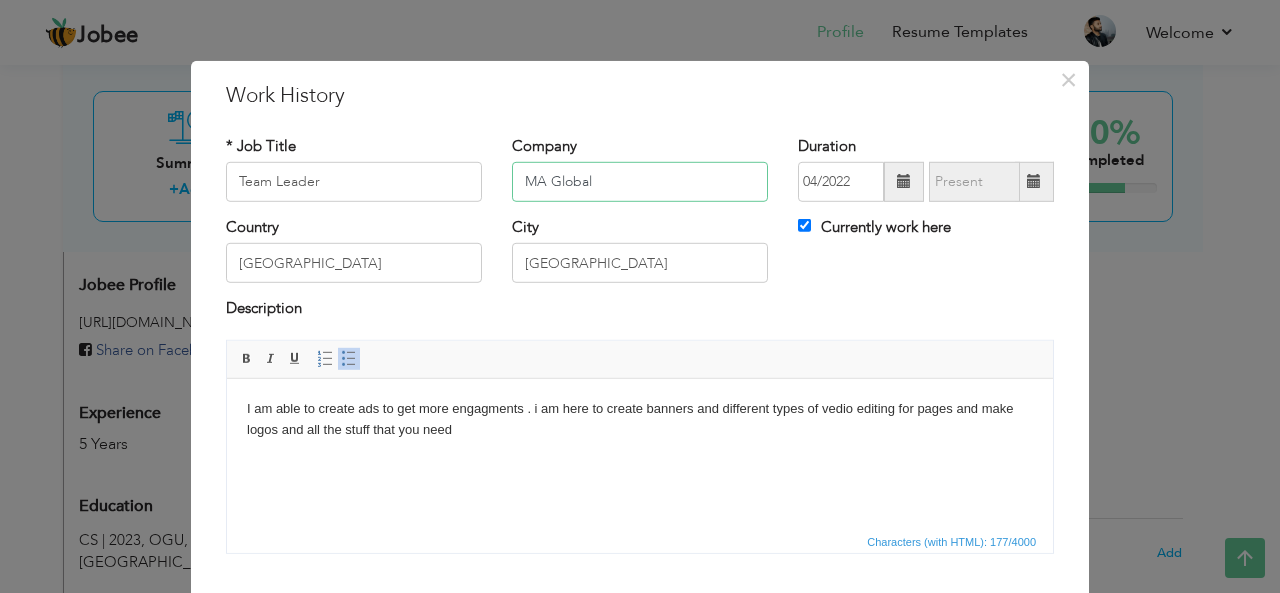click on "MA Global" at bounding box center [640, 182] 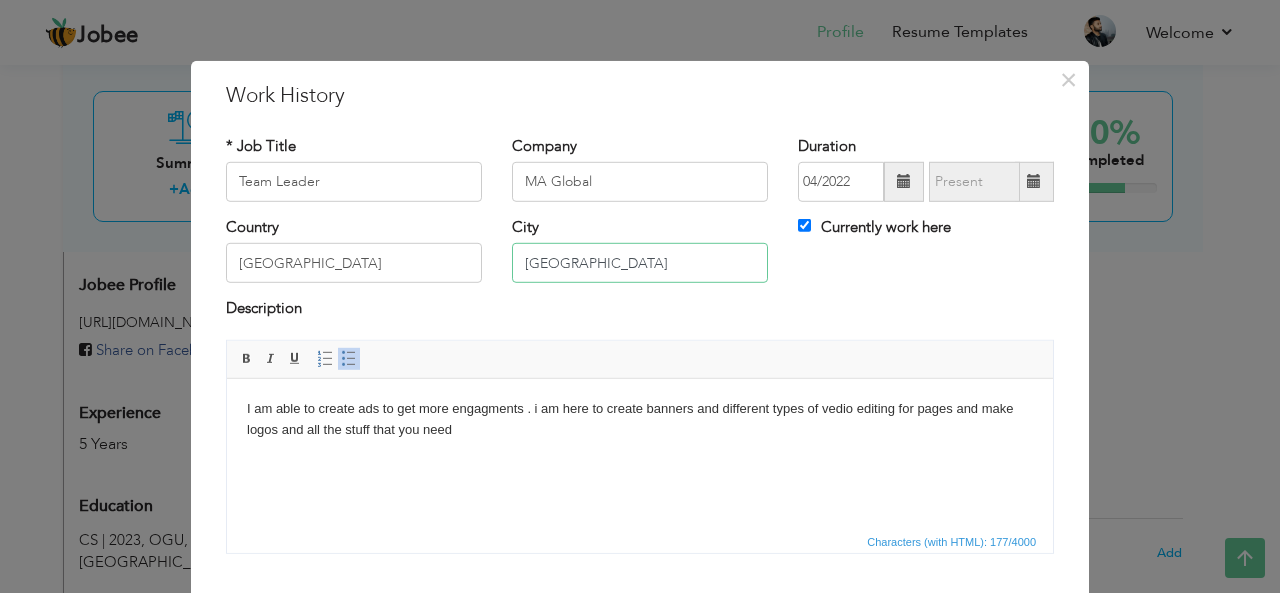 click on "[GEOGRAPHIC_DATA]" at bounding box center [640, 263] 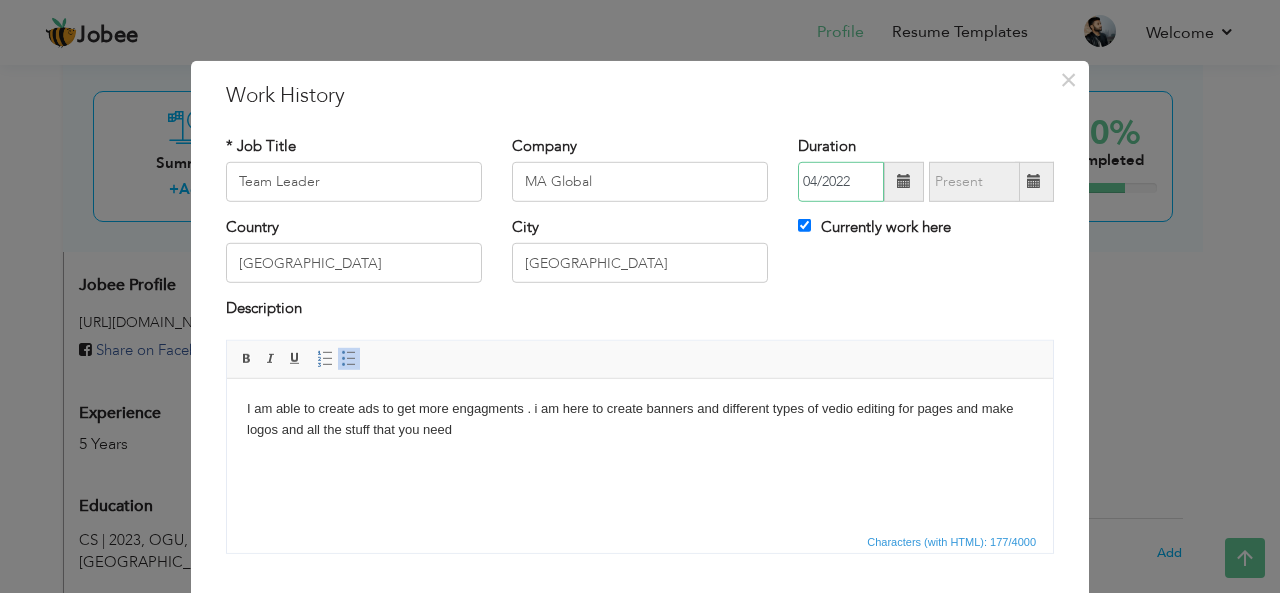 click on "04/2022" at bounding box center [841, 182] 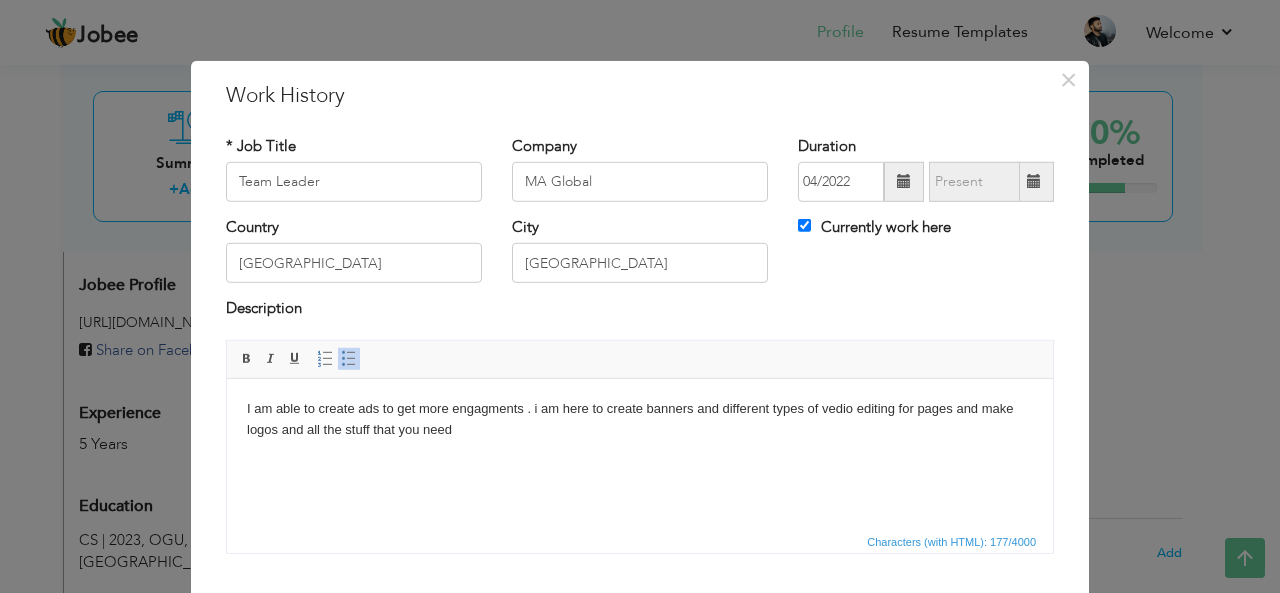 click on "Currently work here" at bounding box center (874, 227) 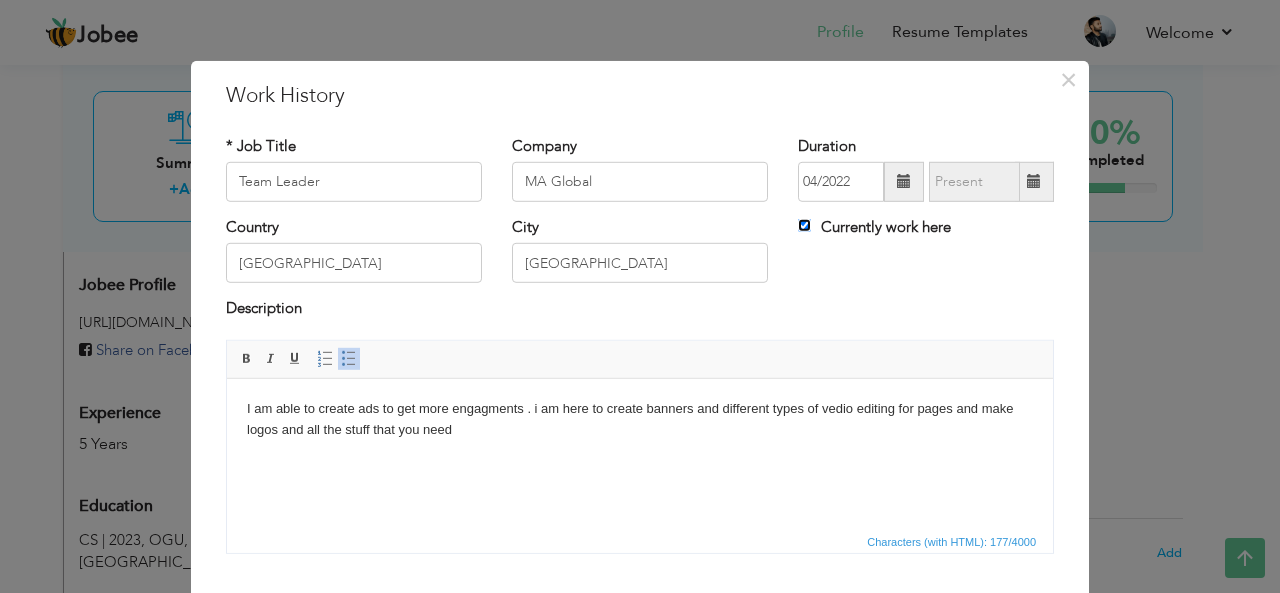 click on "Currently work here" at bounding box center [804, 225] 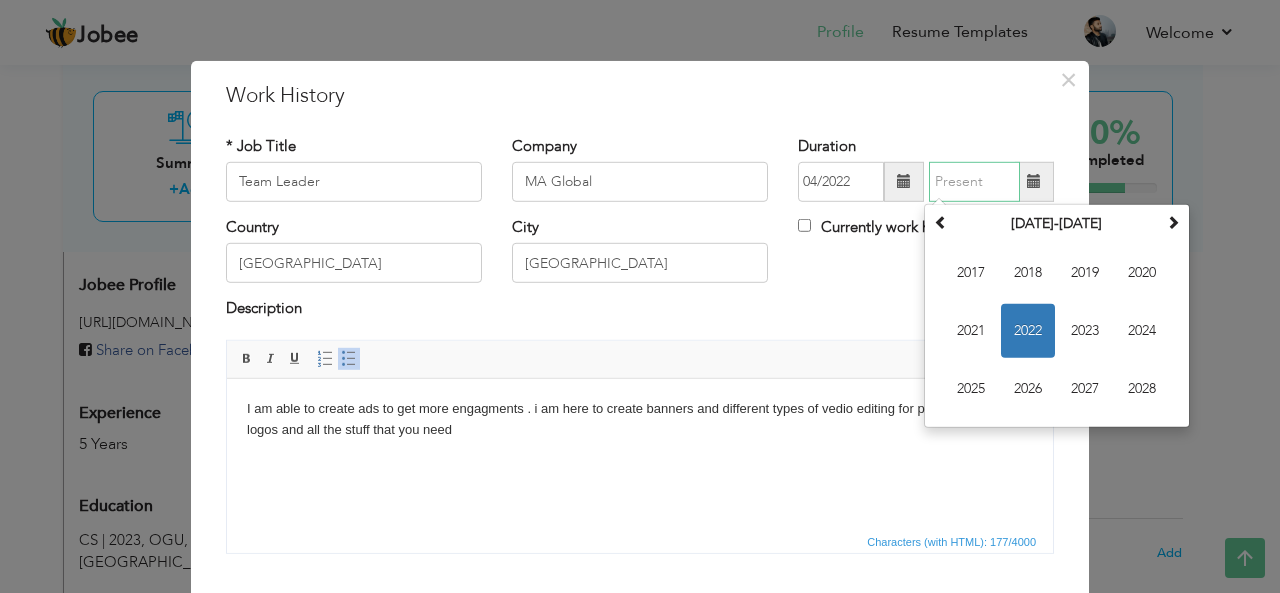 click at bounding box center [974, 182] 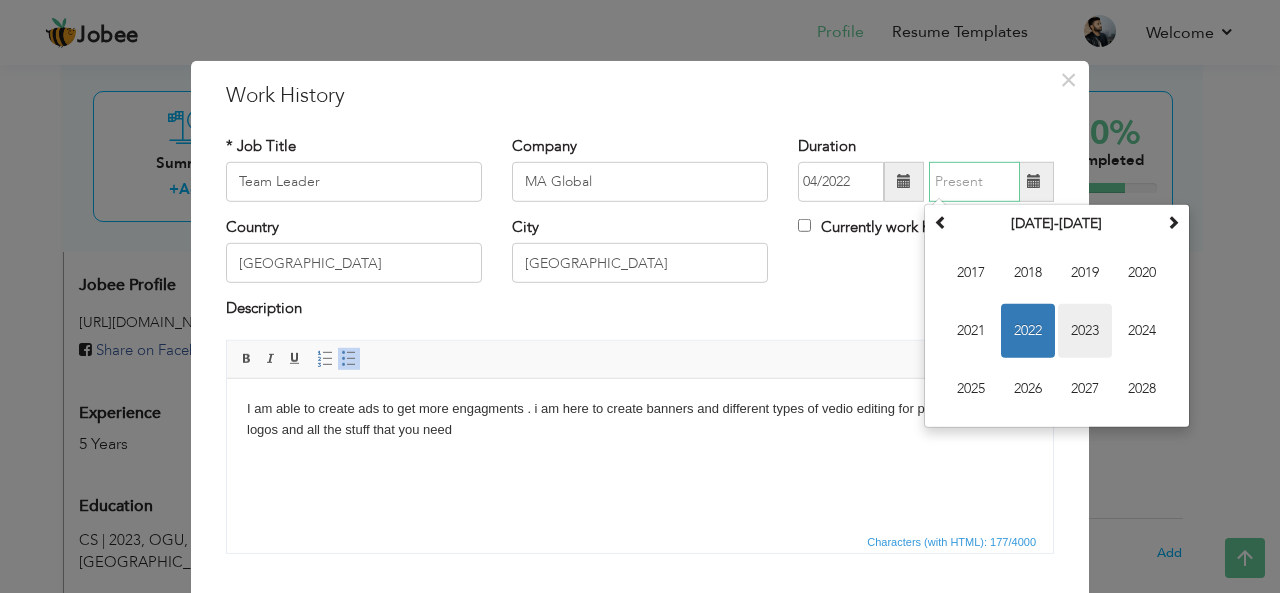 click on "2023" at bounding box center [1085, 331] 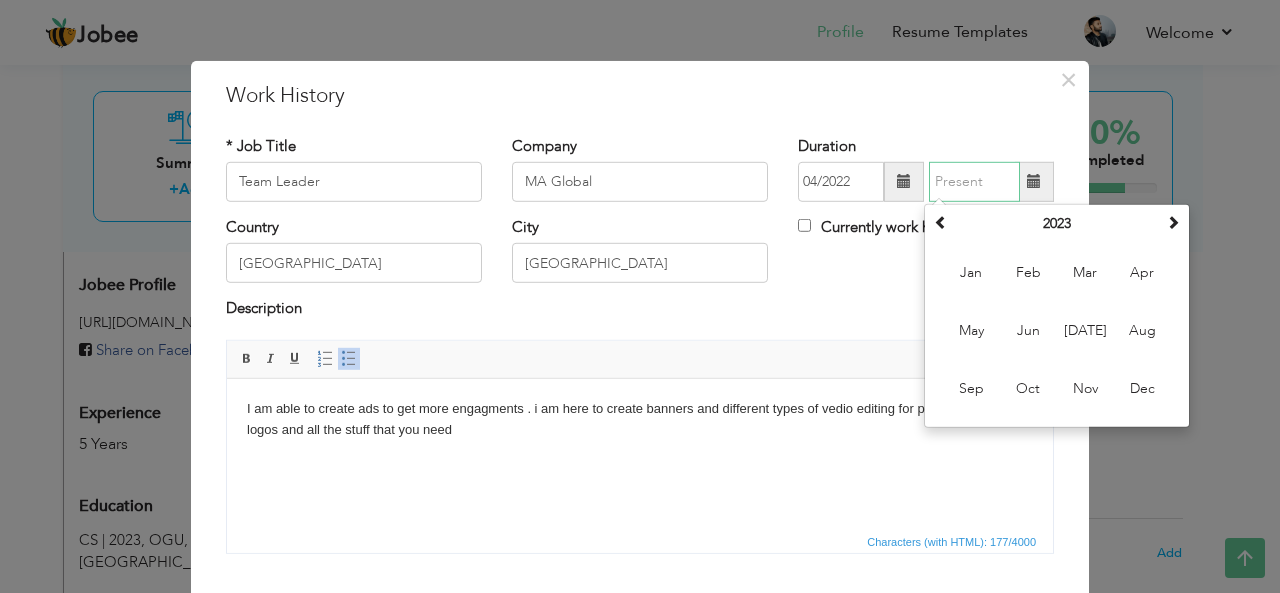 click on "Jul" at bounding box center [1085, 331] 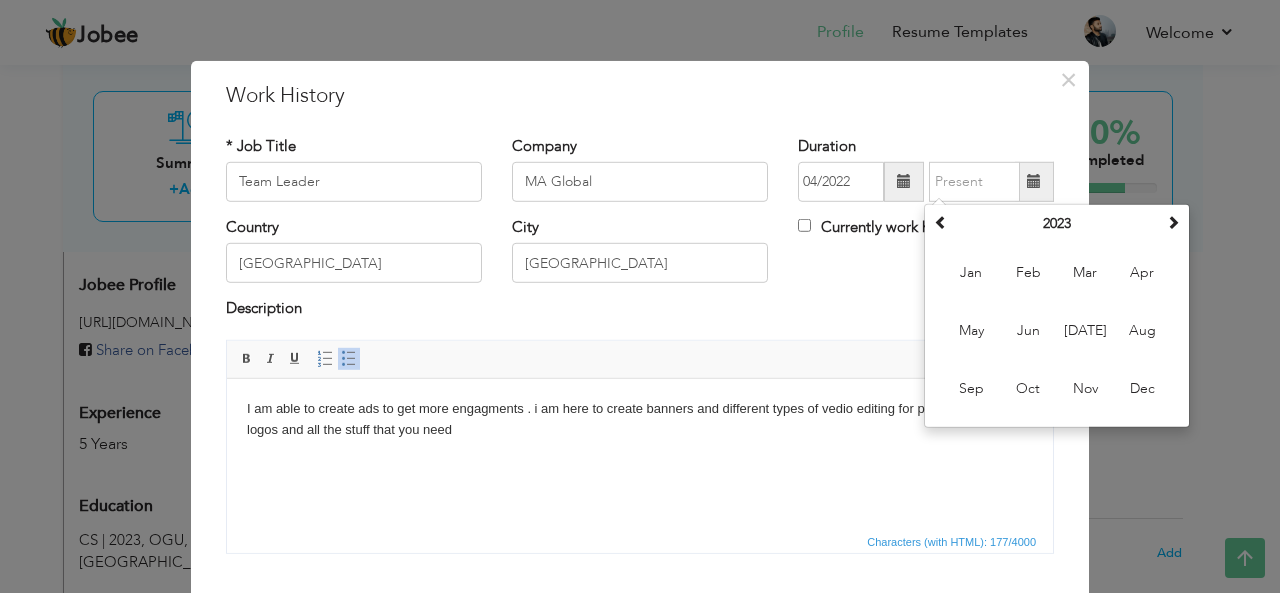 type on "07/2023" 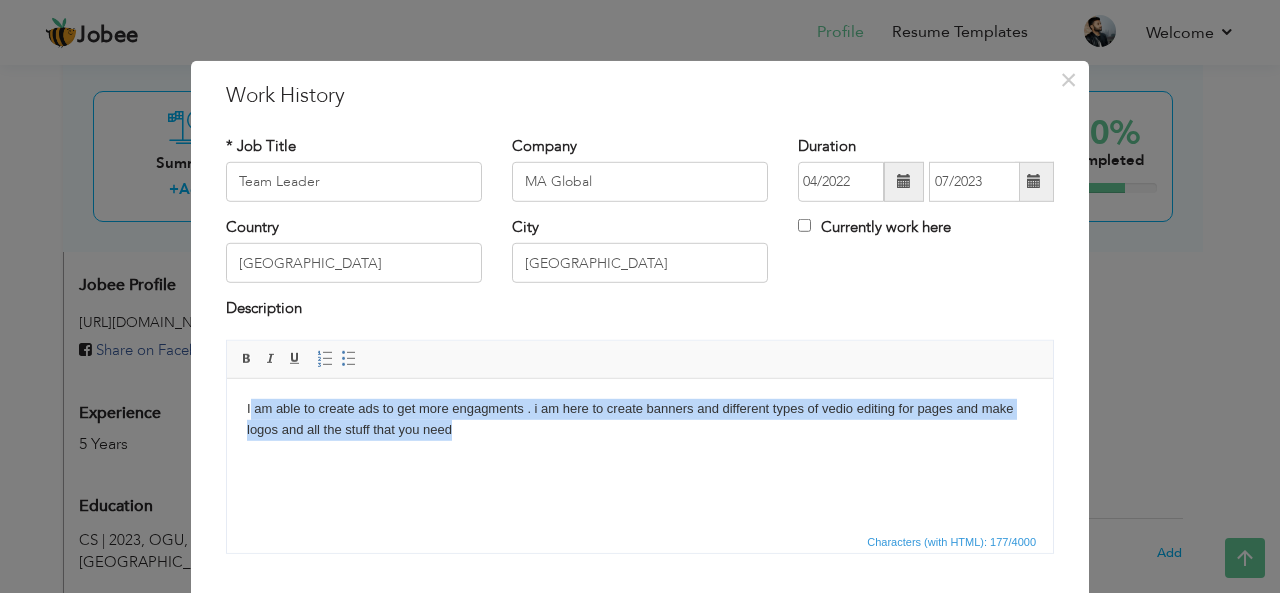 drag, startPoint x: 250, startPoint y: 402, endPoint x: 567, endPoint y: 475, distance: 325.29678 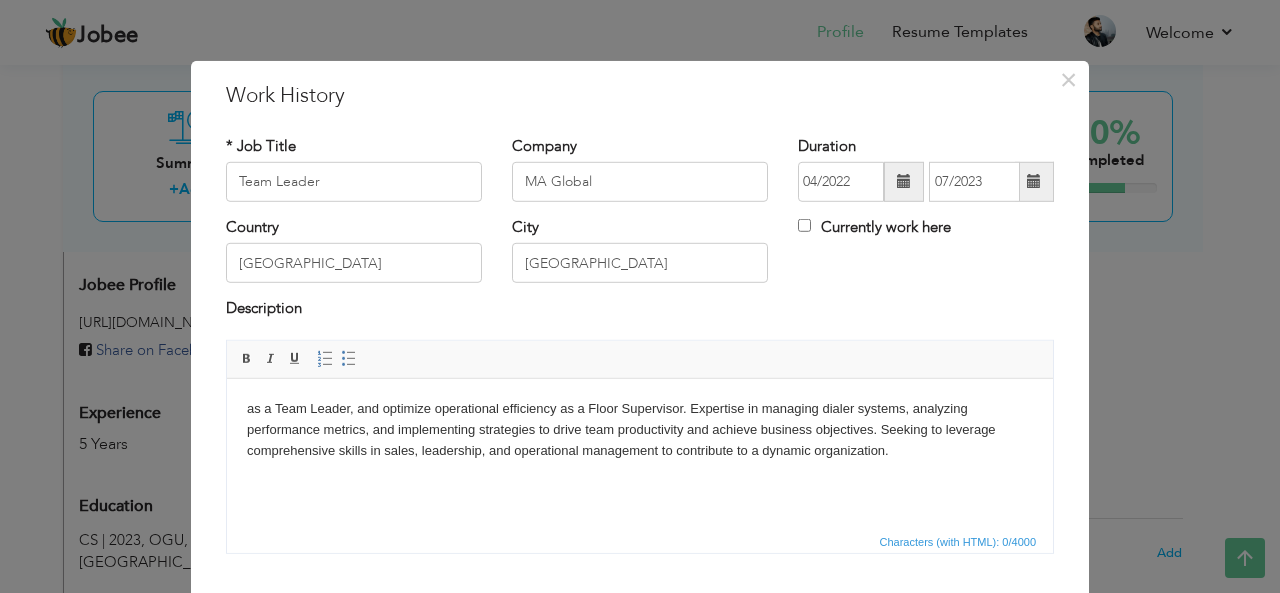 click on "as a Team Leader, and optimize operational efficiency as a Floor Supervisor. Expertise in managing dialer systems, analyzing performance metrics, and implementing strategies to drive team productivity and achieve business objectives. Seeking to leverage comprehensive skills in sales, leadership, and operational management to contribute to a dynamic organization." at bounding box center (640, 429) 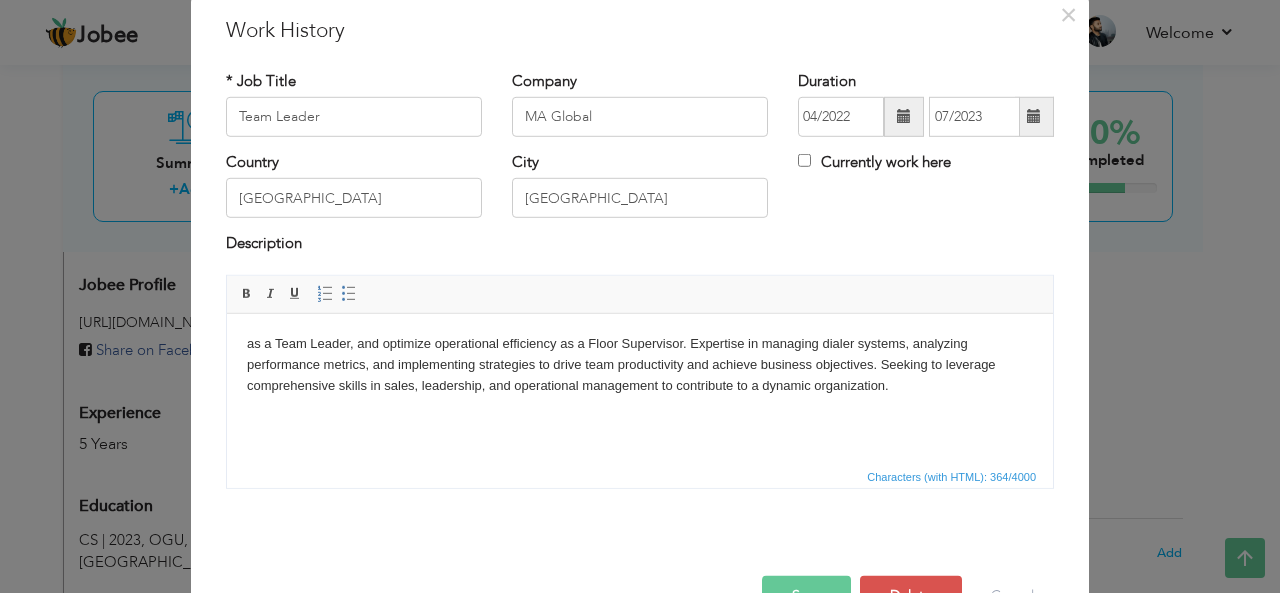 scroll, scrollTop: 67, scrollLeft: 0, axis: vertical 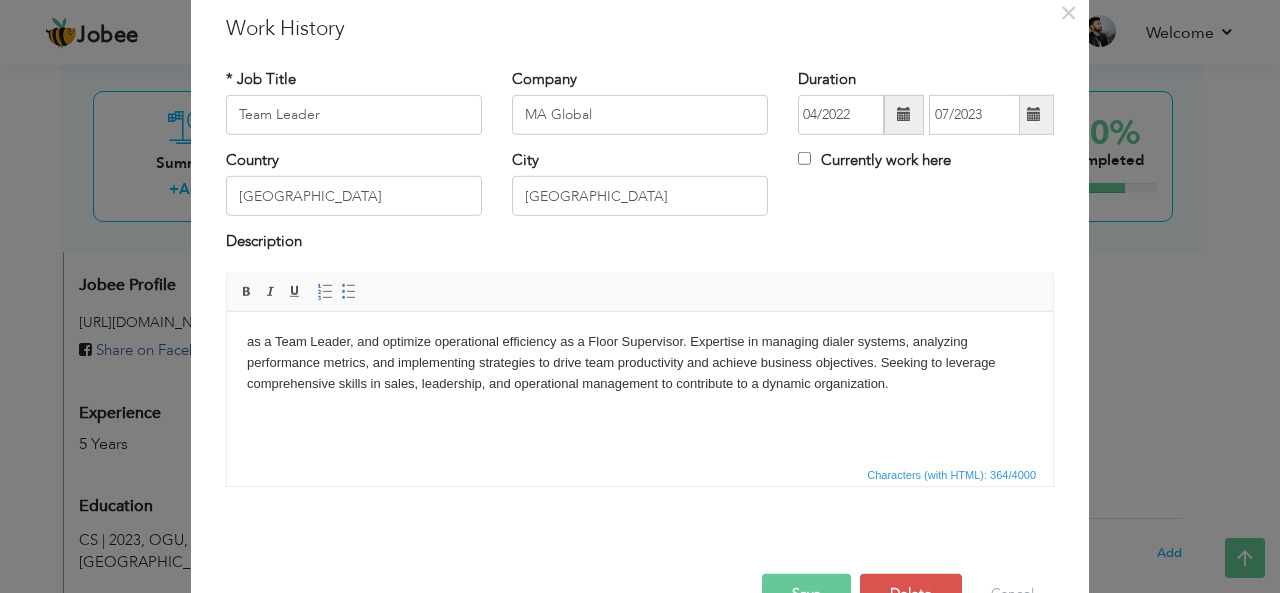 drag, startPoint x: 252, startPoint y: 342, endPoint x: 200, endPoint y: 342, distance: 52 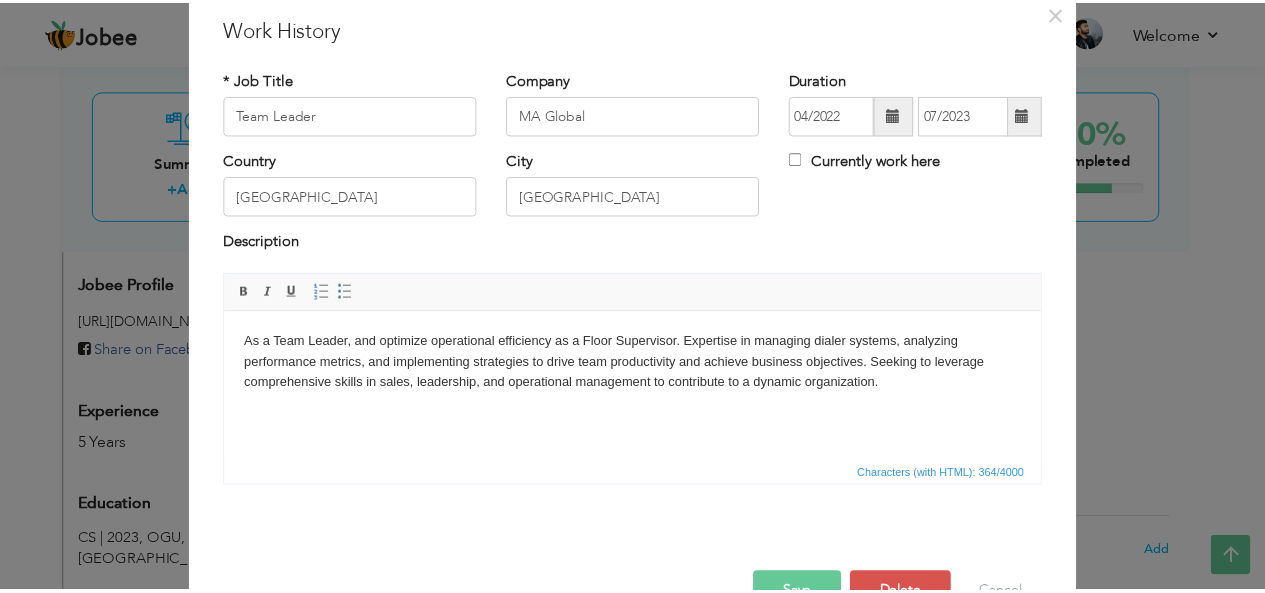 scroll, scrollTop: 120, scrollLeft: 0, axis: vertical 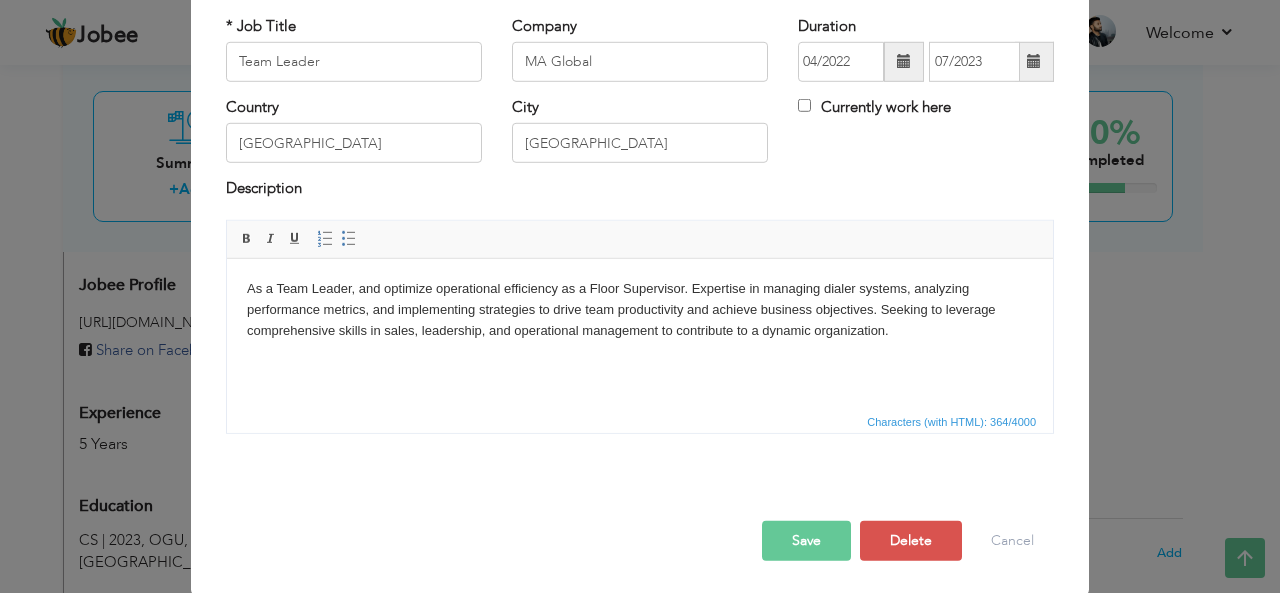click on "Save" at bounding box center (806, 541) 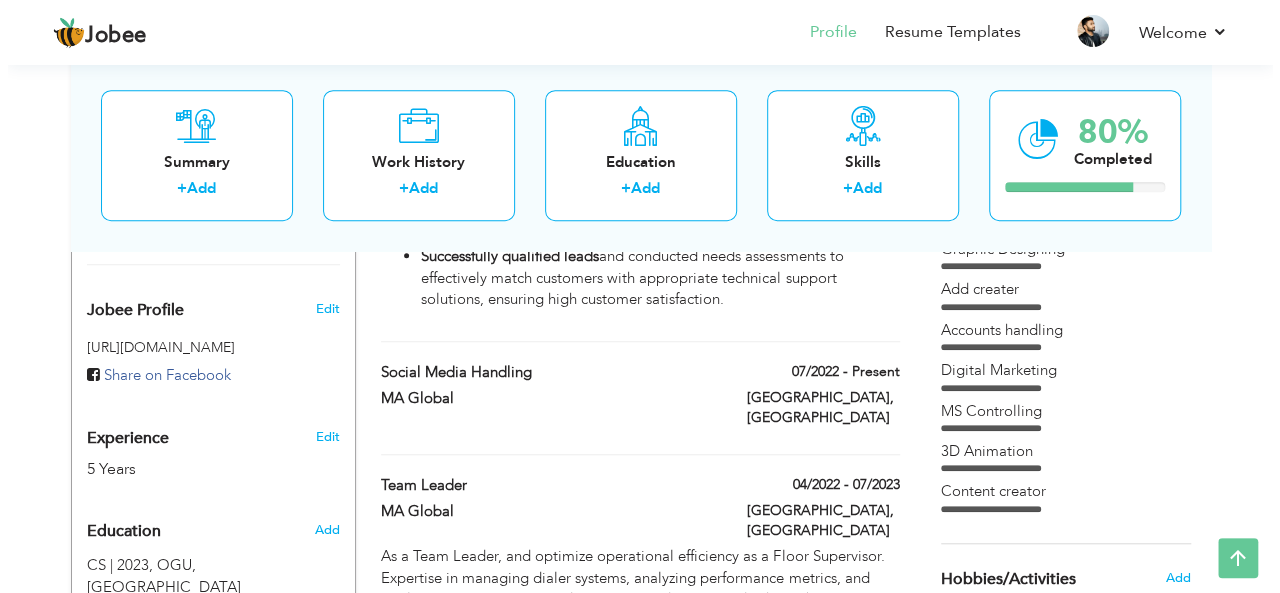 scroll, scrollTop: 628, scrollLeft: 0, axis: vertical 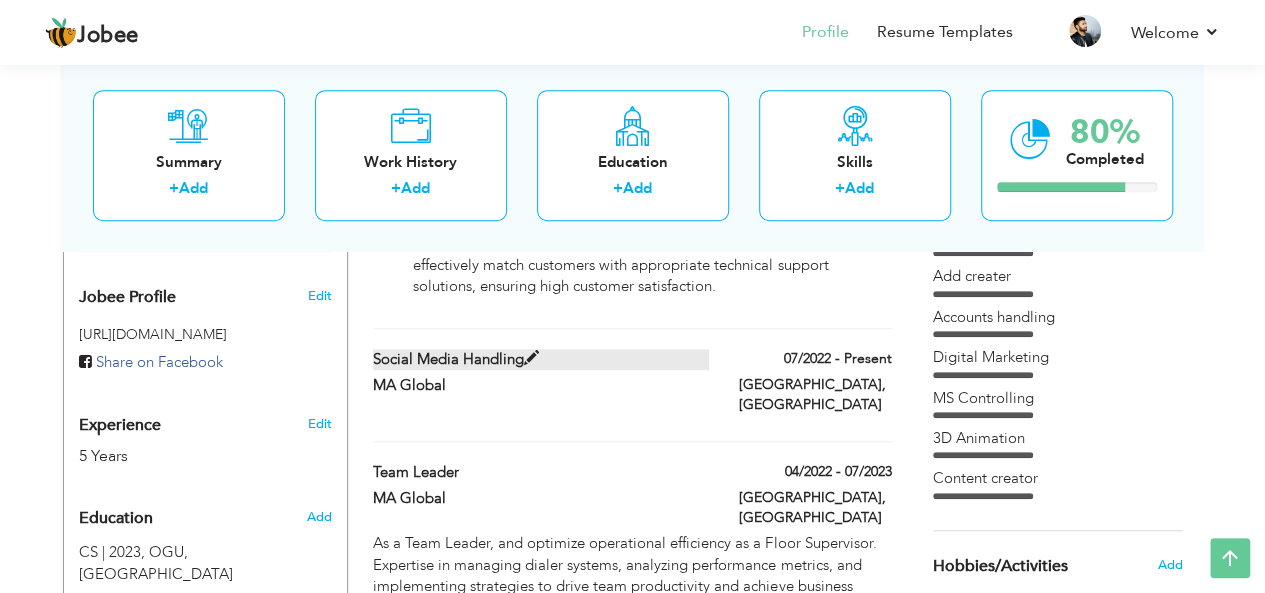 click at bounding box center [531, 358] 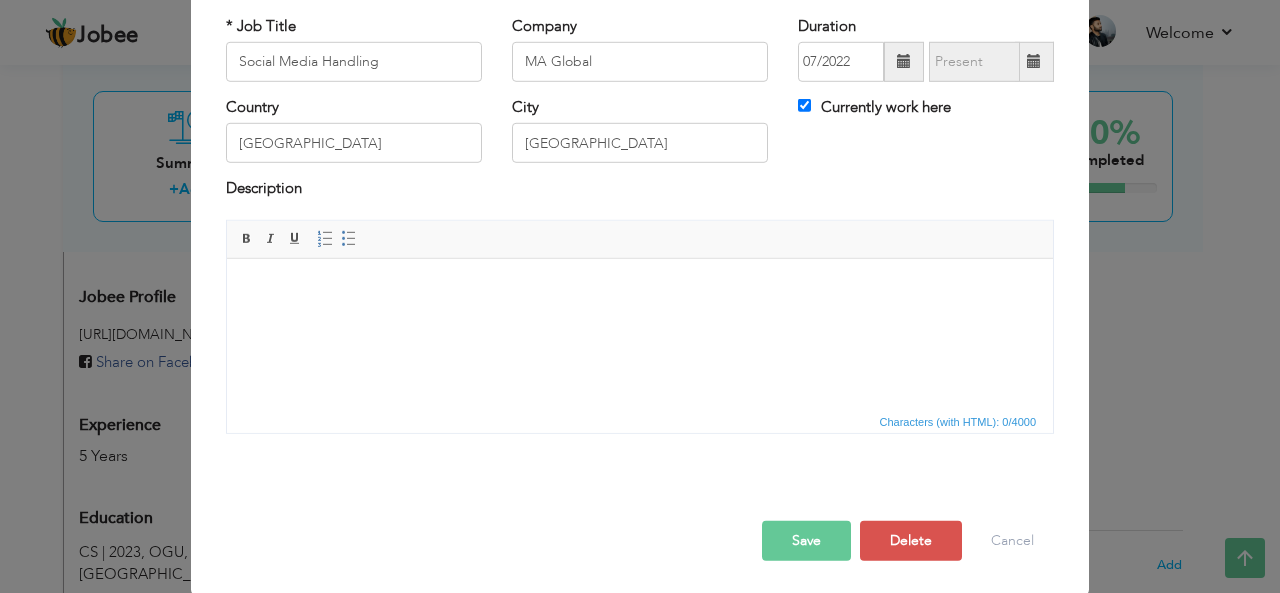 scroll, scrollTop: 0, scrollLeft: 0, axis: both 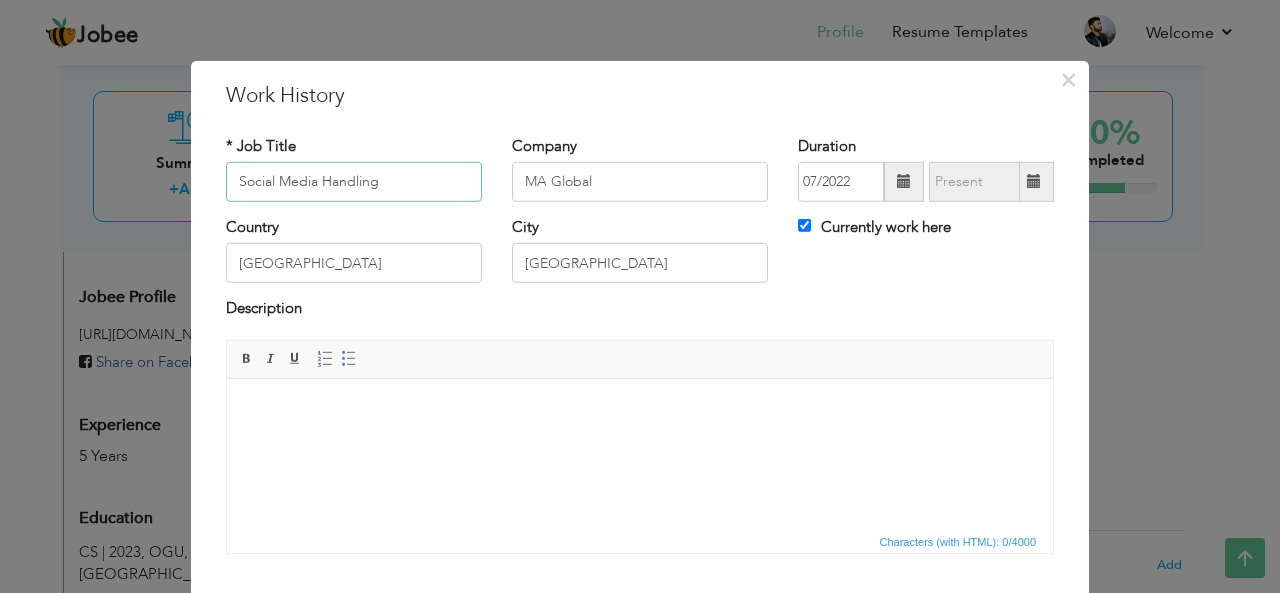 click on "Social Media Handling" at bounding box center [354, 182] 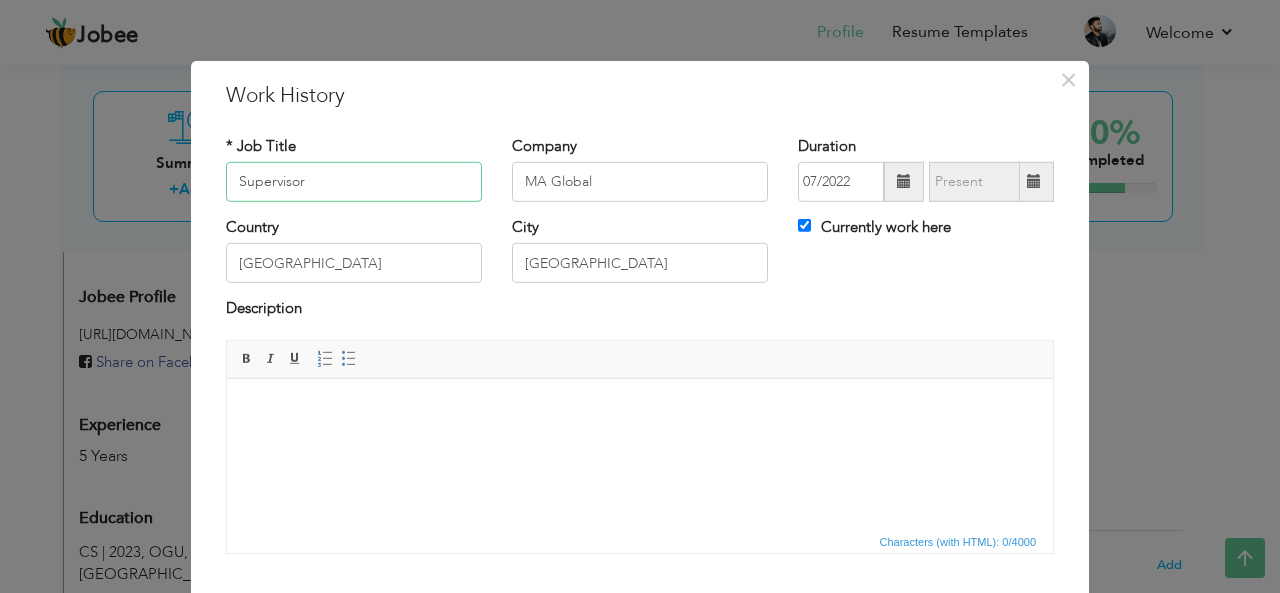 type on "Supervisor" 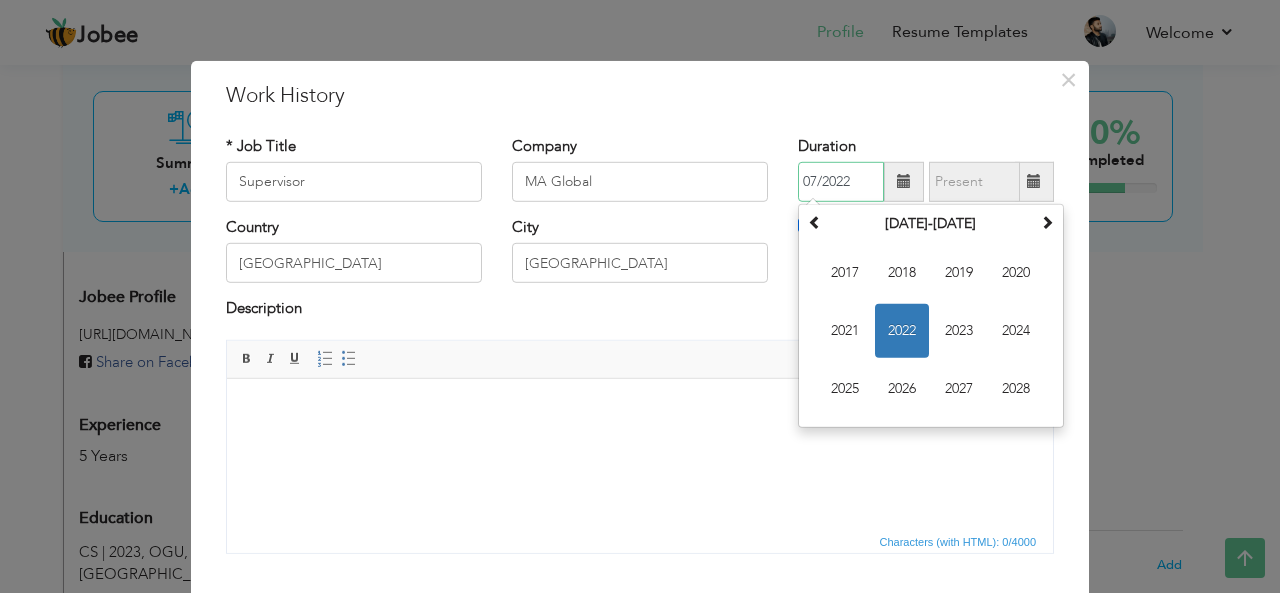 drag, startPoint x: 836, startPoint y: 179, endPoint x: 860, endPoint y: 179, distance: 24 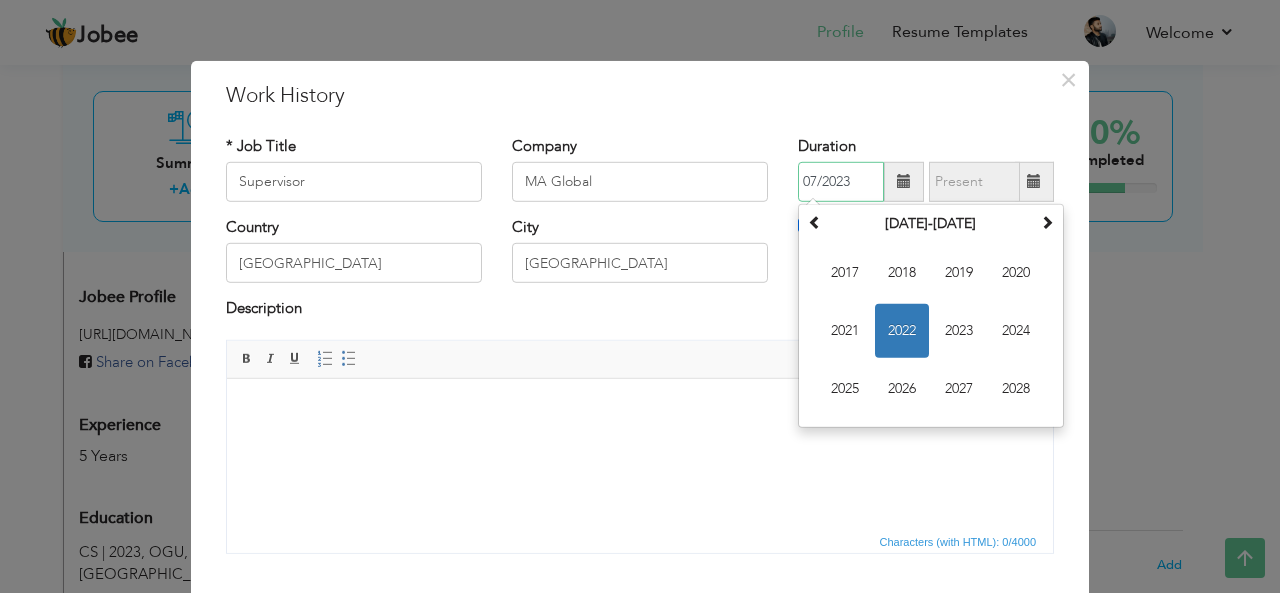 type on "07/2023" 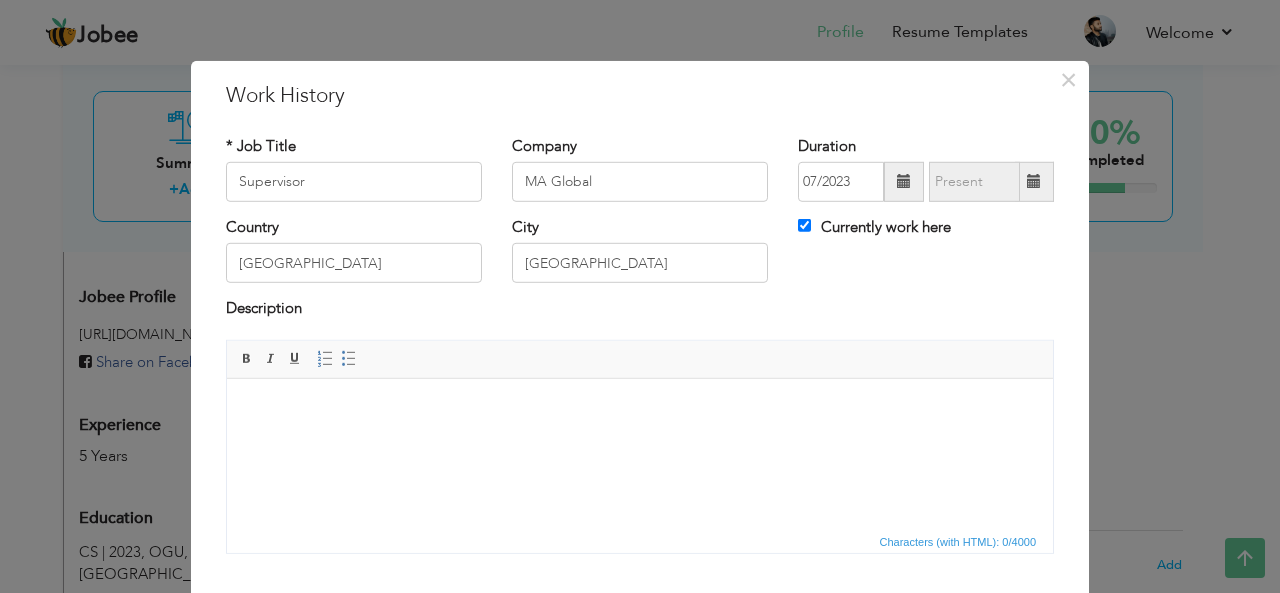 click on "Editor toolbars Basic Styles   Bold   Italic   Underline Paragraph   Insert/Remove Numbered List   Insert/Remove Bulleted List" at bounding box center [640, 360] 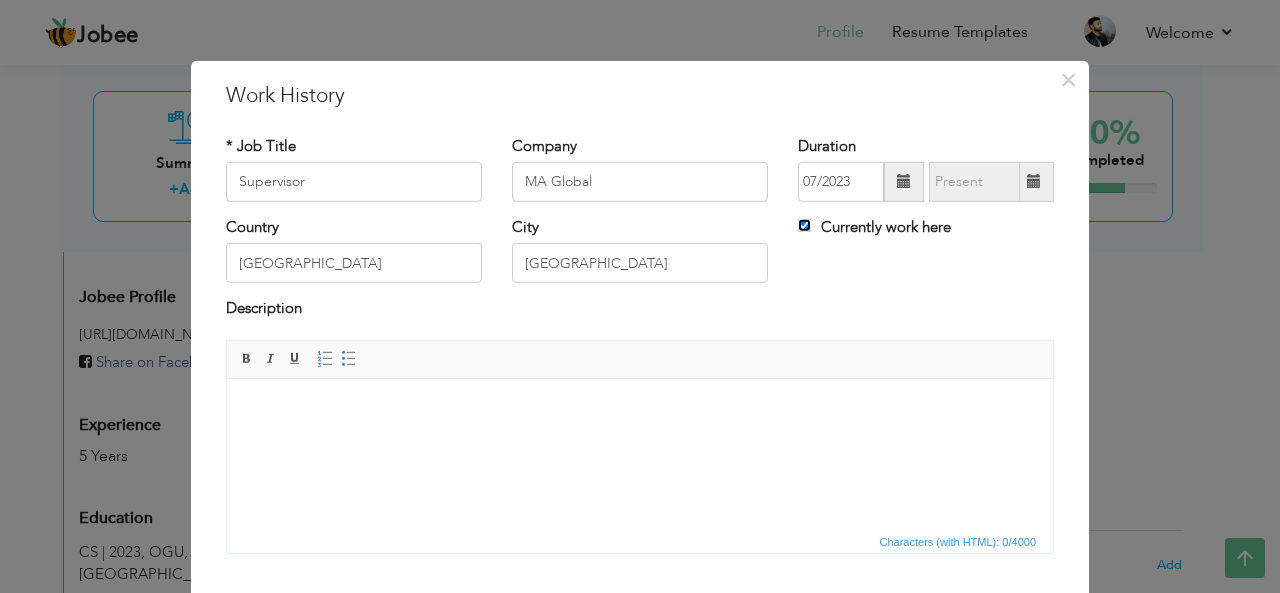 click on "Currently work here" at bounding box center (804, 225) 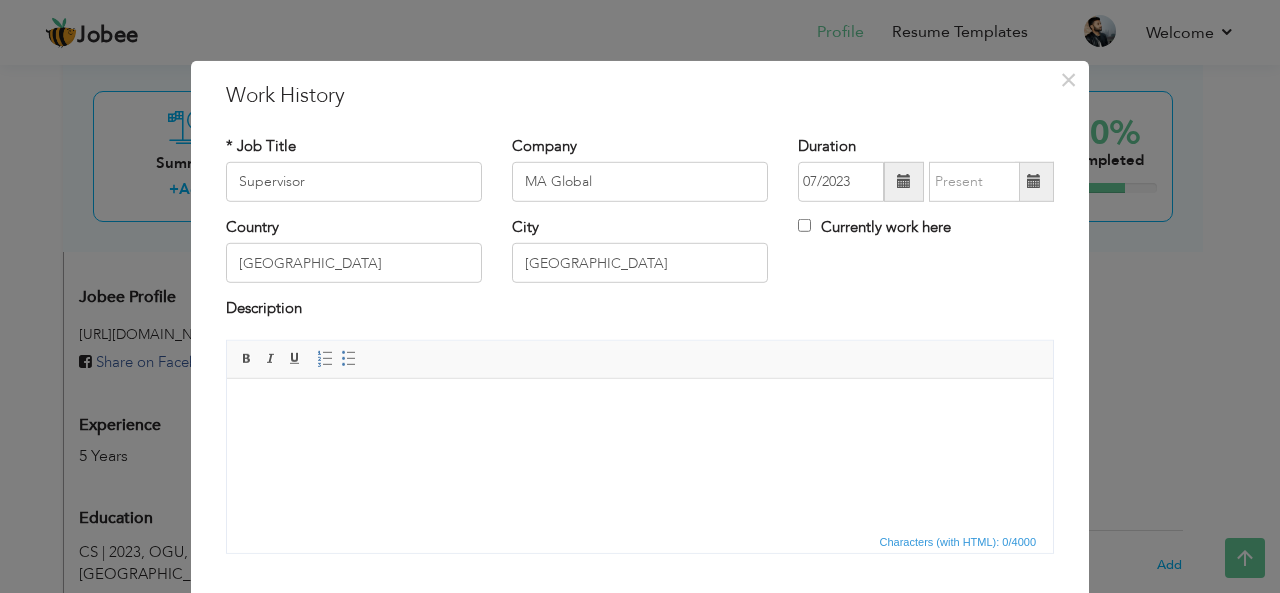 click on "Currently work here" at bounding box center [874, 227] 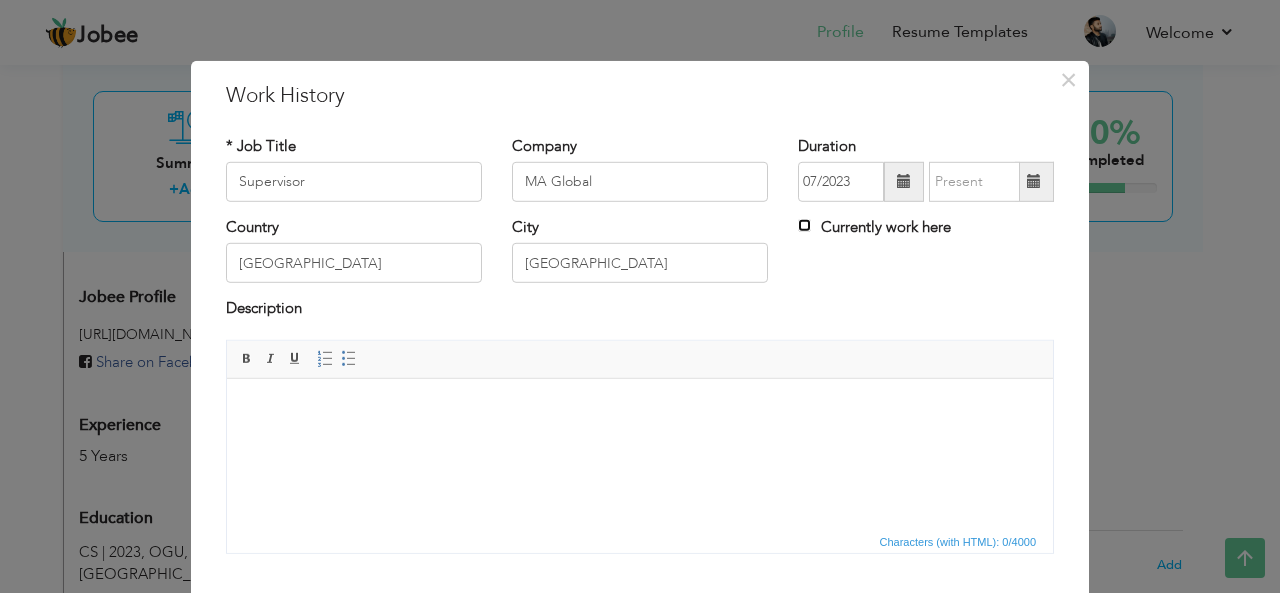 click on "Currently work here" at bounding box center (804, 225) 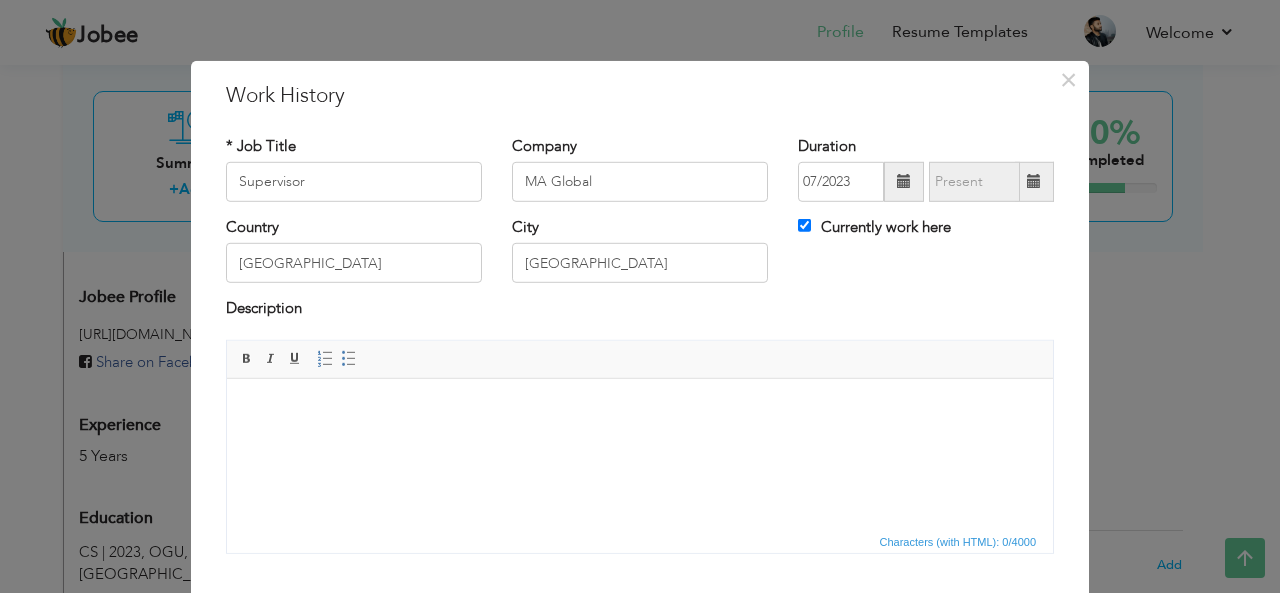 click at bounding box center (640, 408) 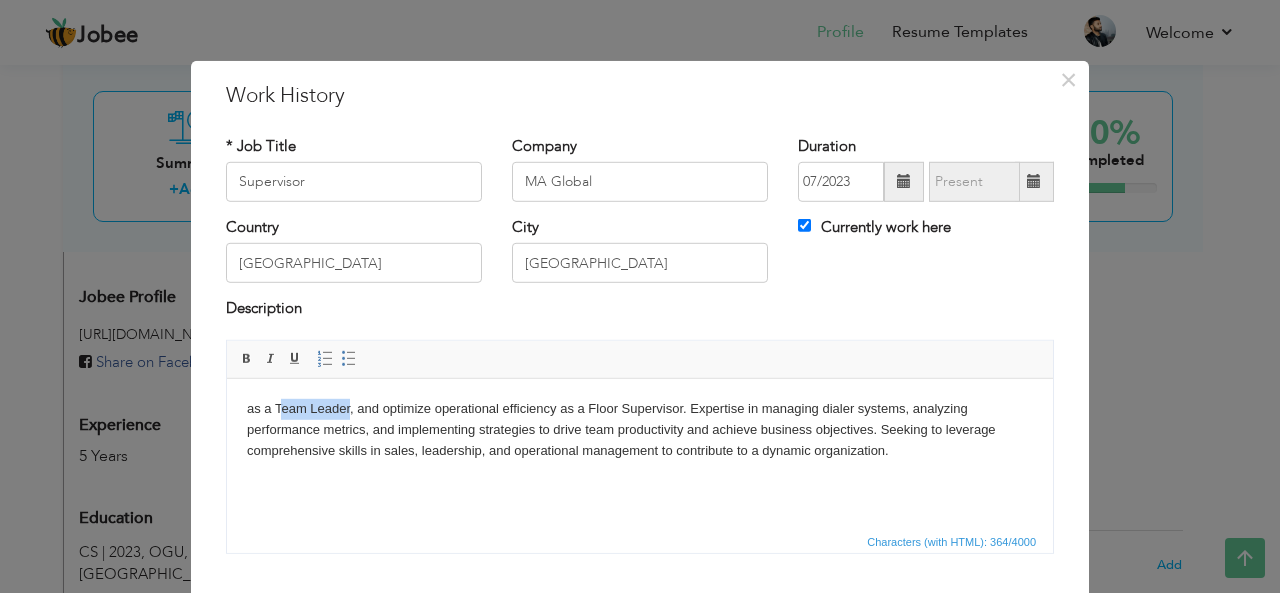 drag, startPoint x: 278, startPoint y: 408, endPoint x: 350, endPoint y: 408, distance: 72 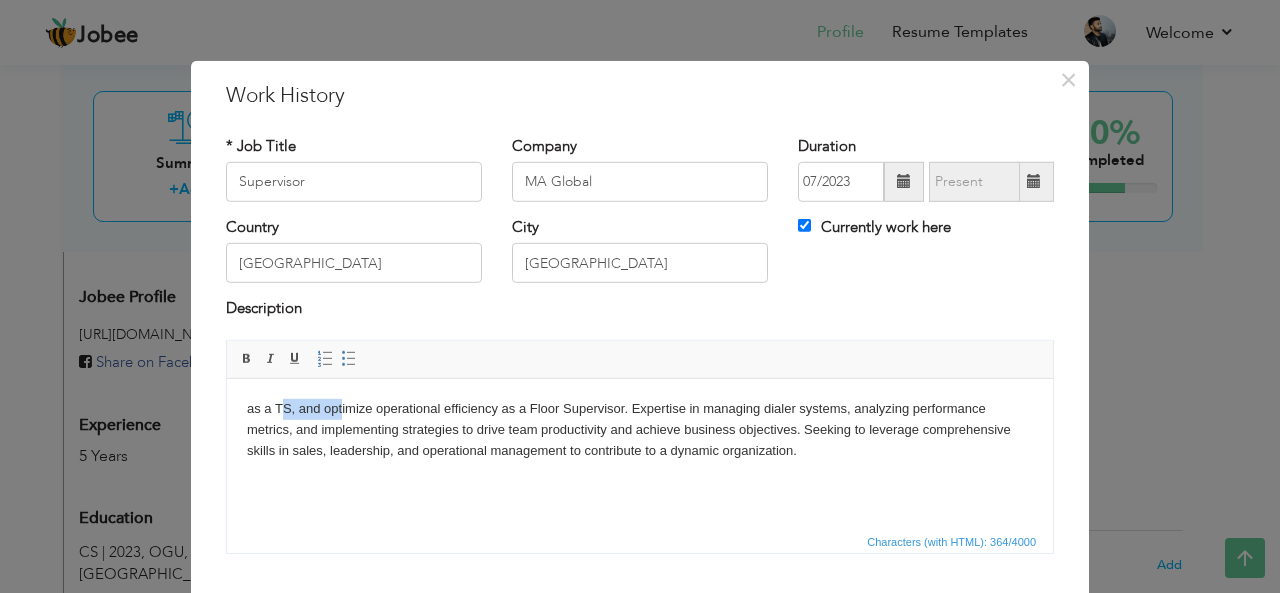 type 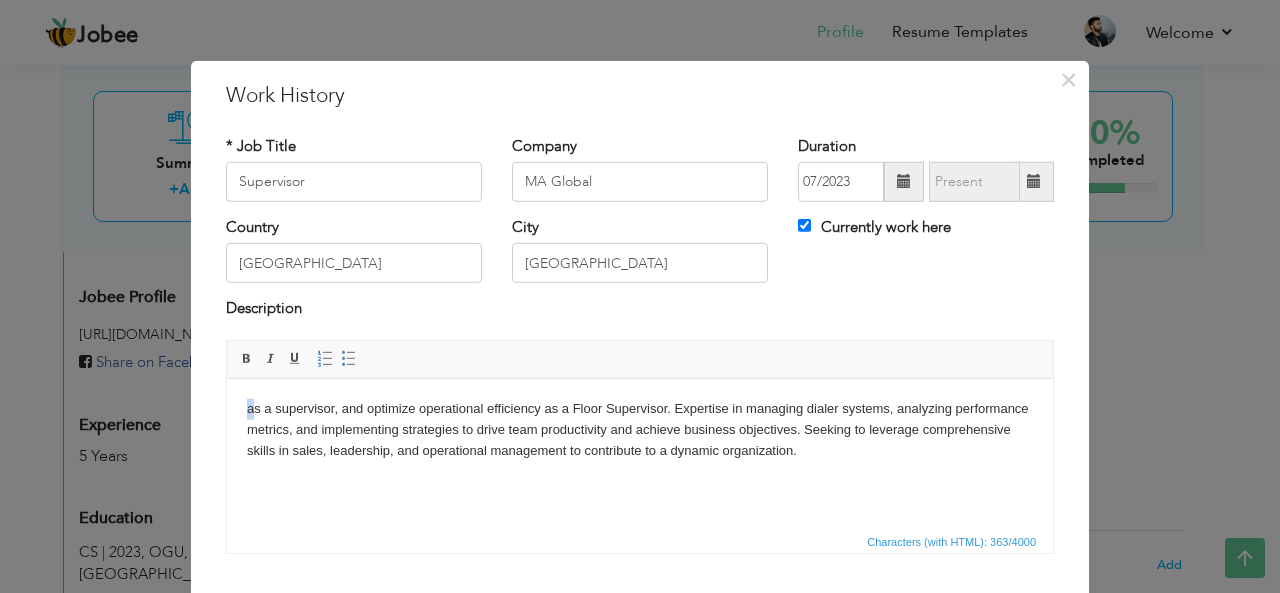 drag, startPoint x: 255, startPoint y: 412, endPoint x: 229, endPoint y: 410, distance: 26.076809 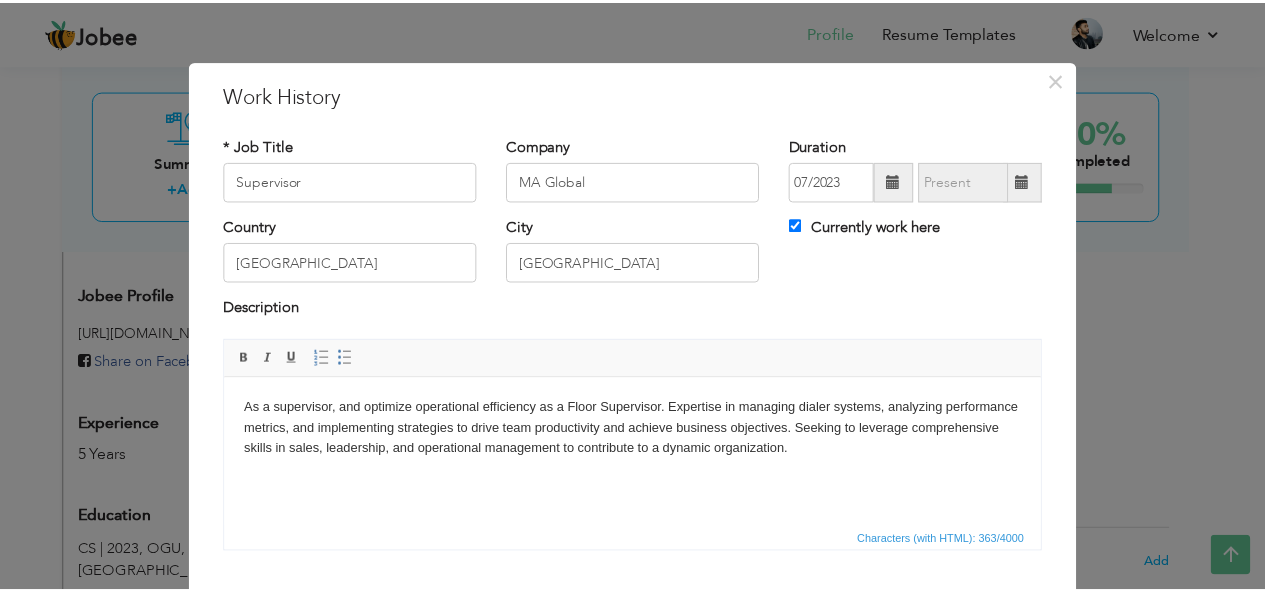 scroll, scrollTop: 120, scrollLeft: 0, axis: vertical 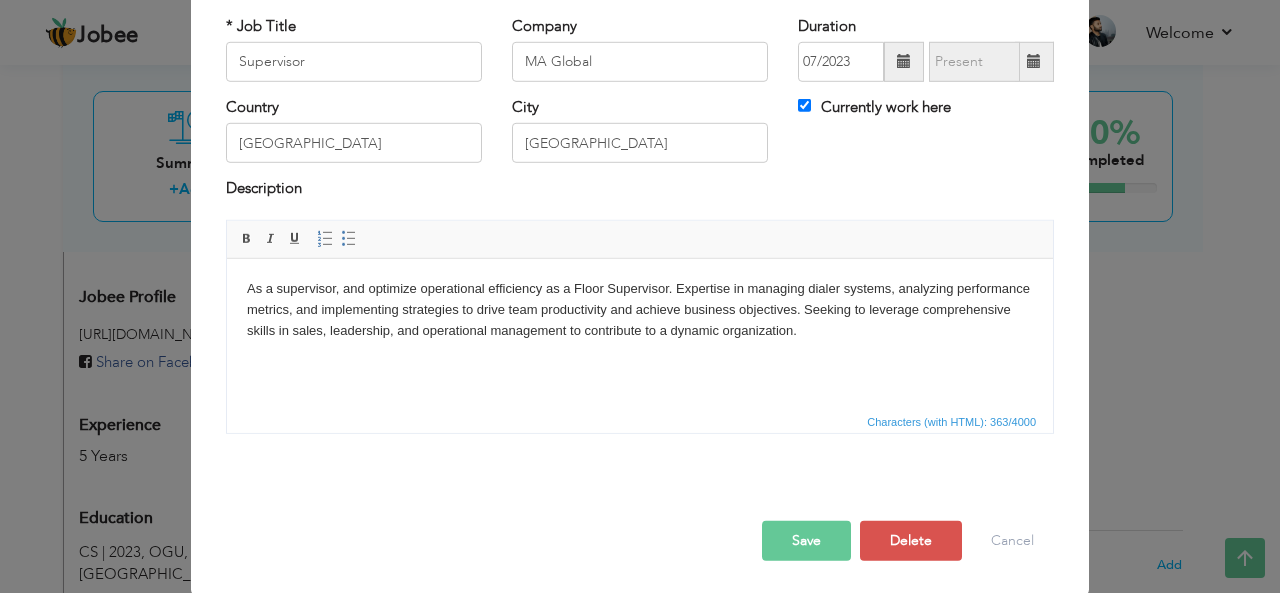 click on "Save" at bounding box center [806, 541] 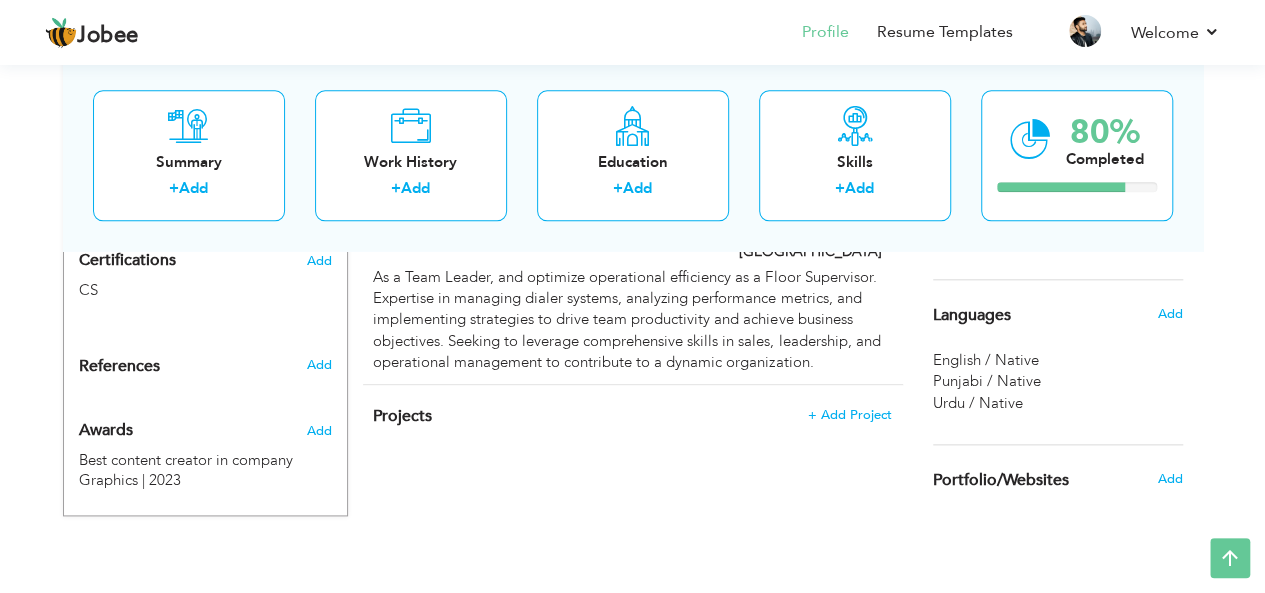 scroll, scrollTop: 1006, scrollLeft: 0, axis: vertical 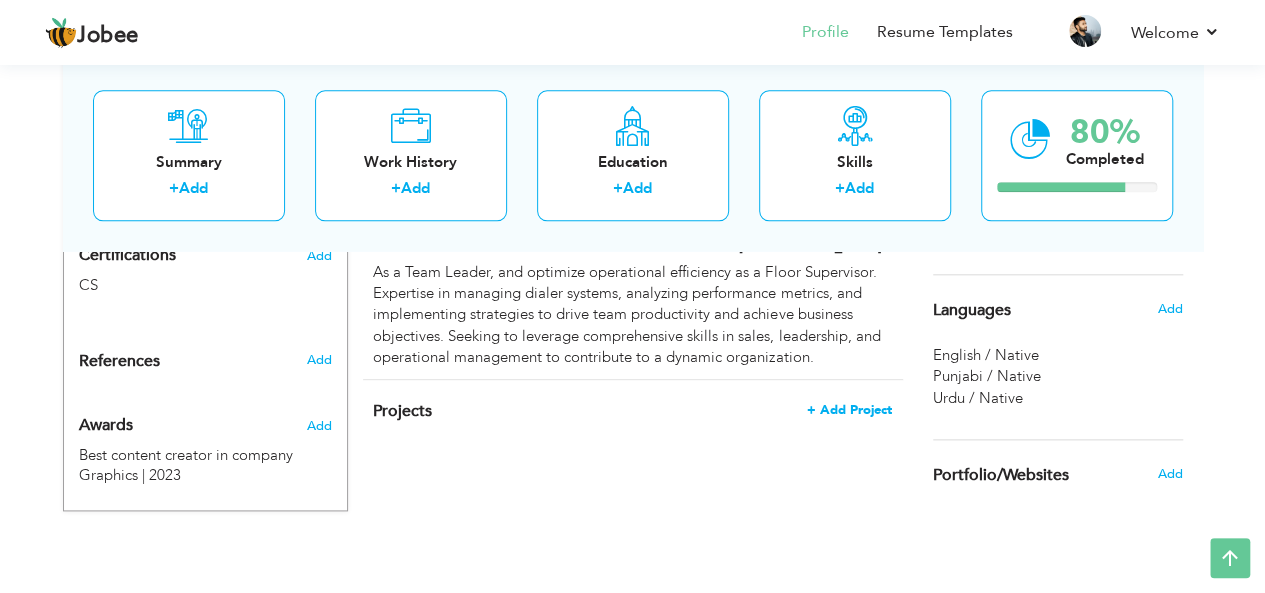 click on "+ Add Project" at bounding box center [849, 410] 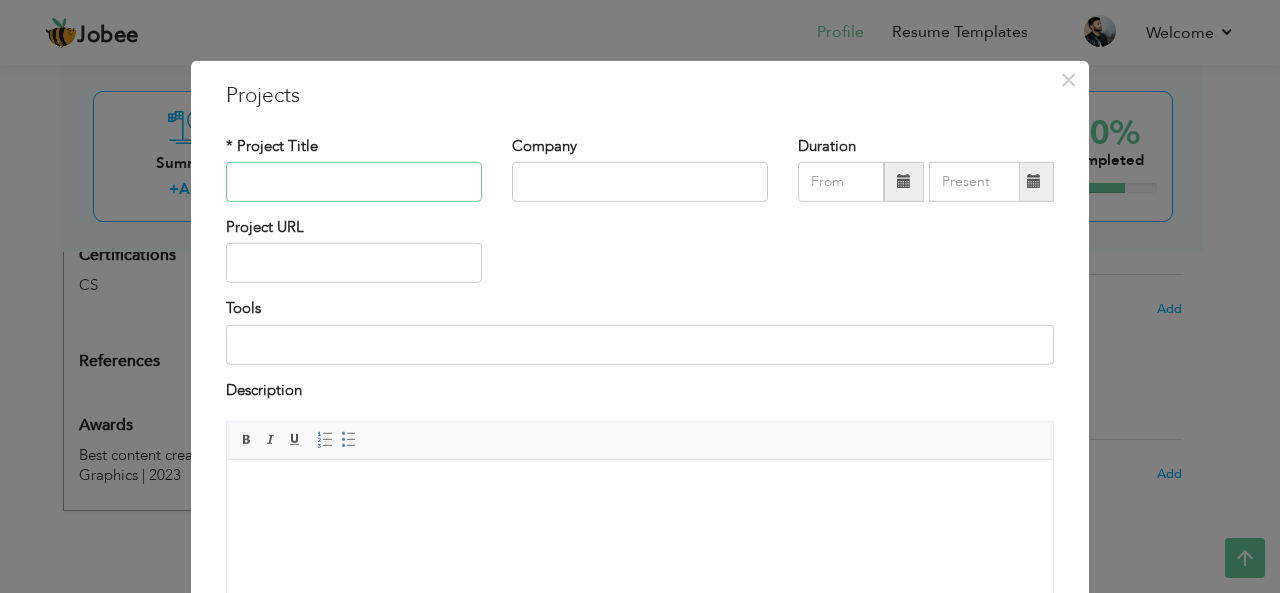 click at bounding box center [354, 182] 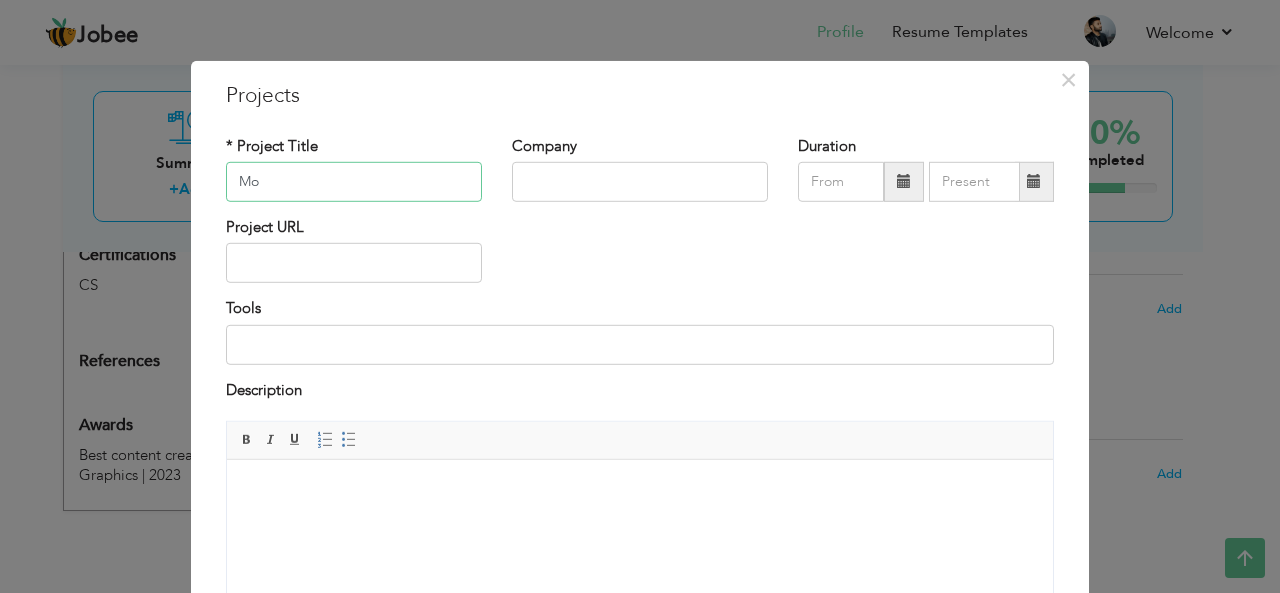 type on "M" 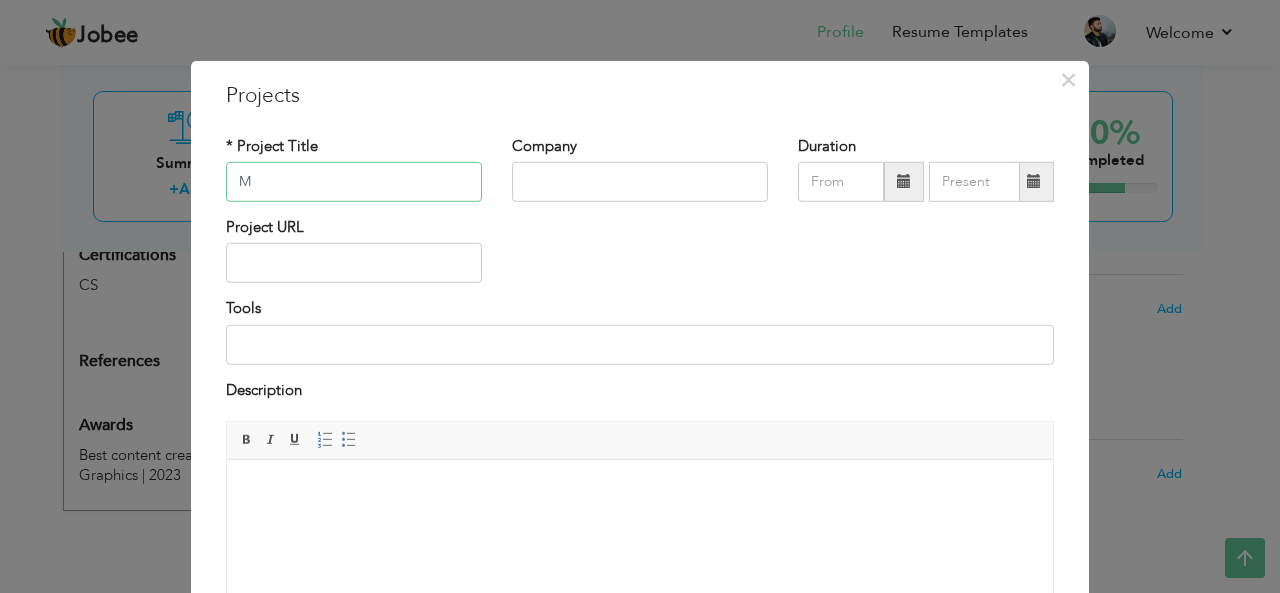 type 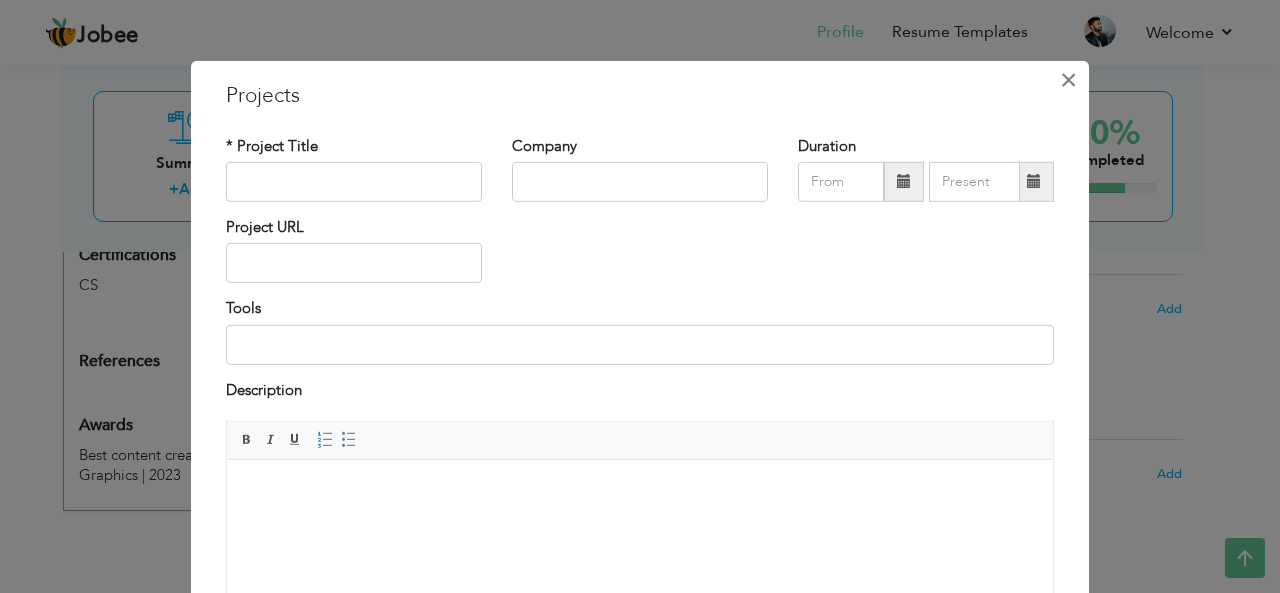 click on "×" at bounding box center [1068, 79] 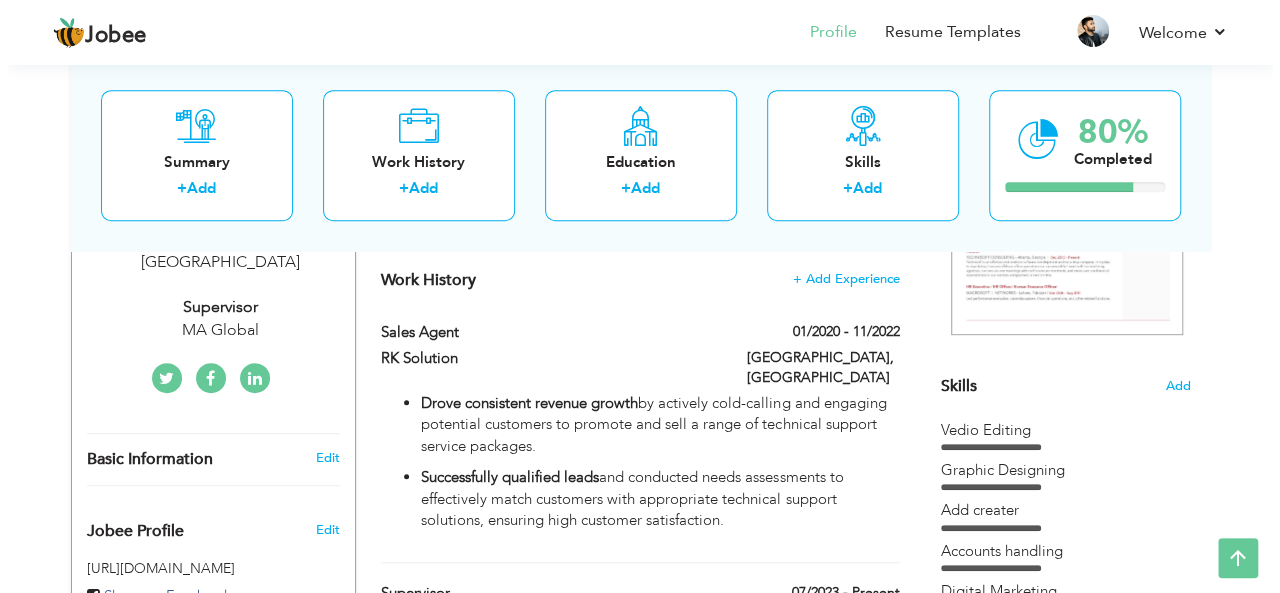 scroll, scrollTop: 394, scrollLeft: 0, axis: vertical 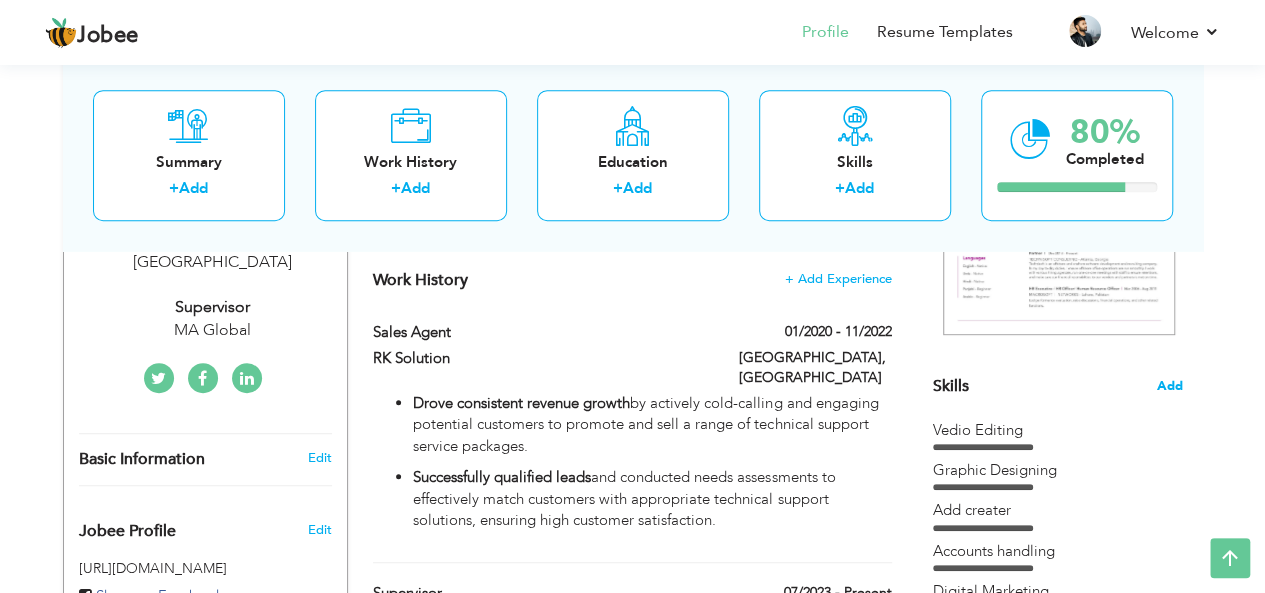 click on "Add" at bounding box center (1170, 386) 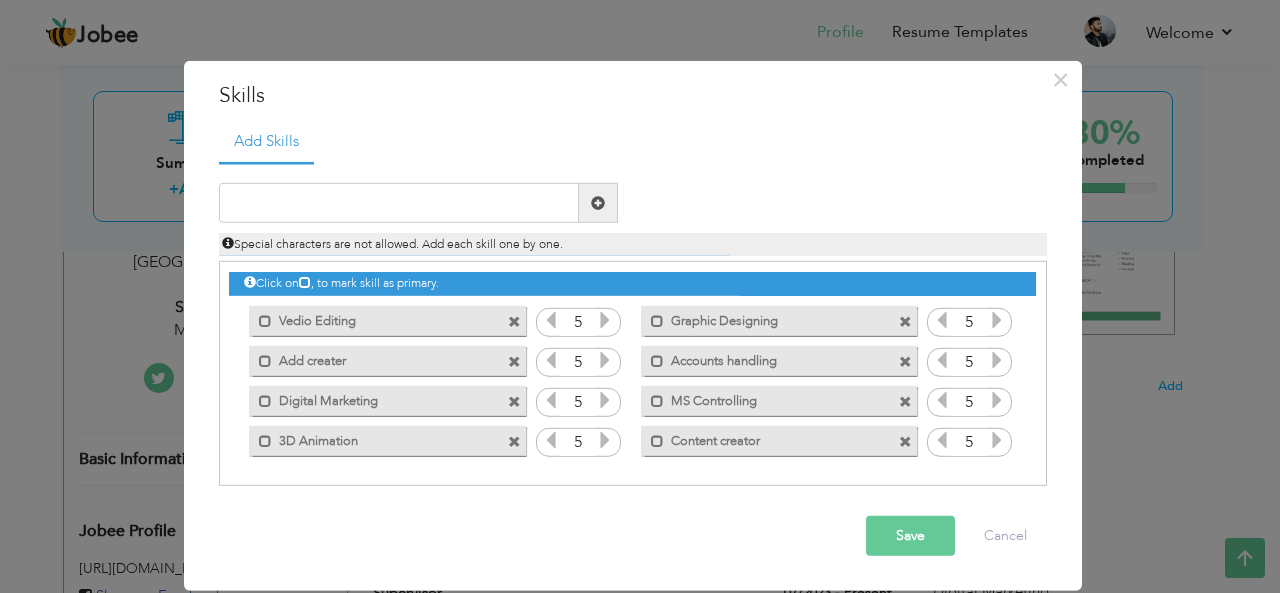 click at bounding box center [514, 321] 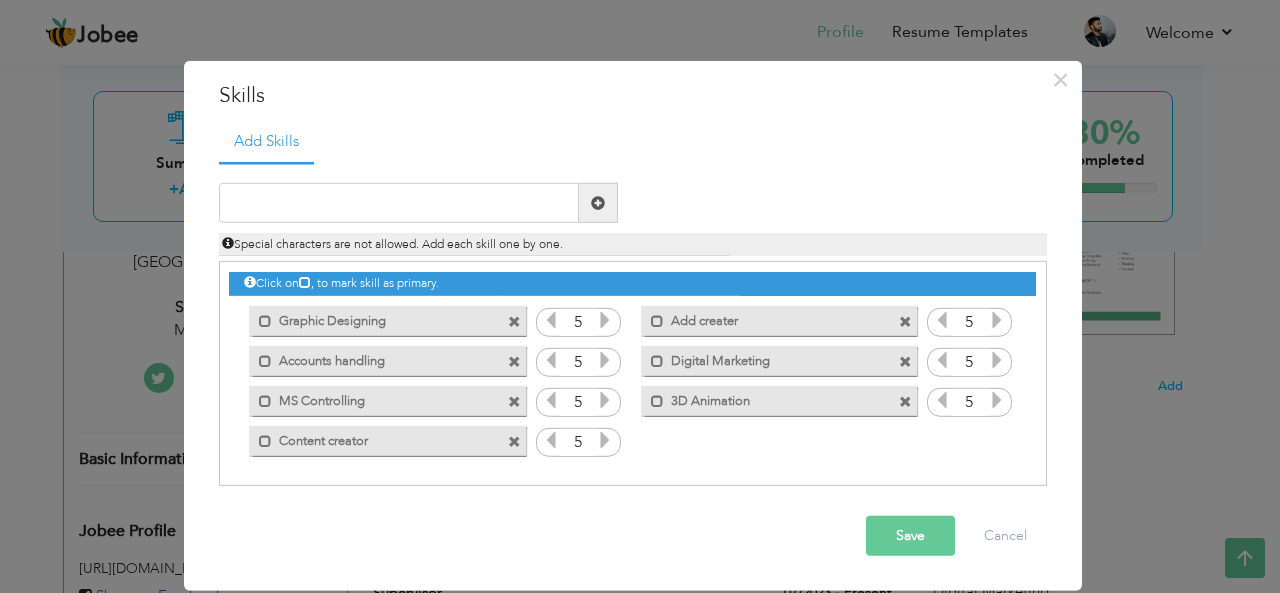 click at bounding box center (514, 321) 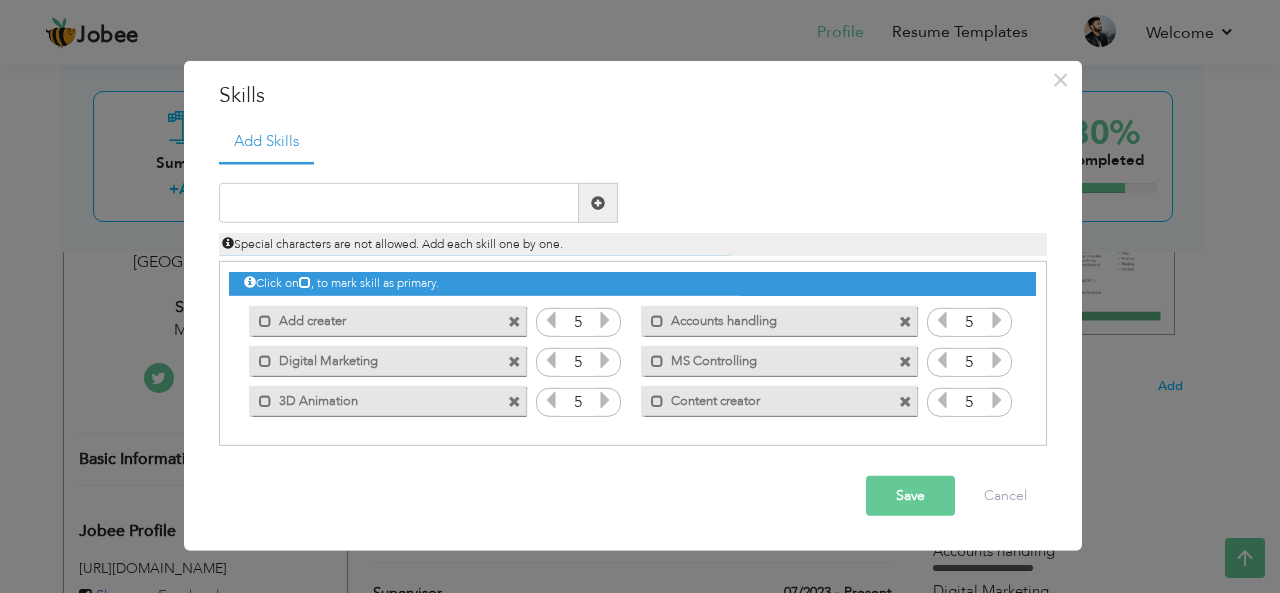 click at bounding box center [514, 321] 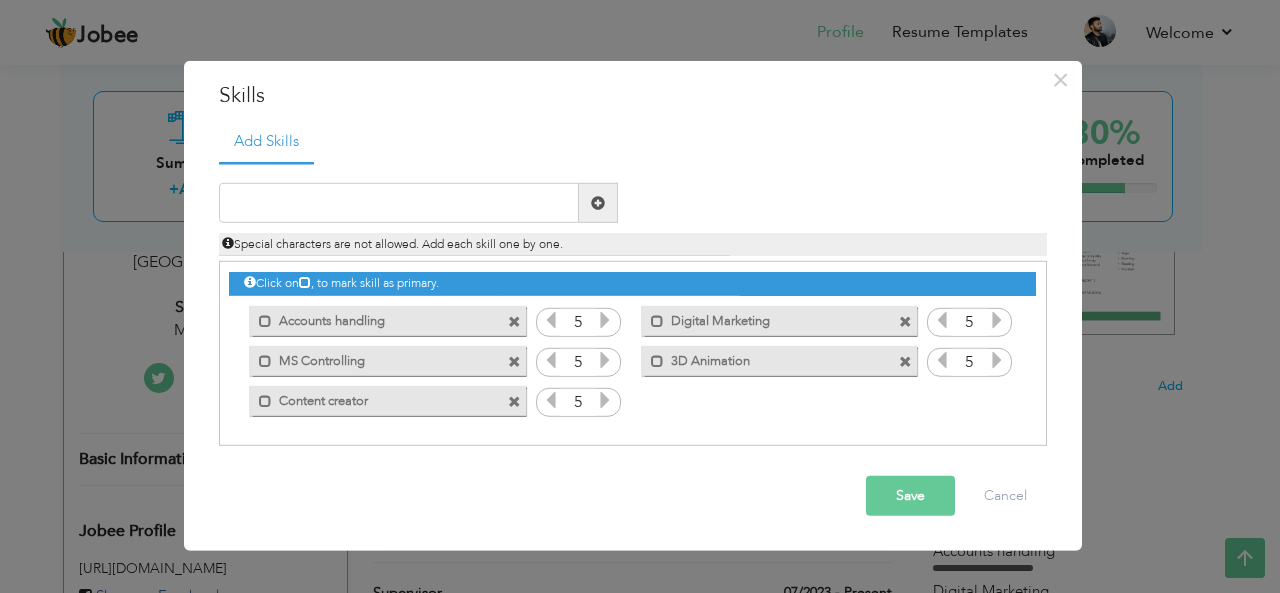 click at bounding box center [514, 321] 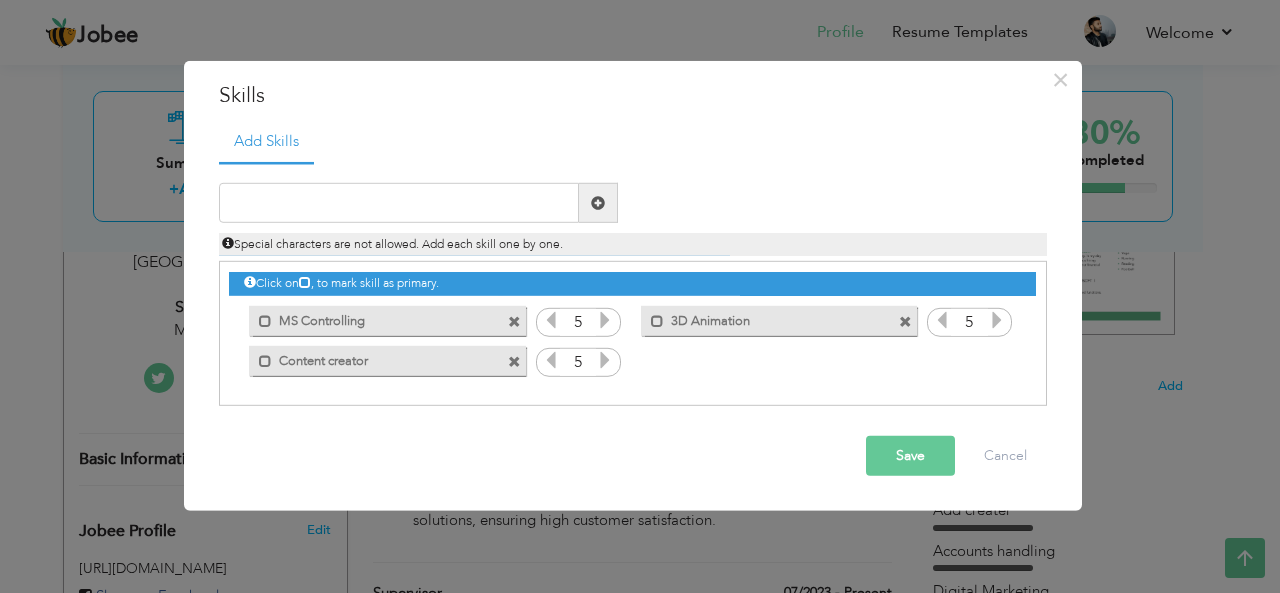click at bounding box center (514, 321) 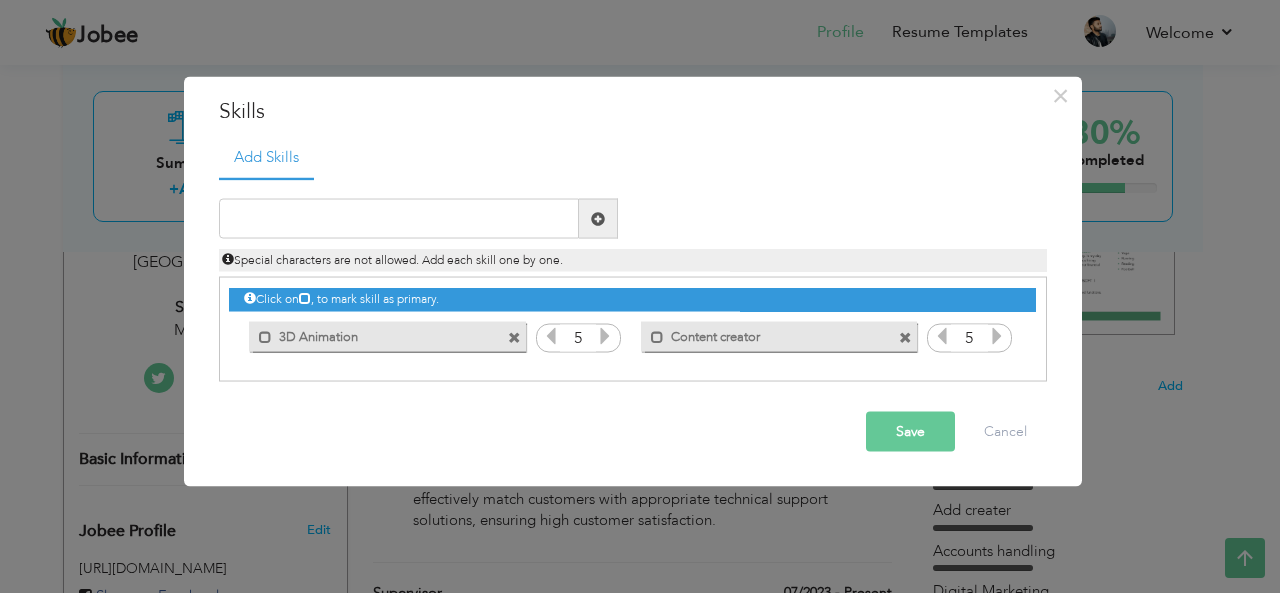click at bounding box center (517, 331) 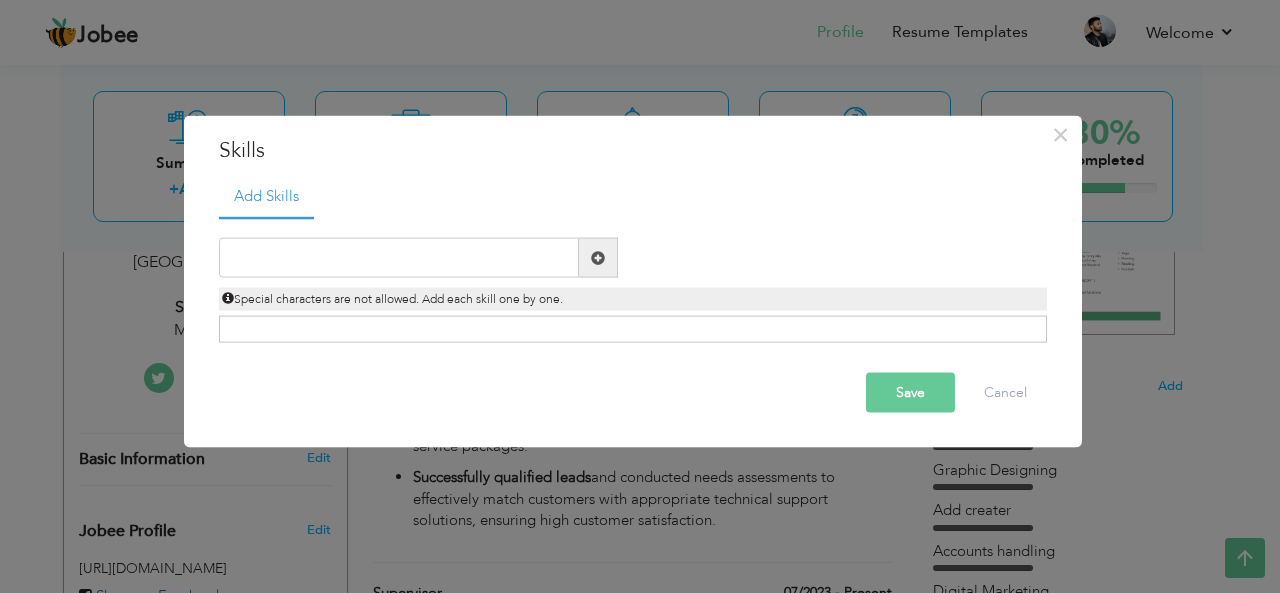 click on "Click on  , to mark skill as primary." at bounding box center [633, 329] 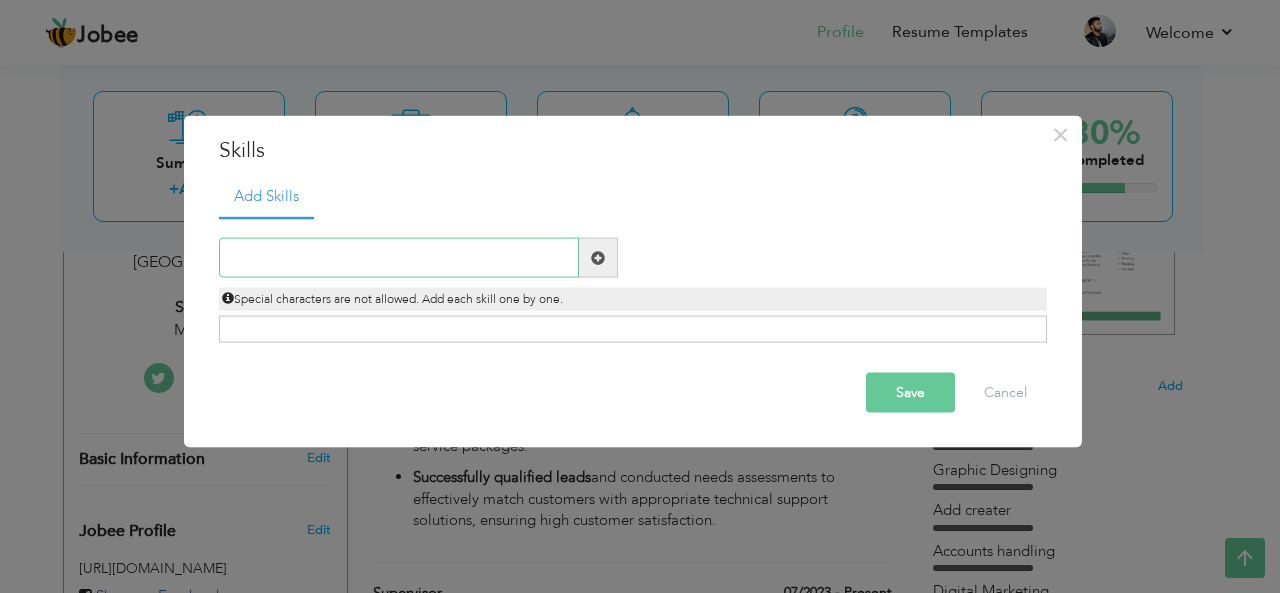 click at bounding box center (399, 258) 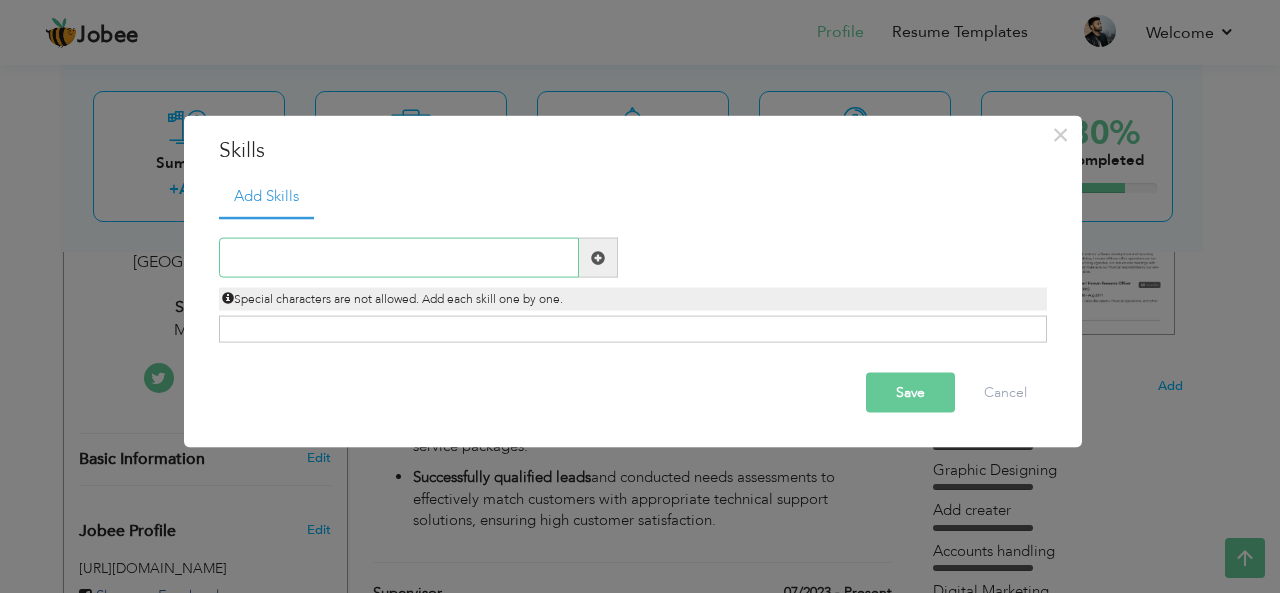 click at bounding box center (399, 258) 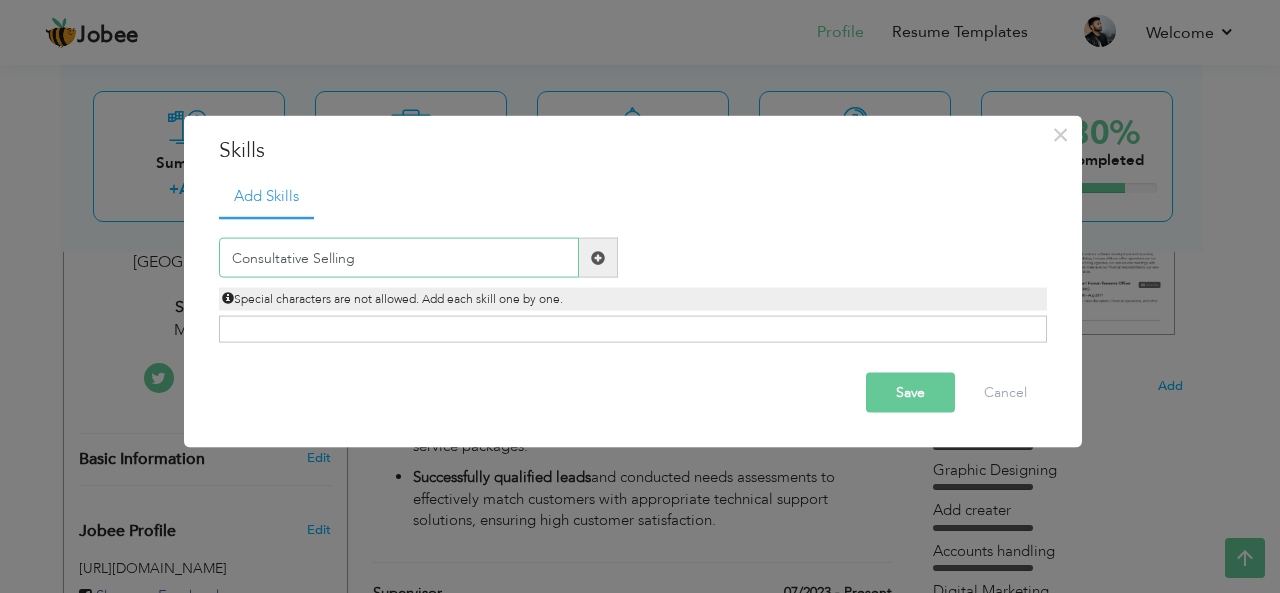 click on "Consultative Selling" at bounding box center [399, 258] 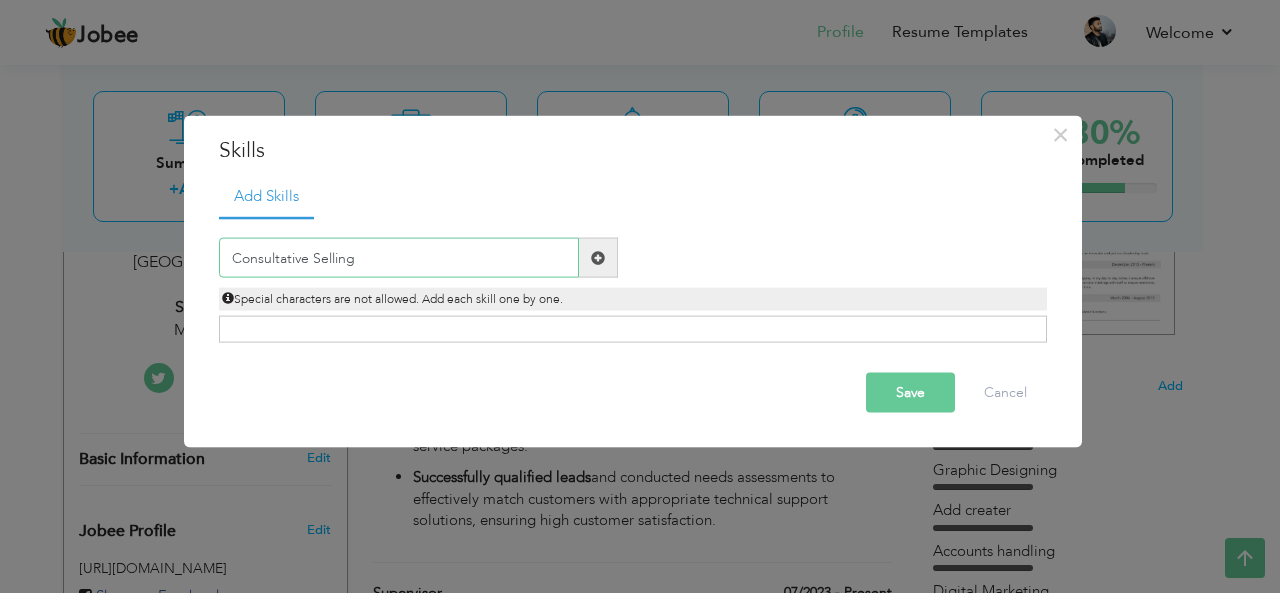 type on "Consultative Selling" 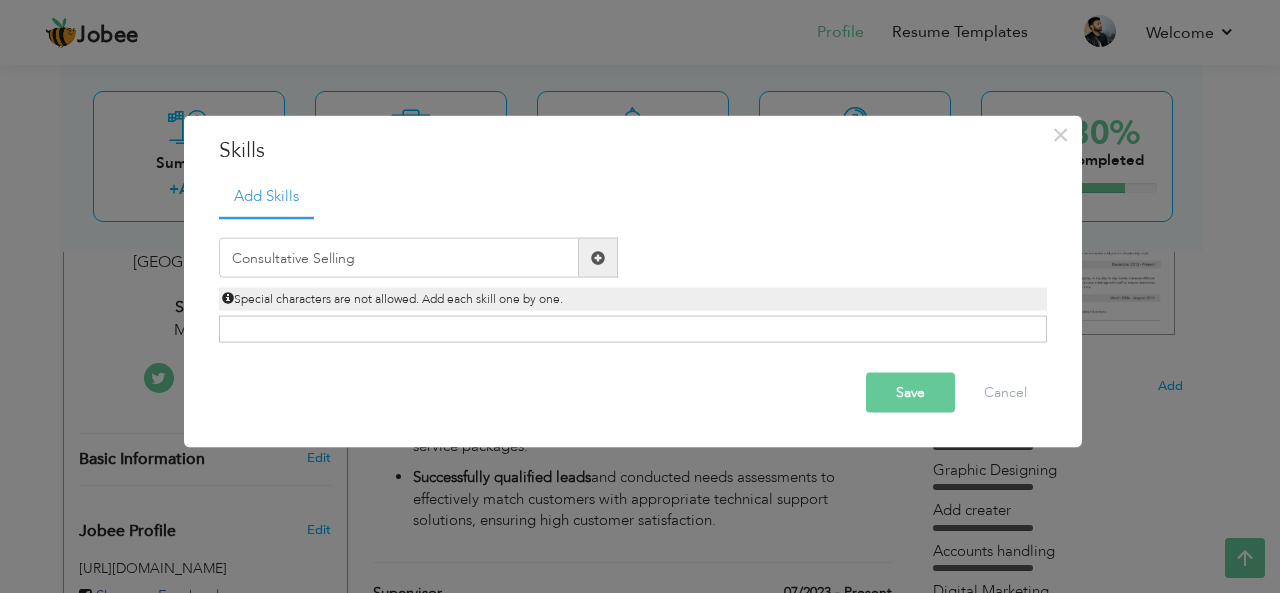 click at bounding box center [598, 257] 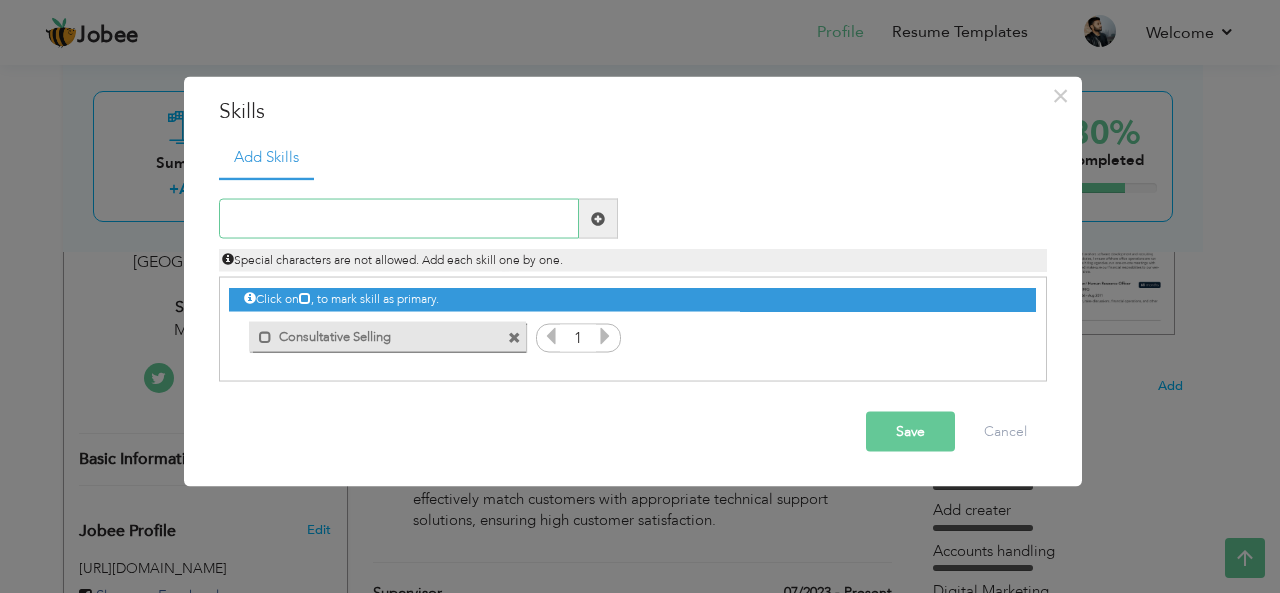 click at bounding box center (399, 219) 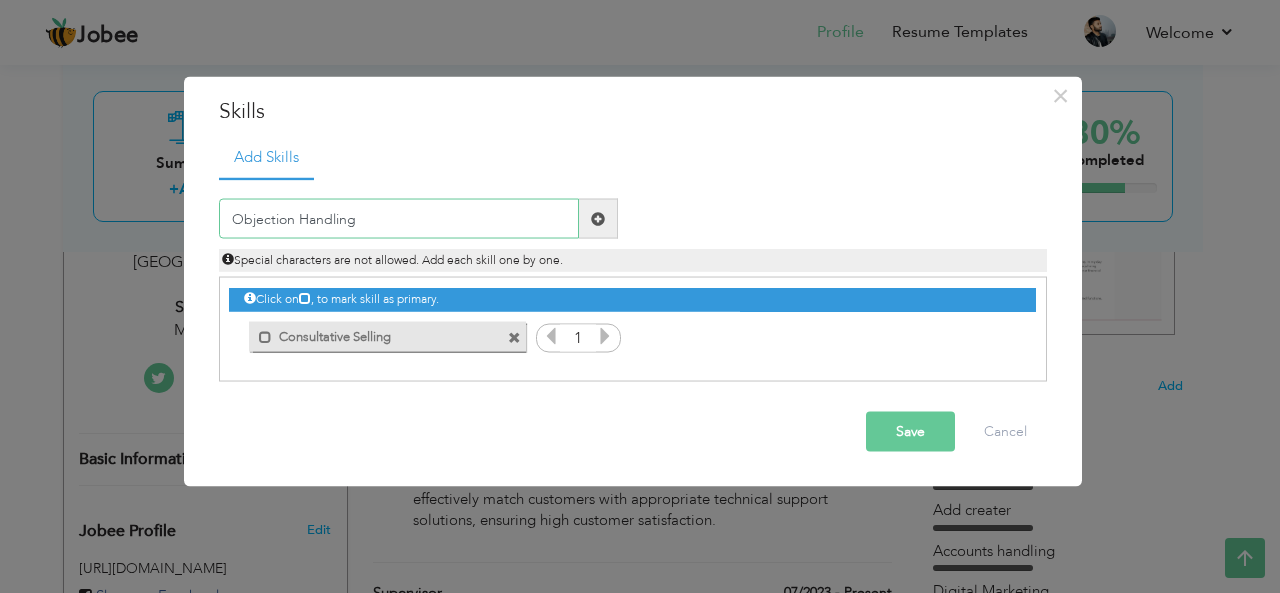 type on "Objection Handling" 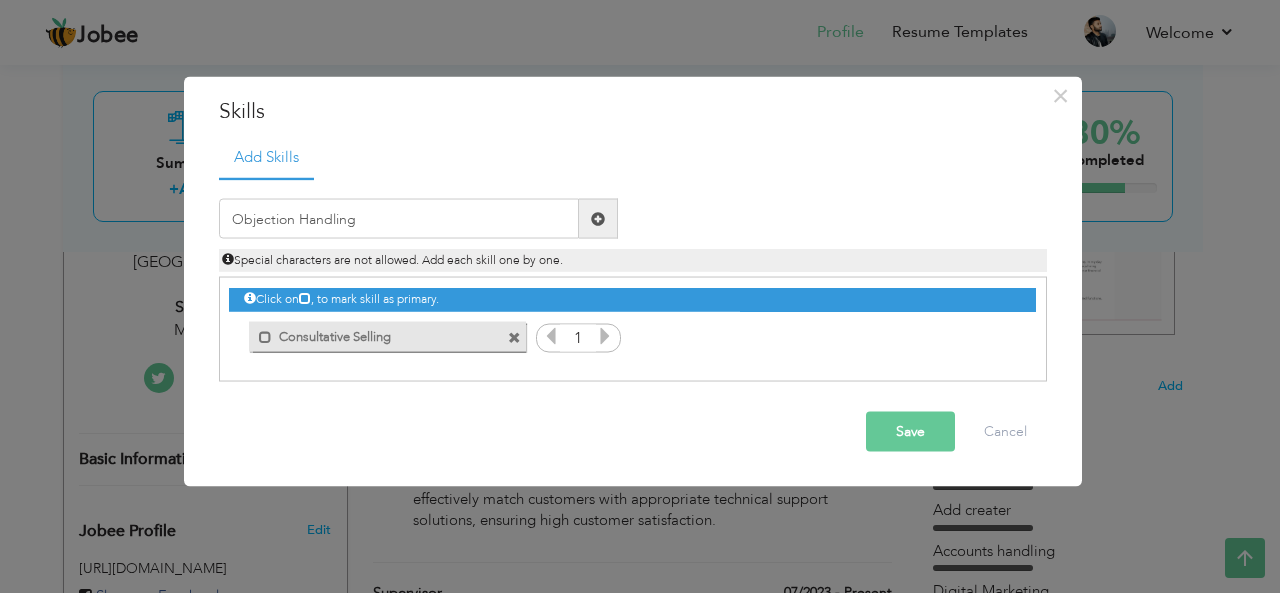 click at bounding box center (598, 219) 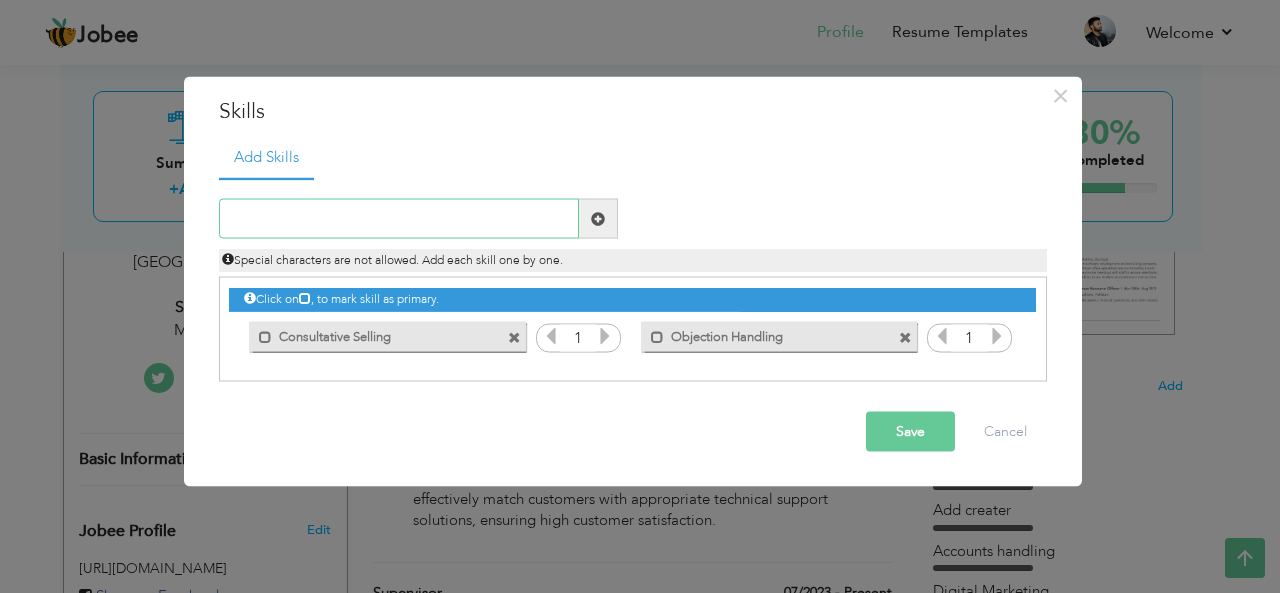 click at bounding box center (399, 219) 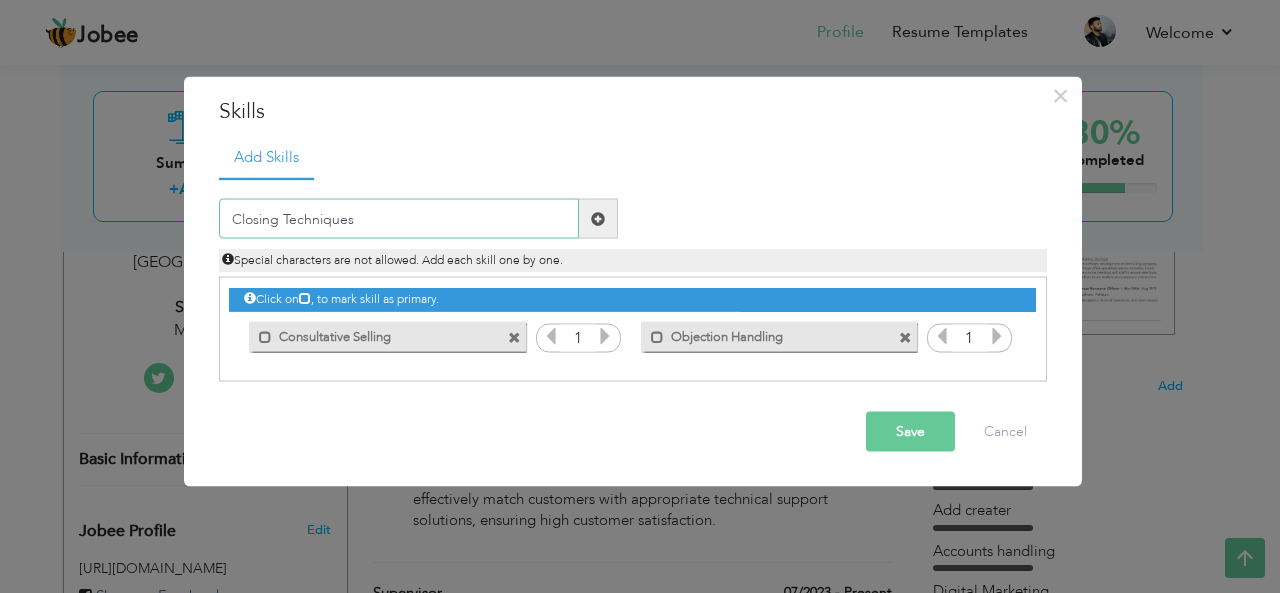 type on "Closing Techniques" 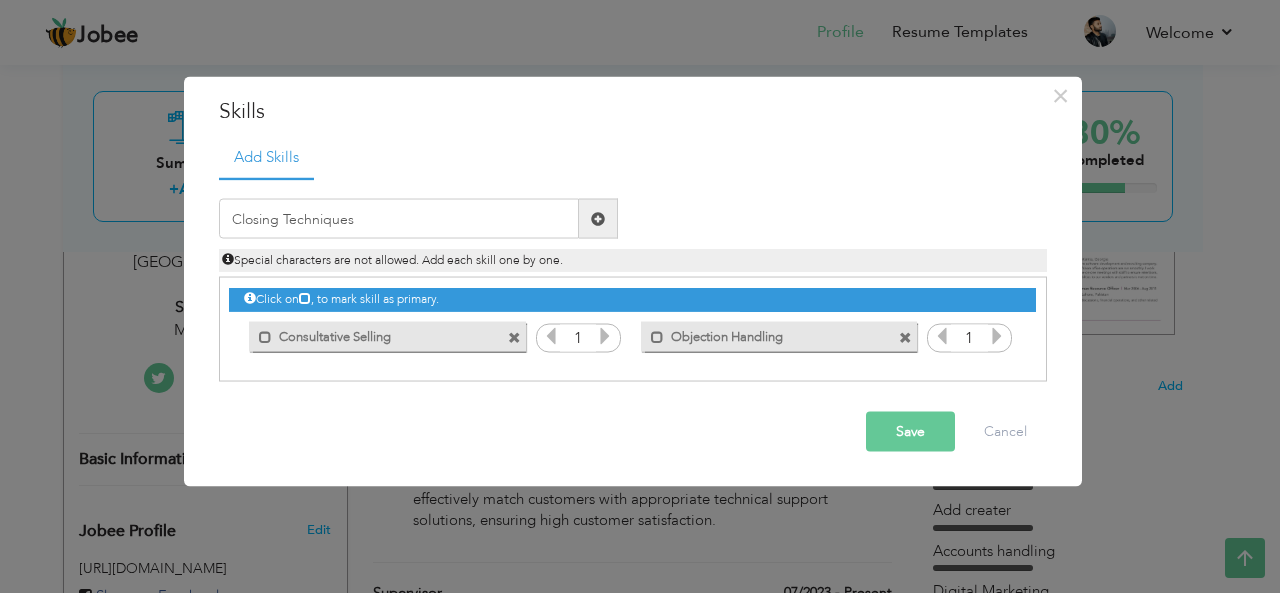 click at bounding box center [598, 218] 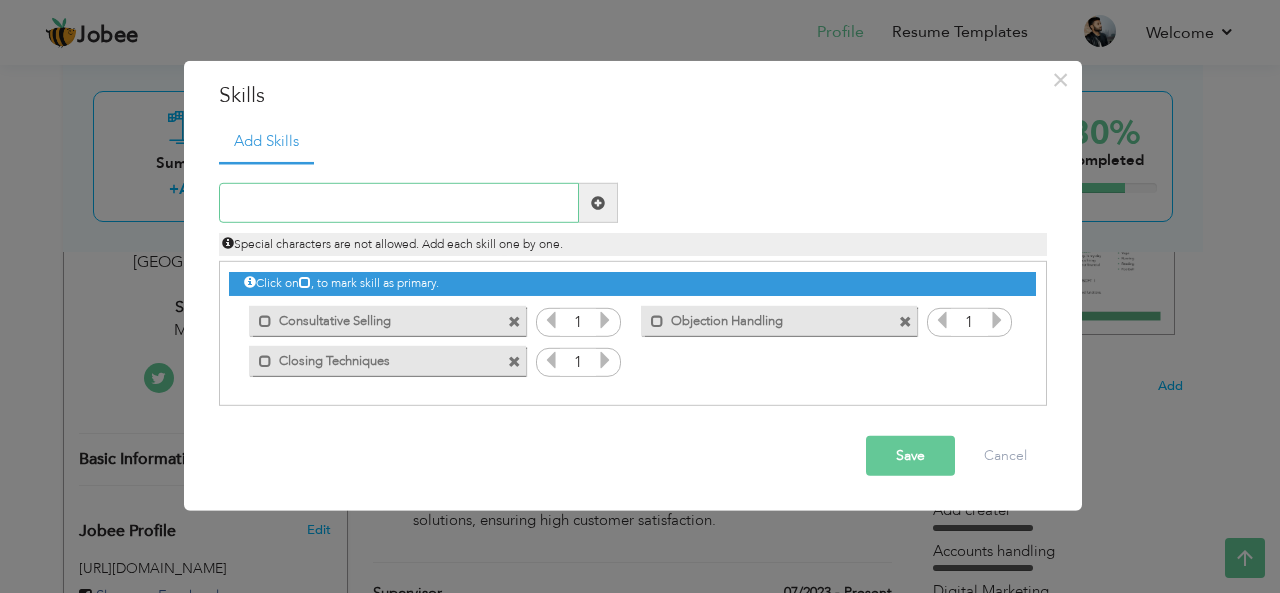 click at bounding box center [399, 203] 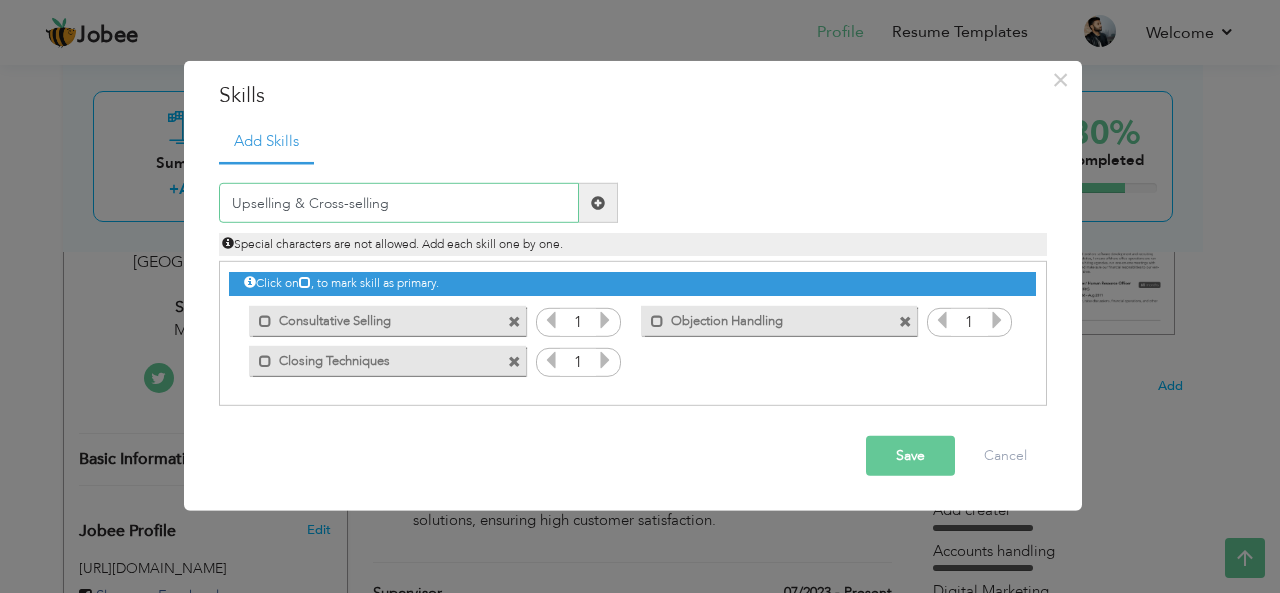 type on "Upselling & Cross-selling" 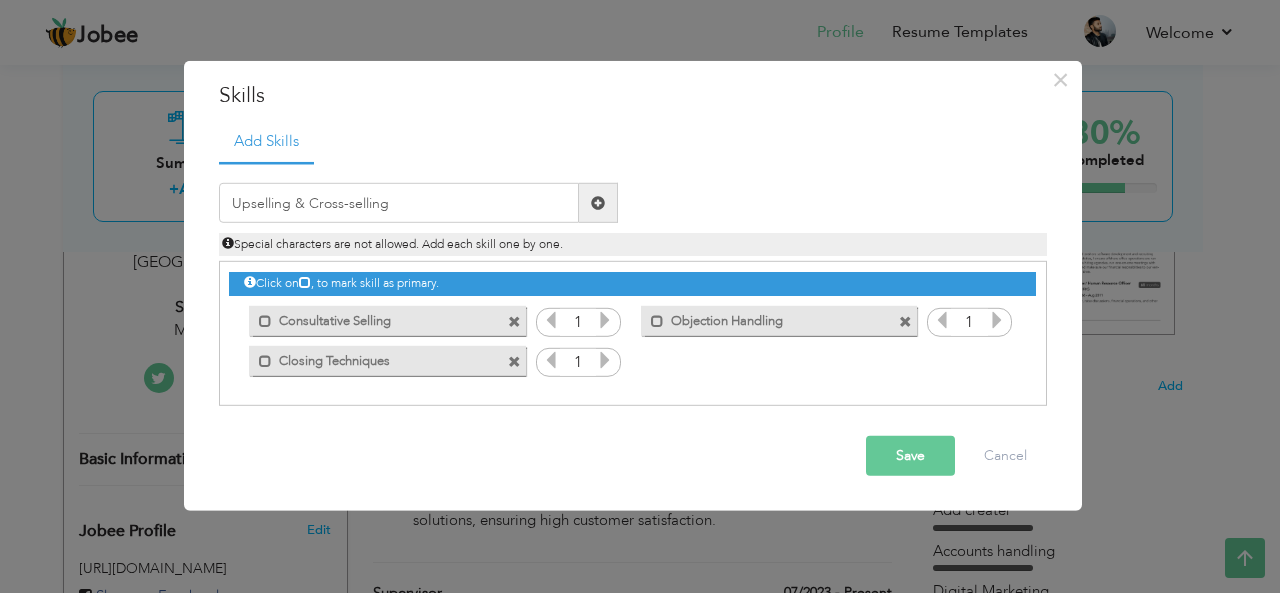 click at bounding box center (598, 203) 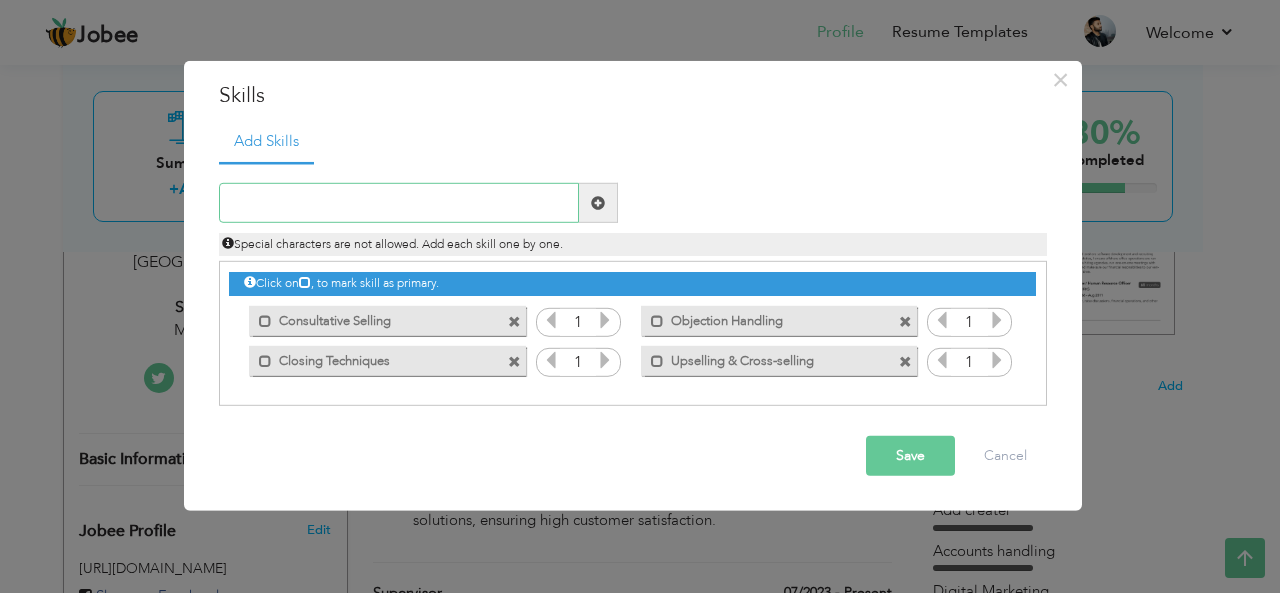 click at bounding box center [399, 203] 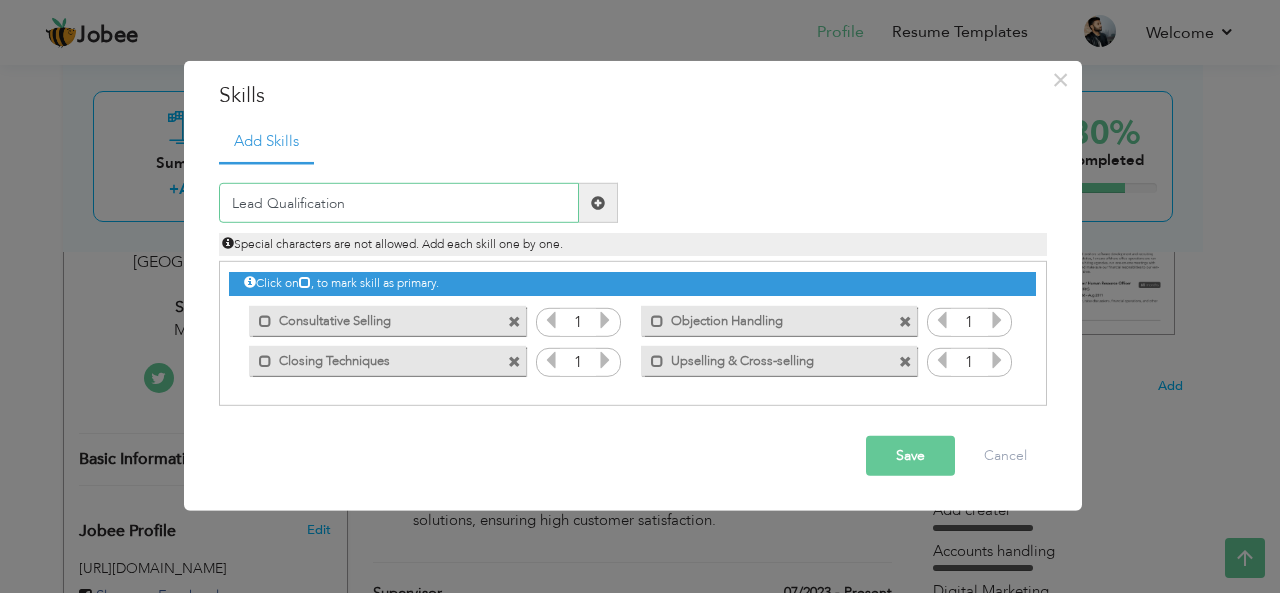 type on "Lead Qualification" 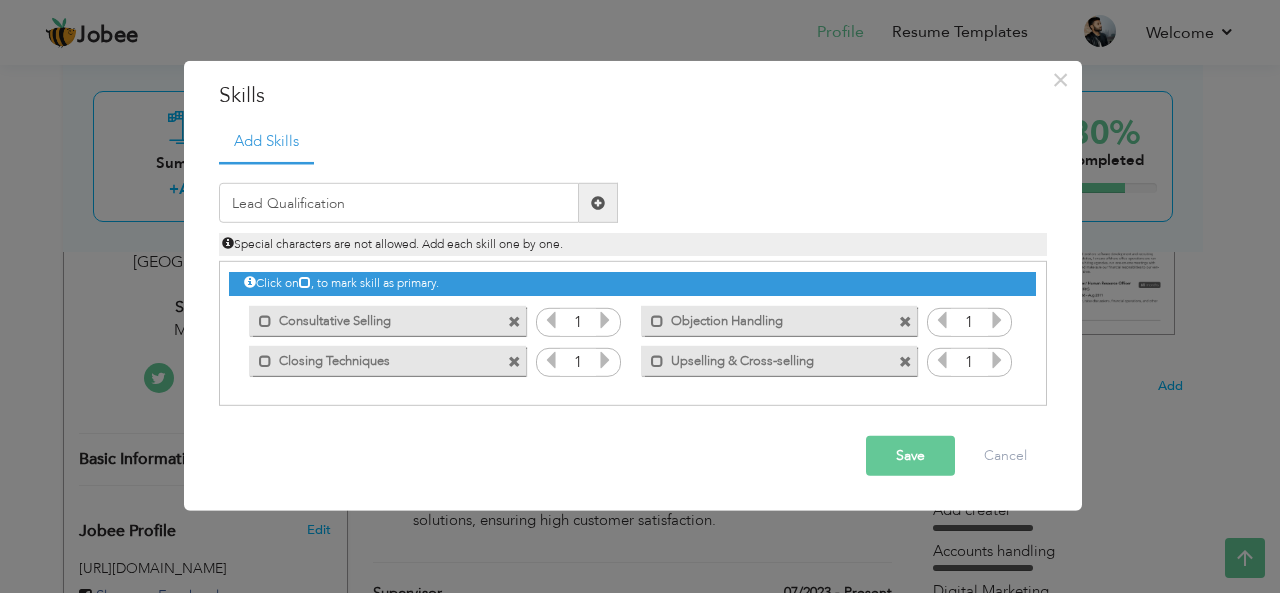 click at bounding box center (598, 203) 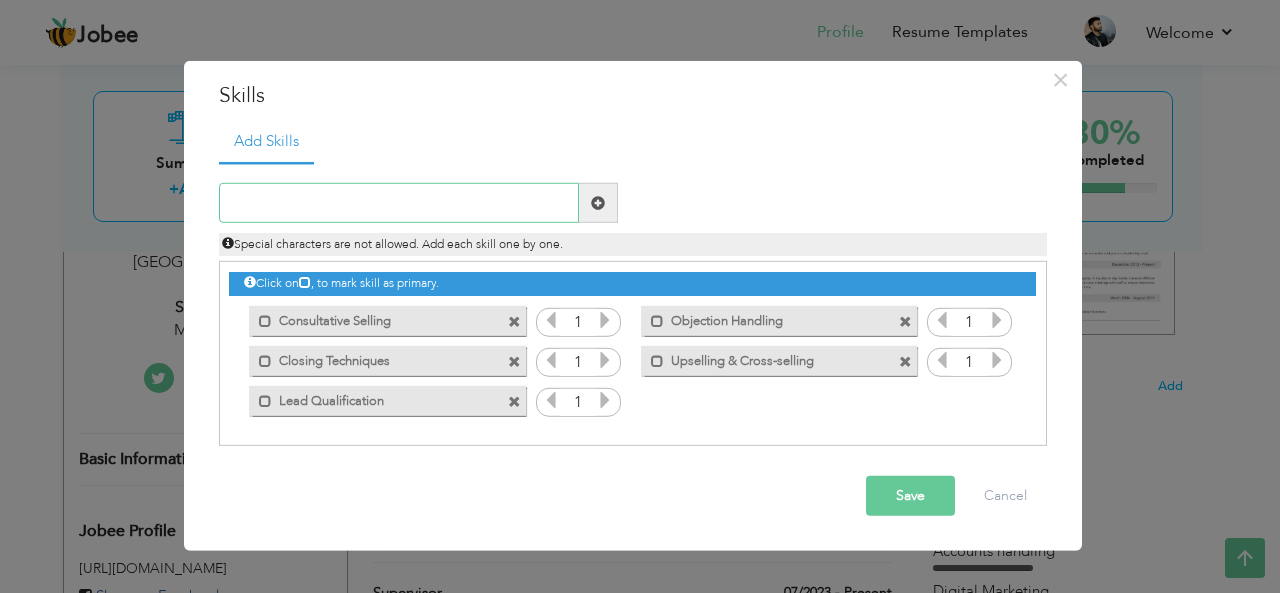 click at bounding box center (399, 203) 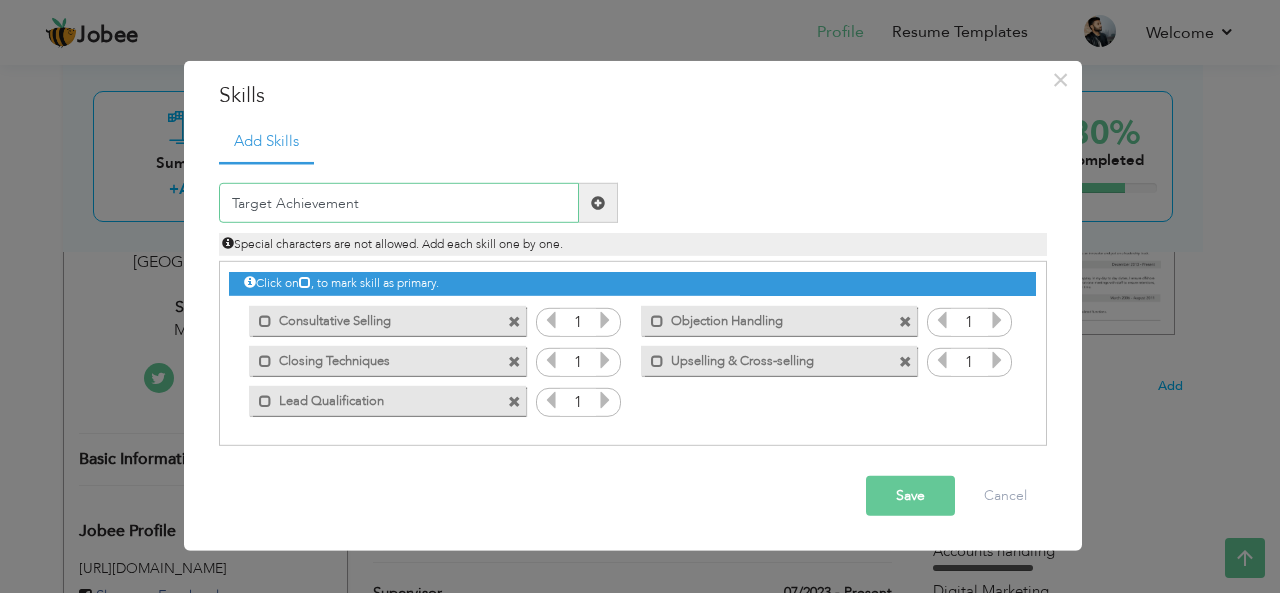 type on "Target Achievement" 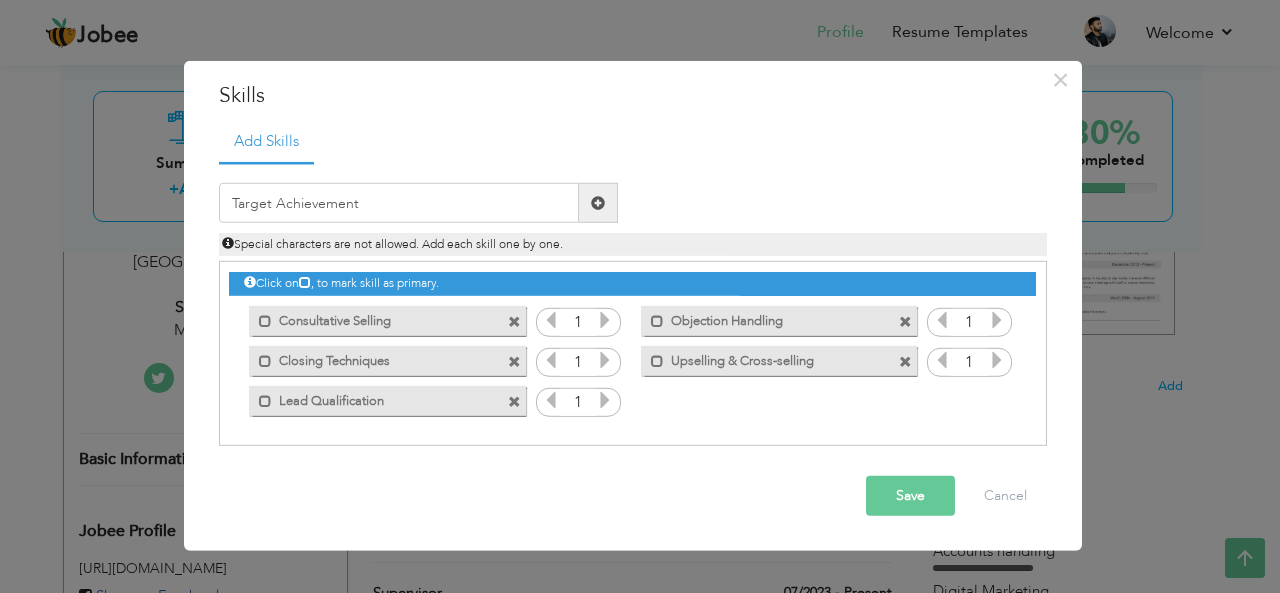 click at bounding box center [598, 203] 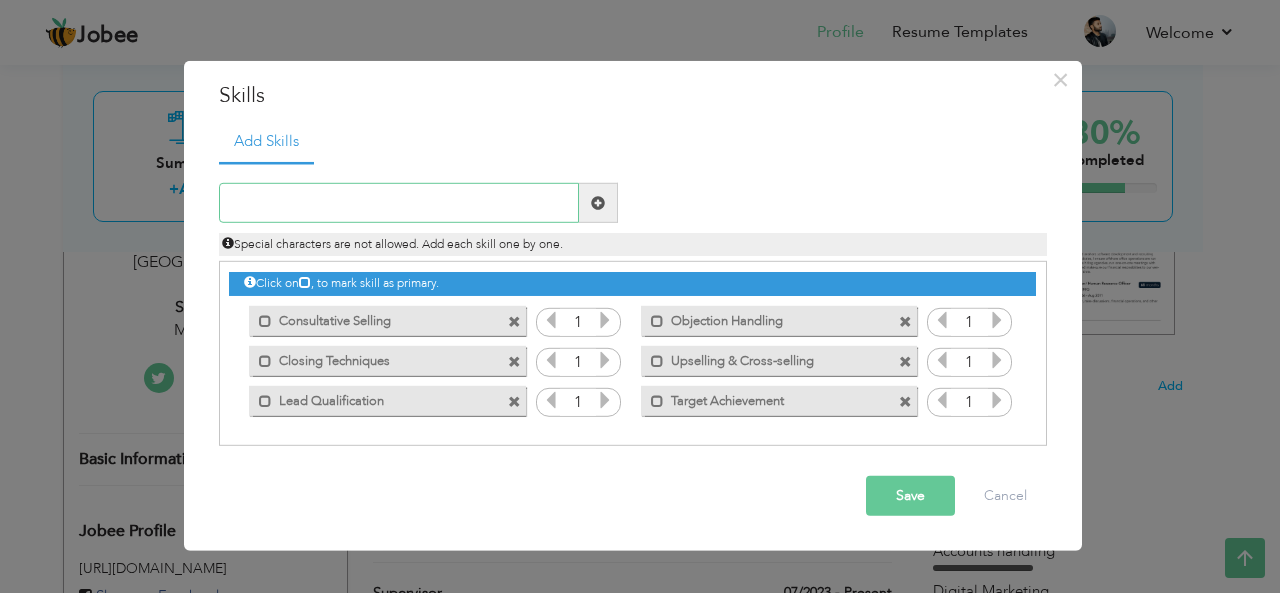 click at bounding box center [399, 203] 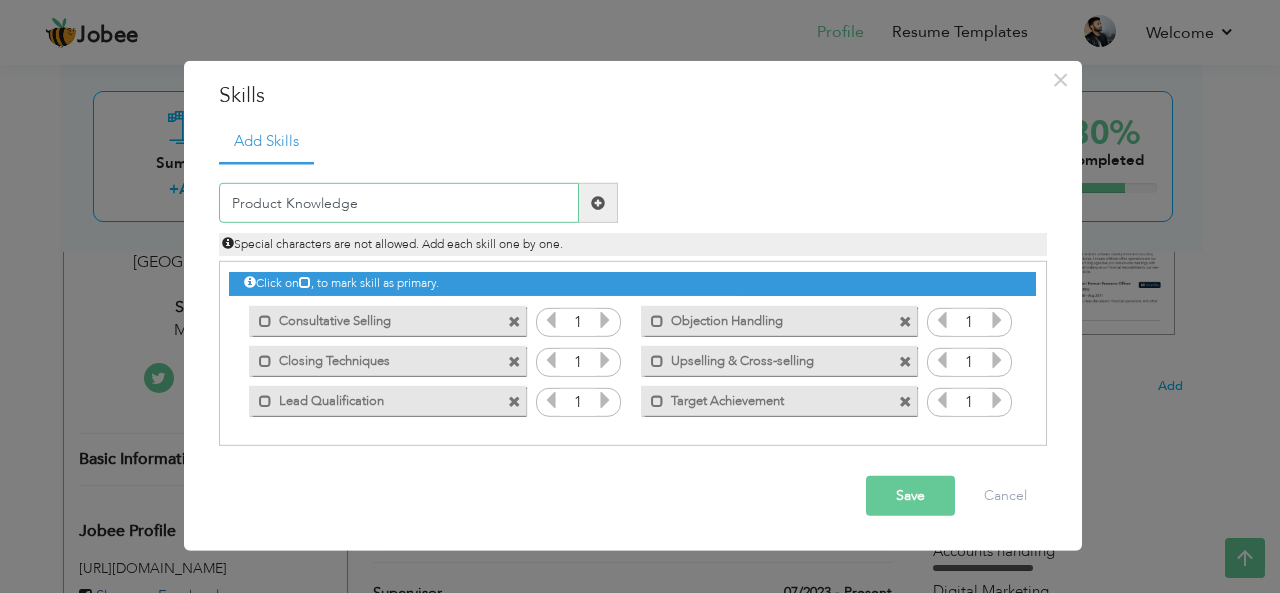 type on "Product Knowledge" 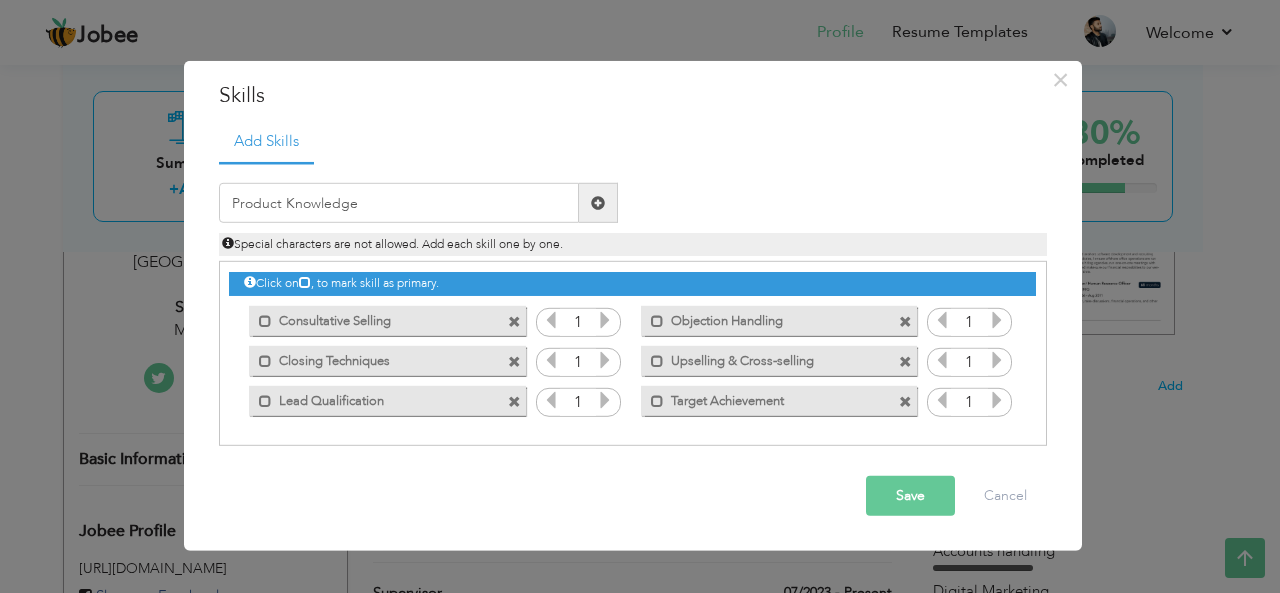 click at bounding box center (598, 203) 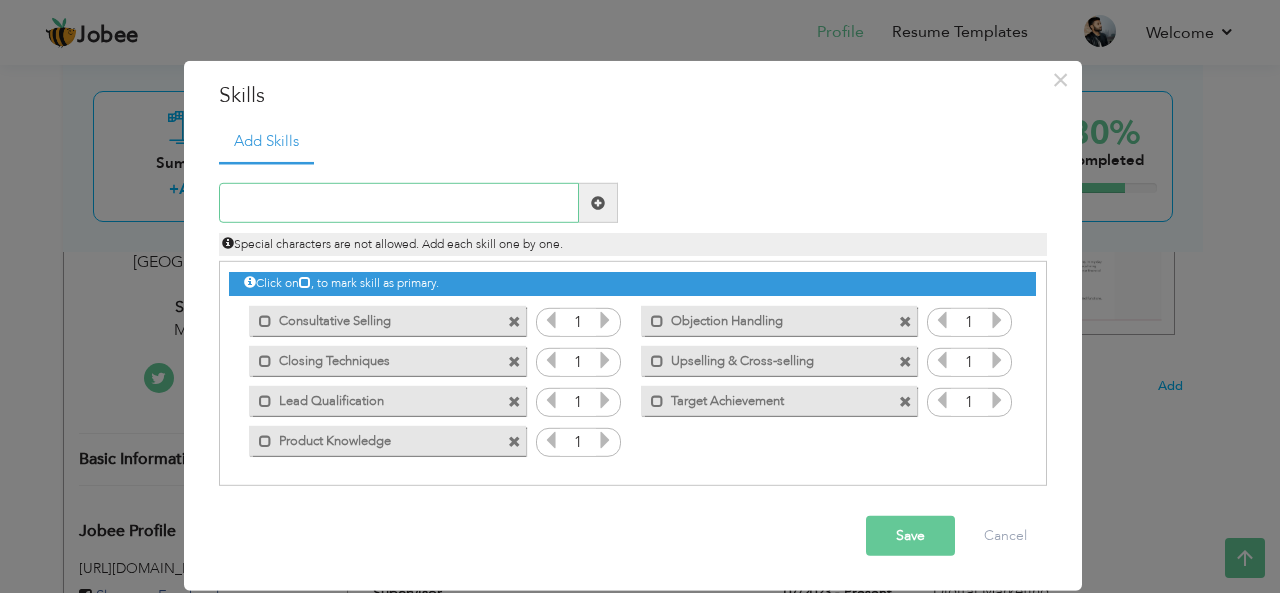 click at bounding box center [399, 203] 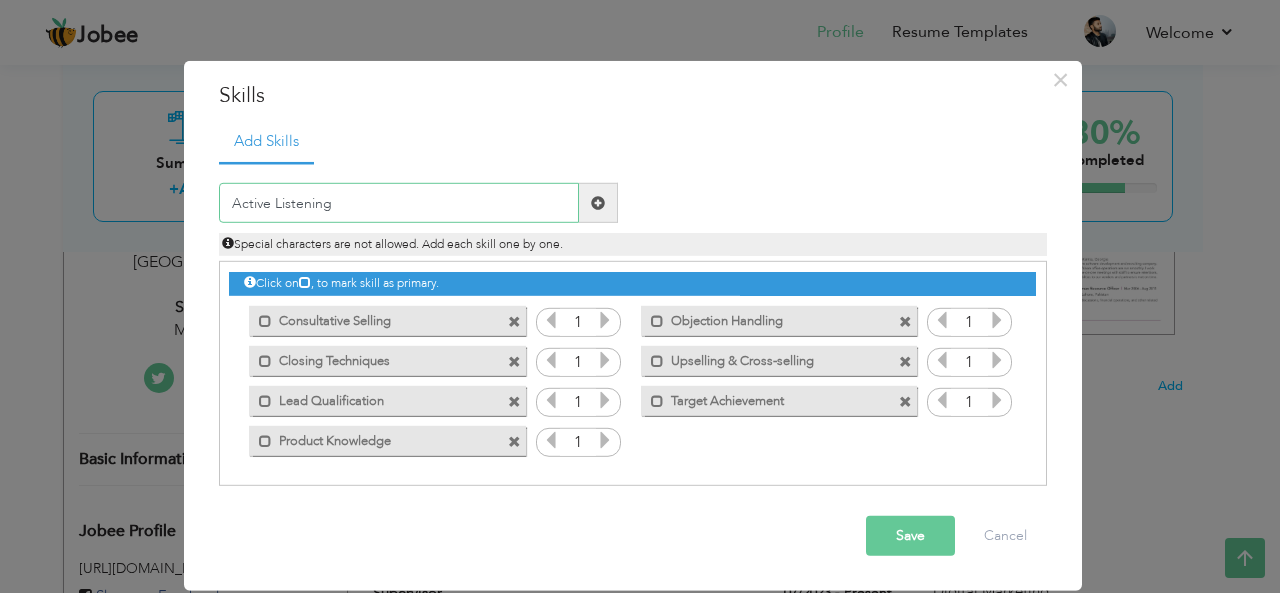 type on "Active Listening" 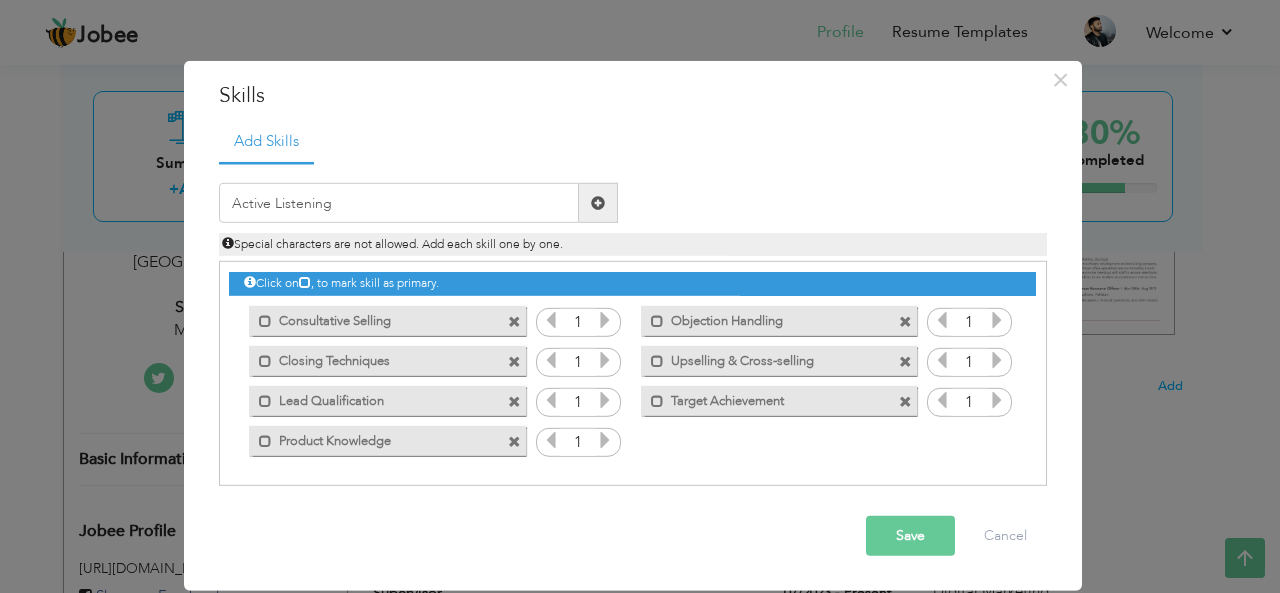 click at bounding box center (598, 203) 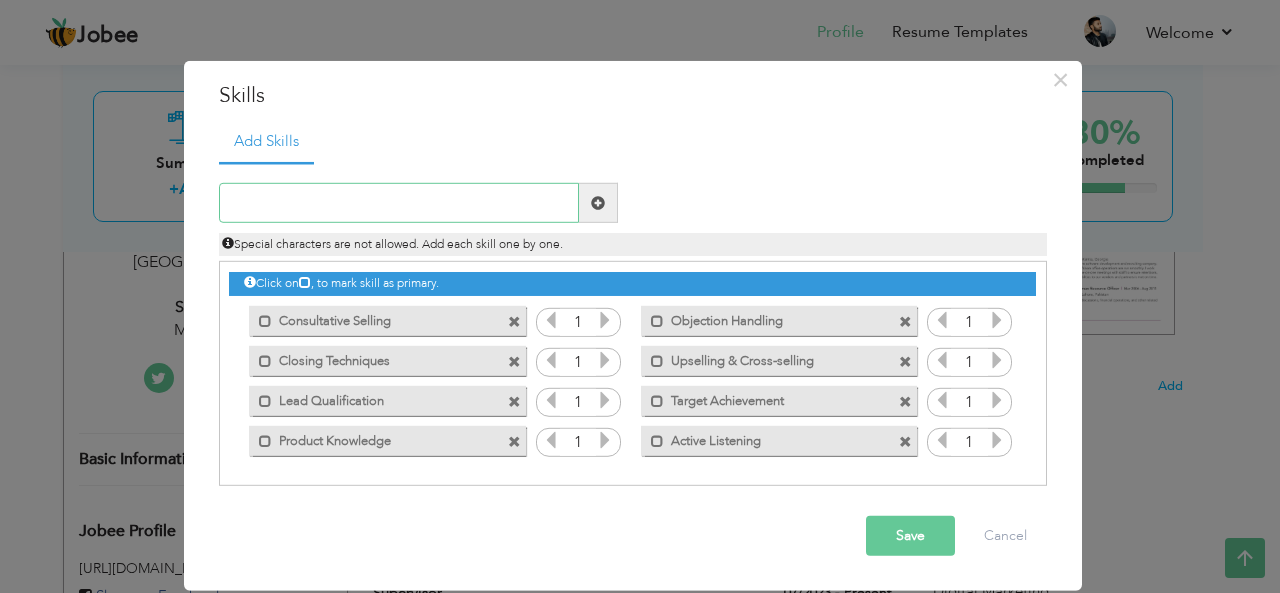 click at bounding box center (399, 203) 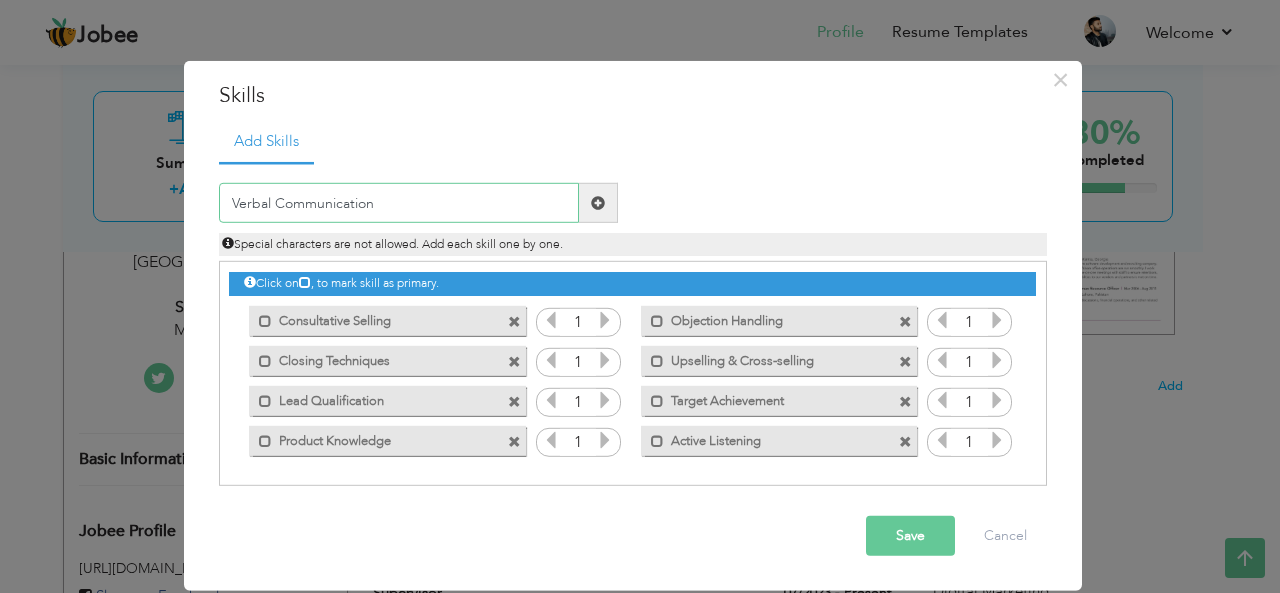 type on "Verbal Communication" 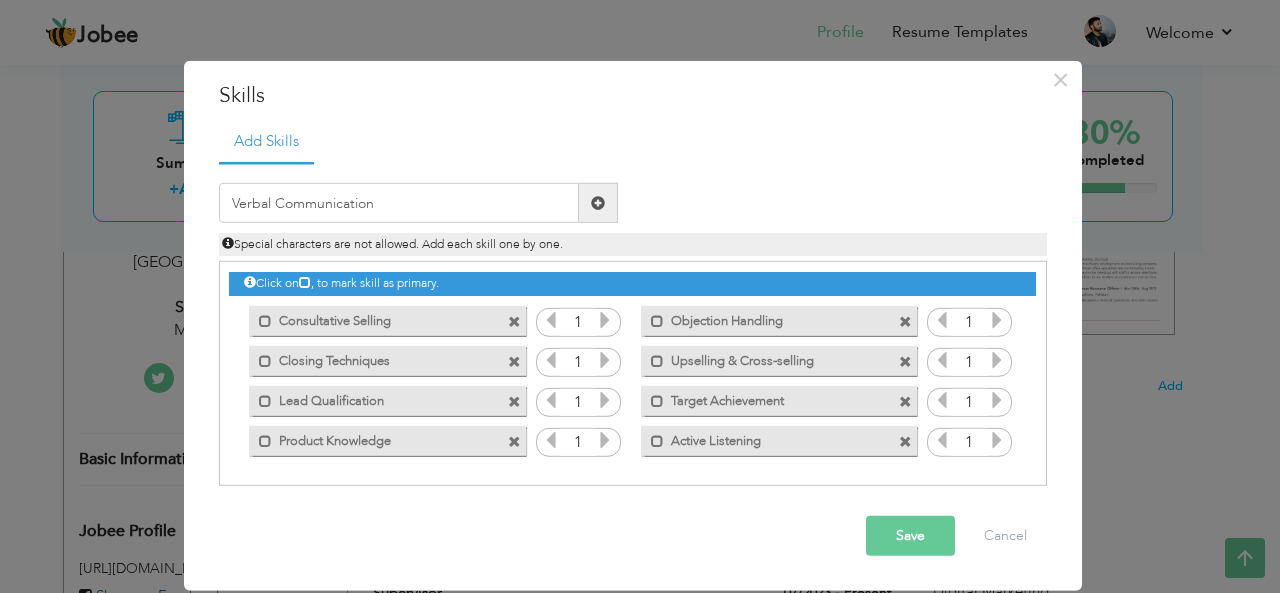 click at bounding box center (598, 203) 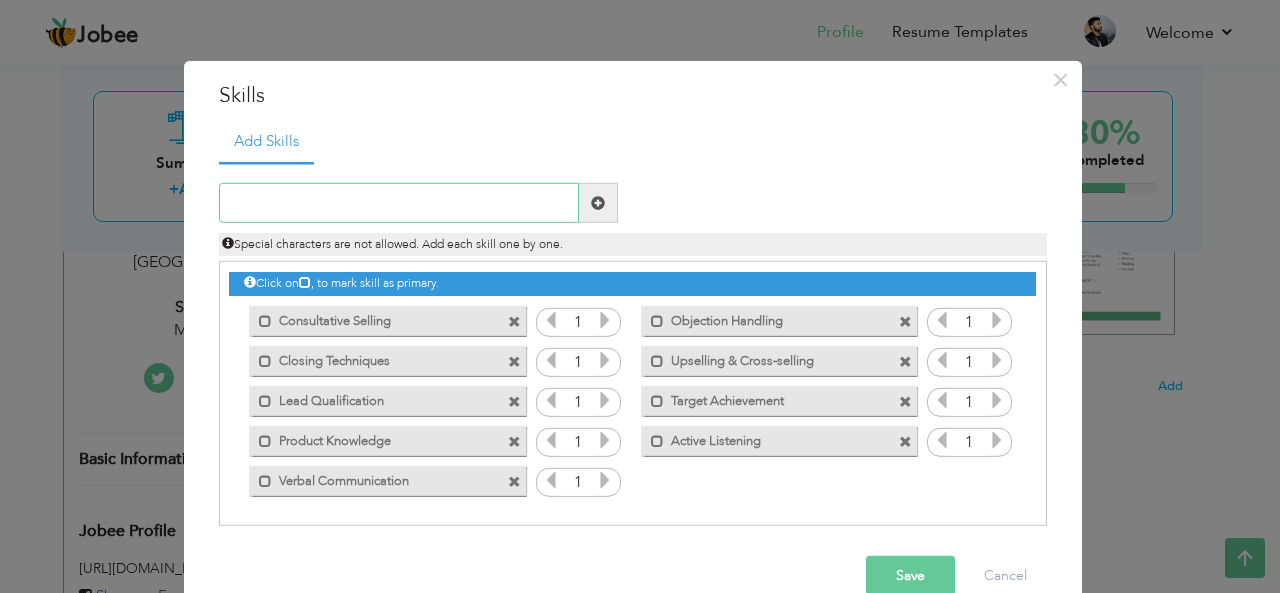click at bounding box center (399, 203) 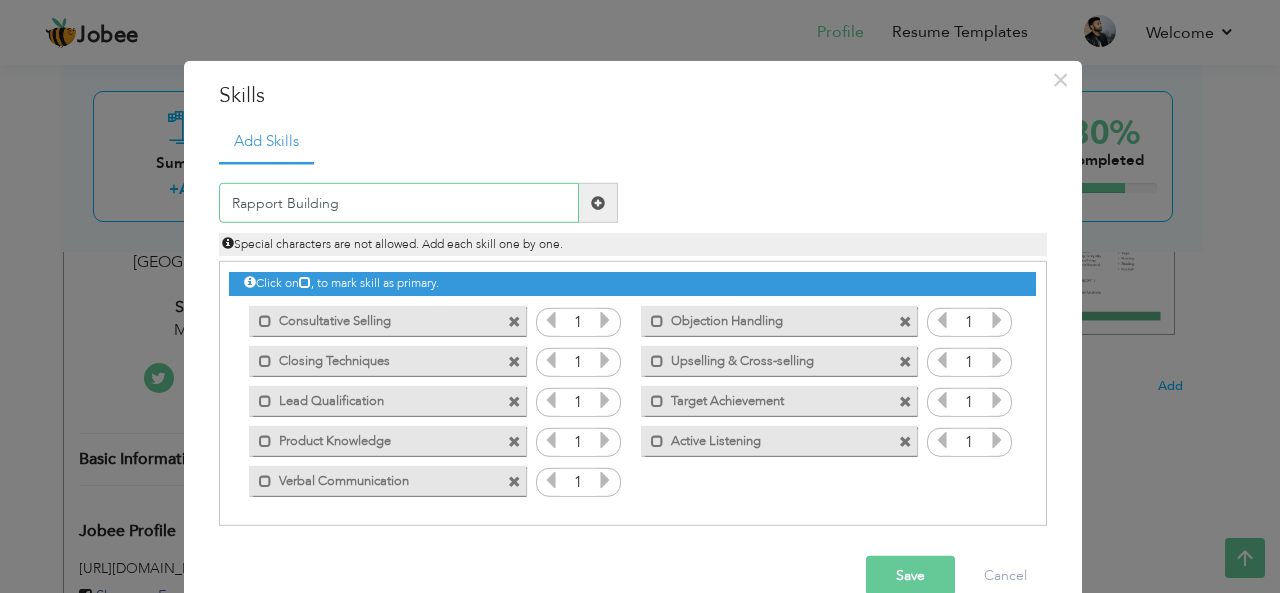 type on "Rapport Building" 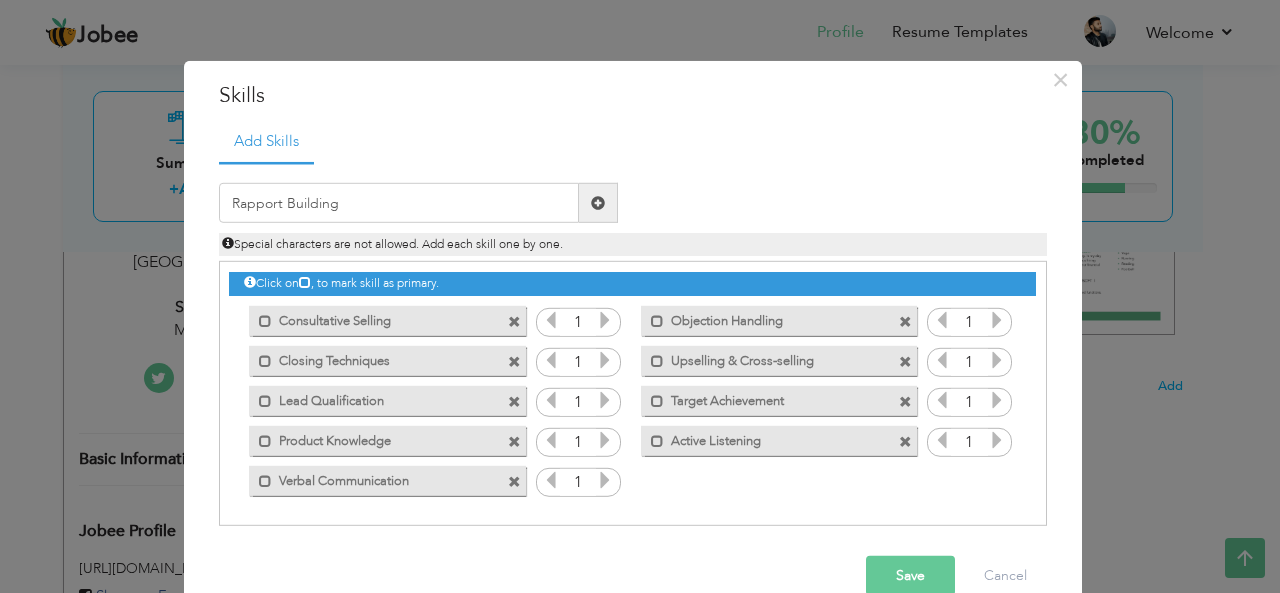 click at bounding box center (598, 203) 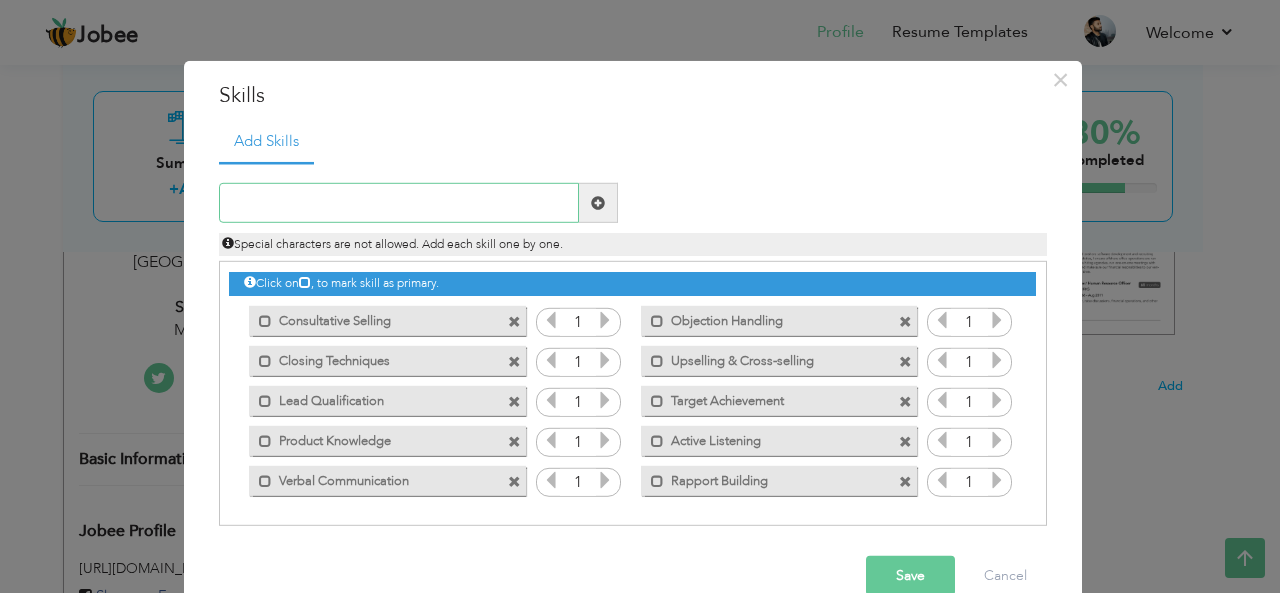 click at bounding box center [399, 203] 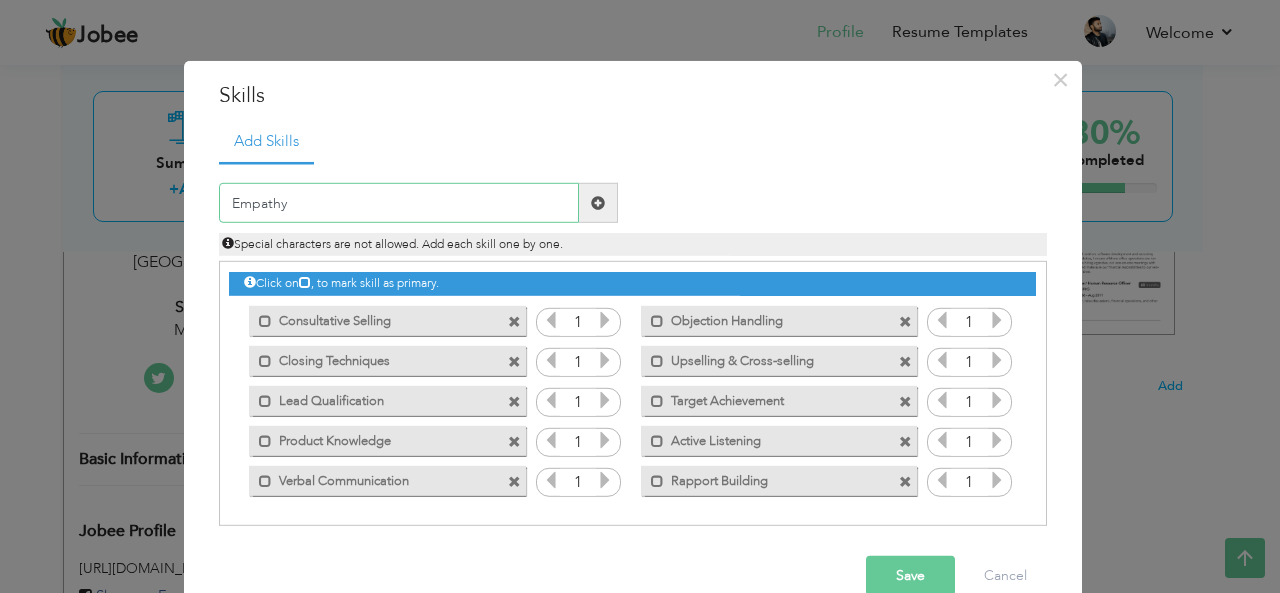 type on "Empathy" 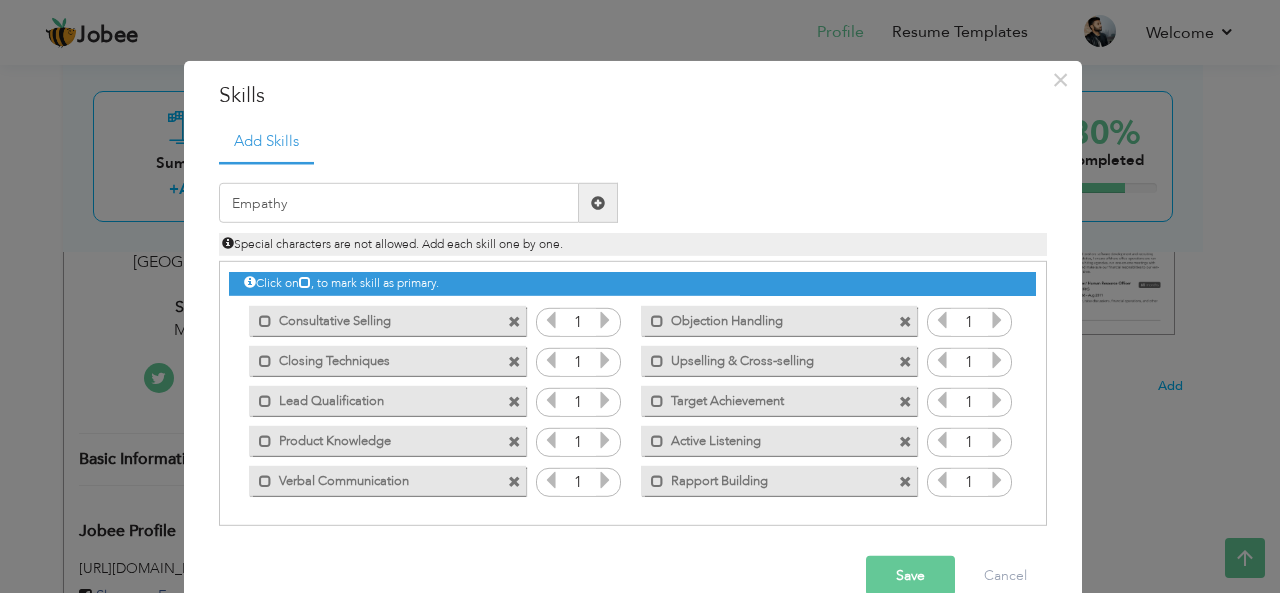 click at bounding box center [598, 203] 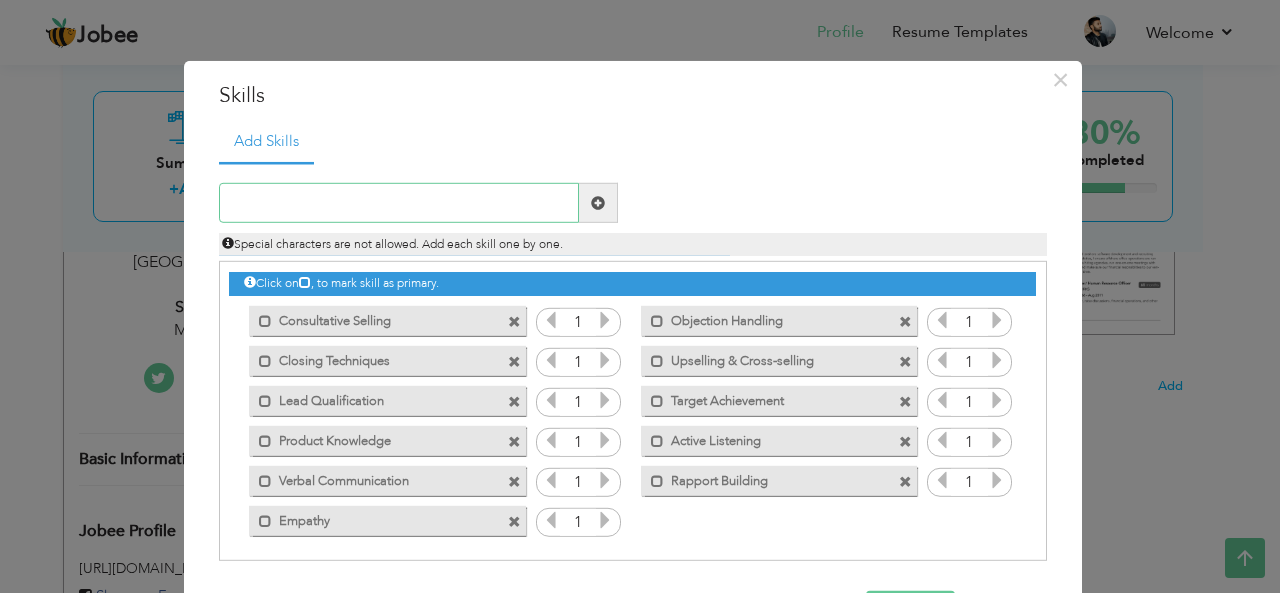 click at bounding box center (399, 203) 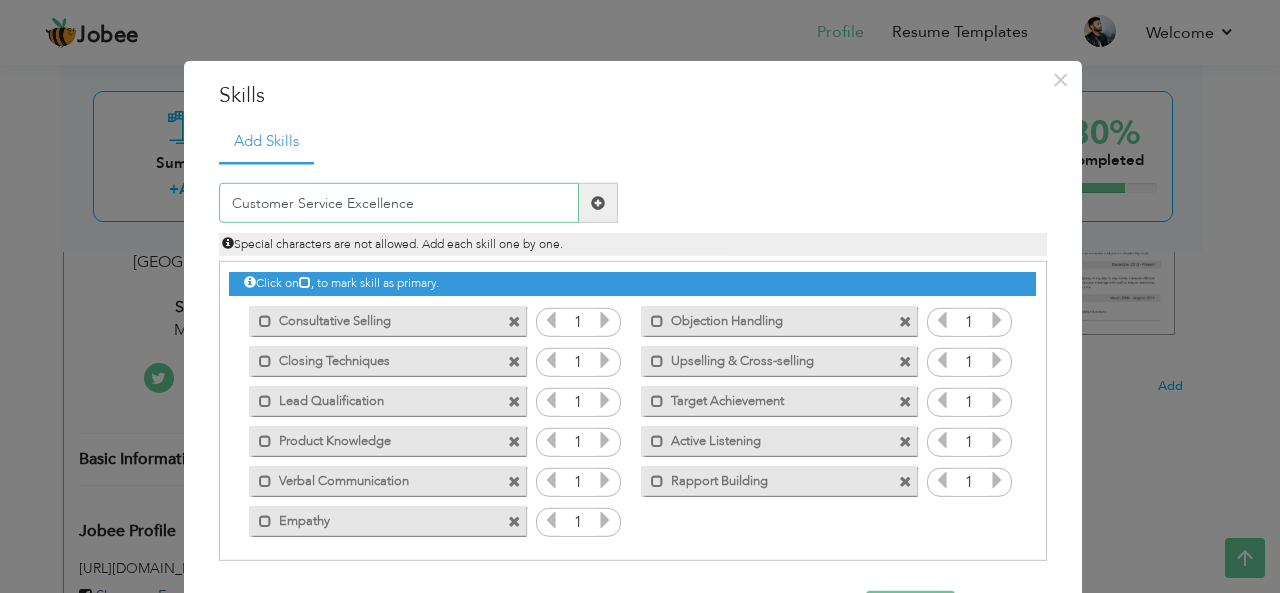 type on "Customer Service Excellence" 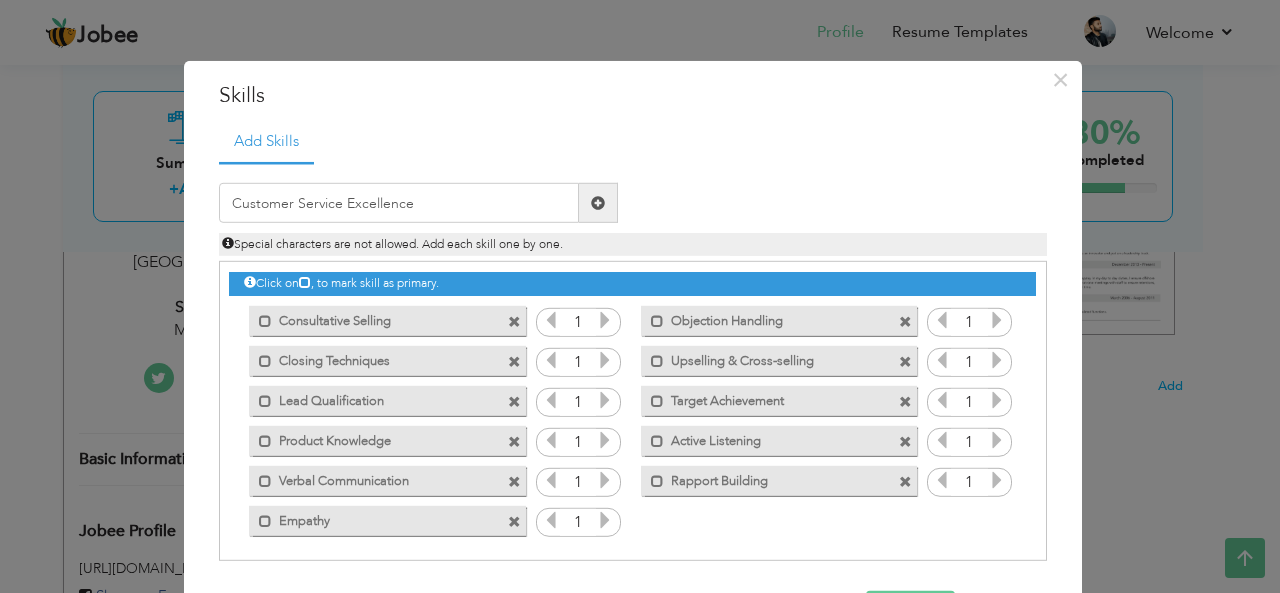 click at bounding box center [598, 203] 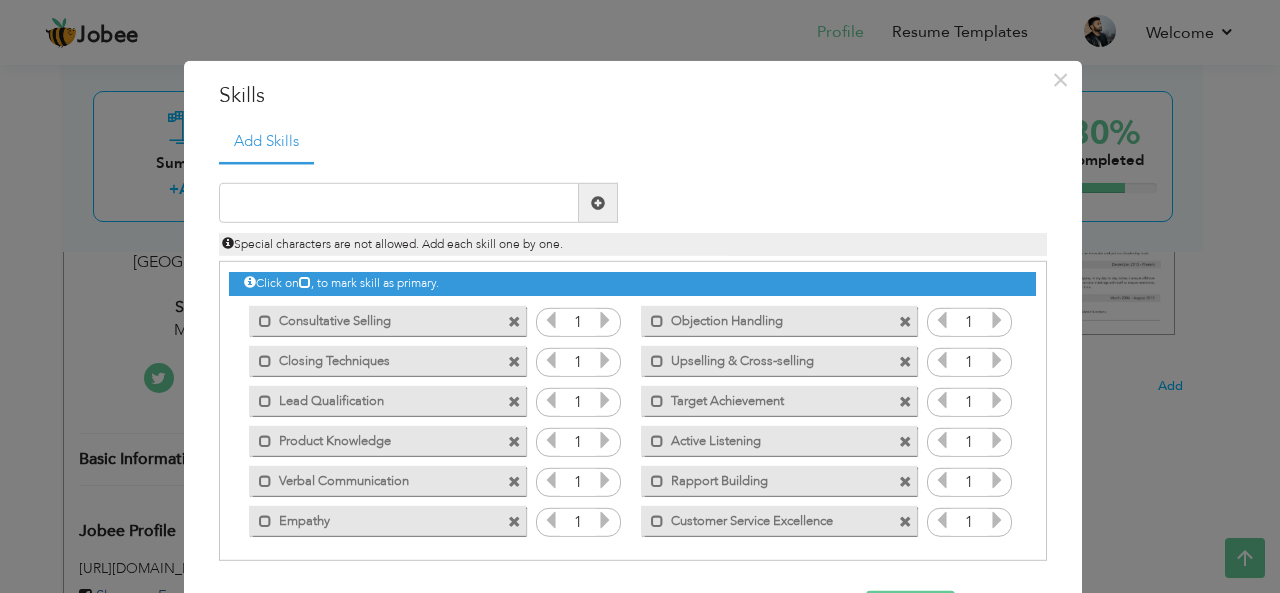click at bounding box center [605, 320] 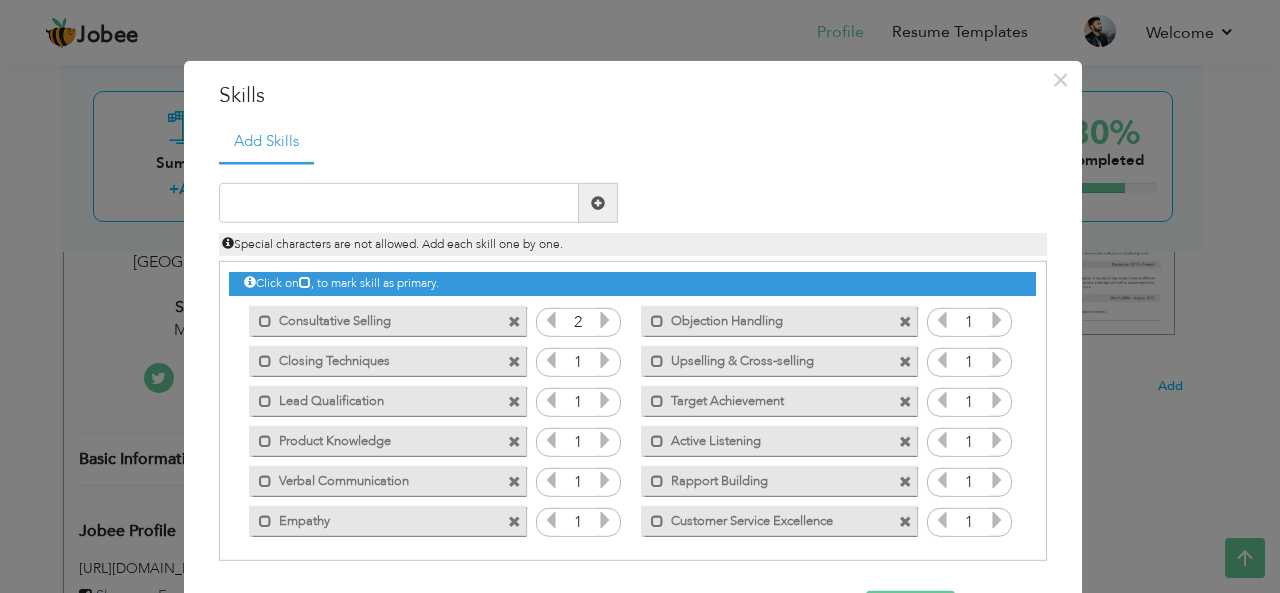 click at bounding box center (605, 320) 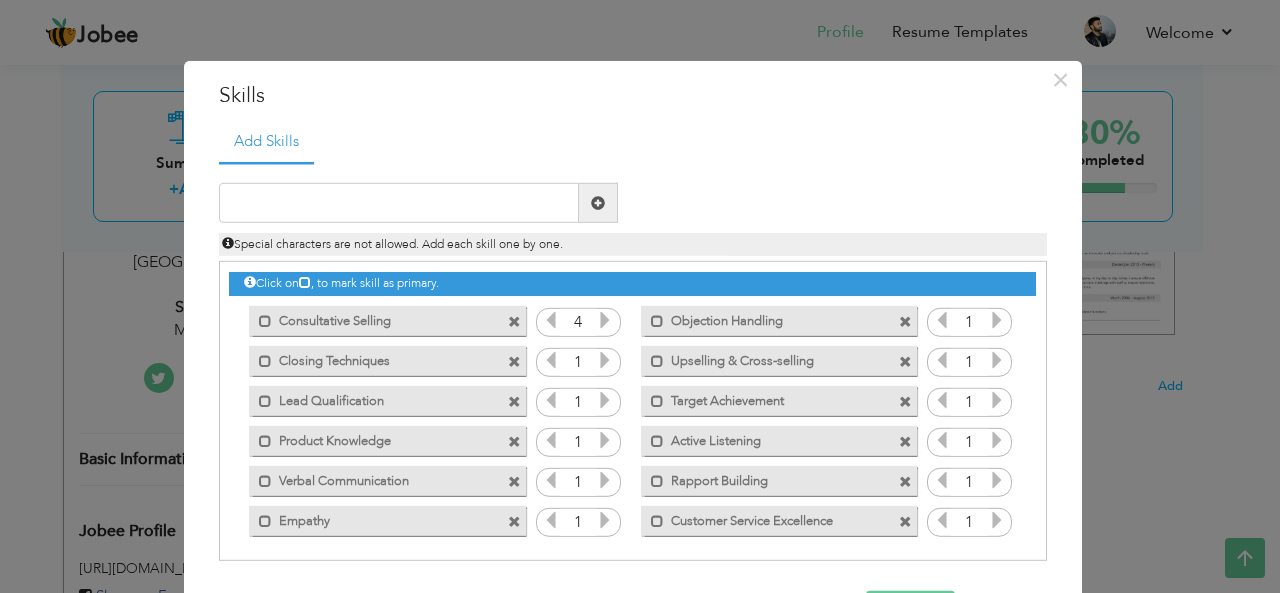 click at bounding box center [605, 320] 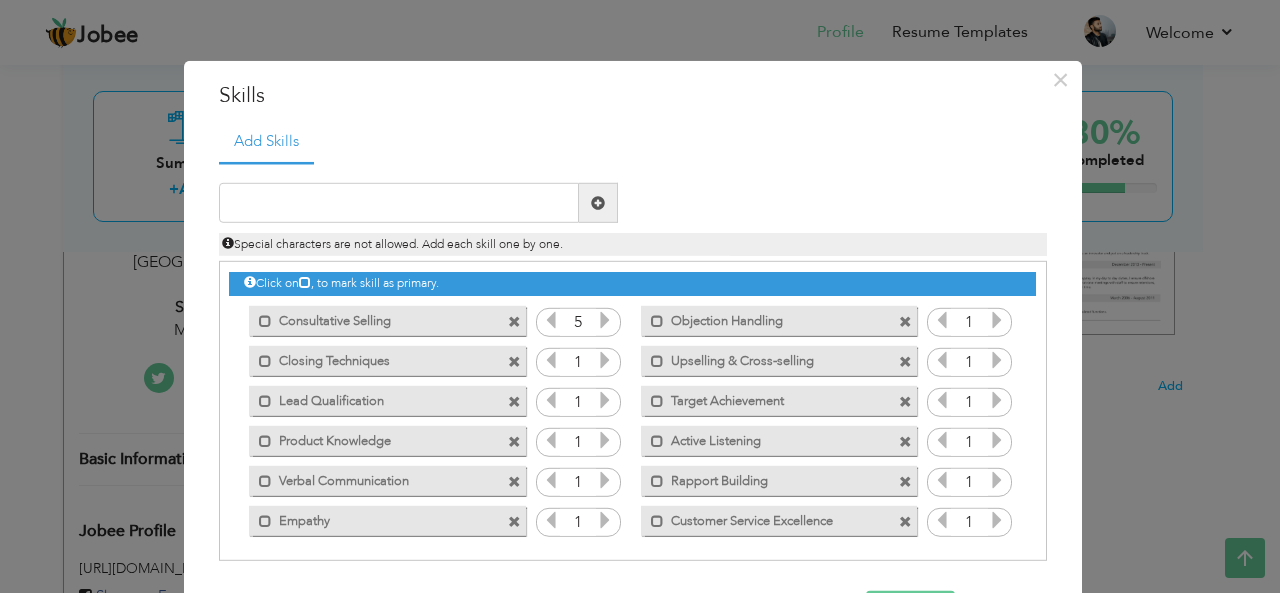 click at bounding box center (605, 320) 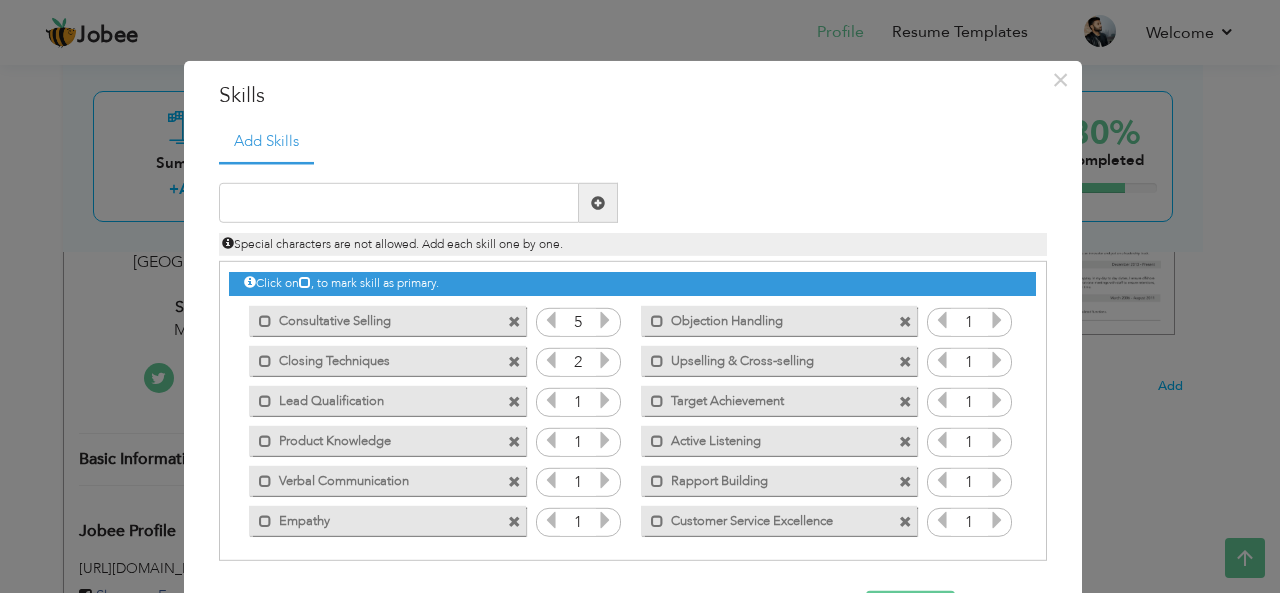 click at bounding box center (605, 360) 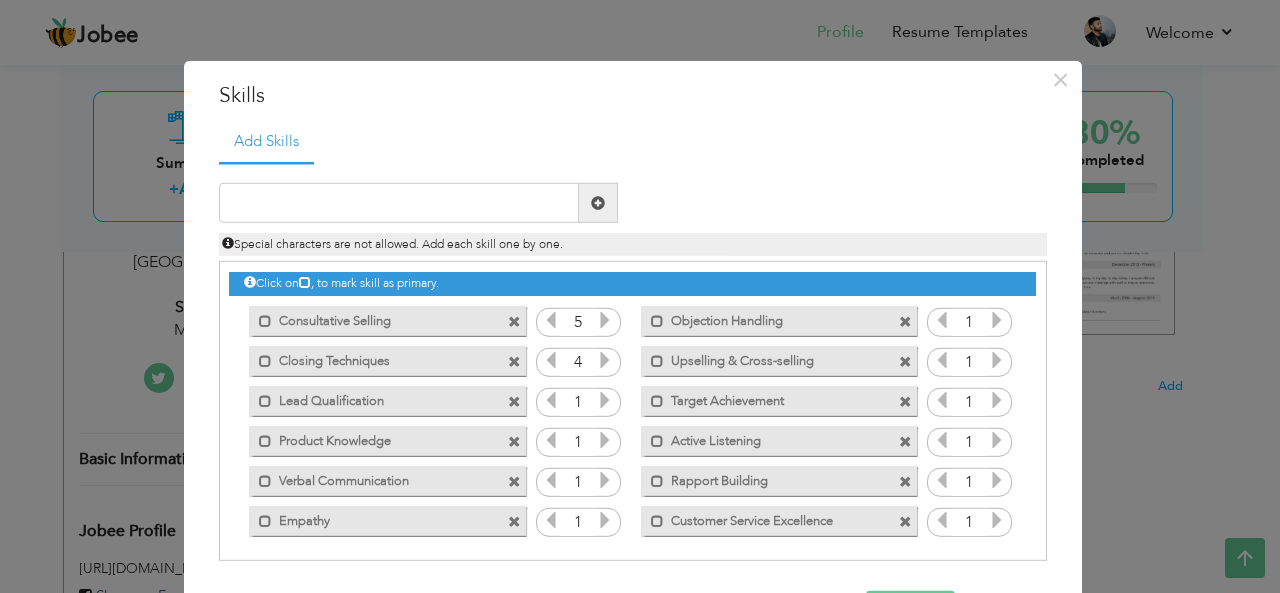 click at bounding box center (605, 360) 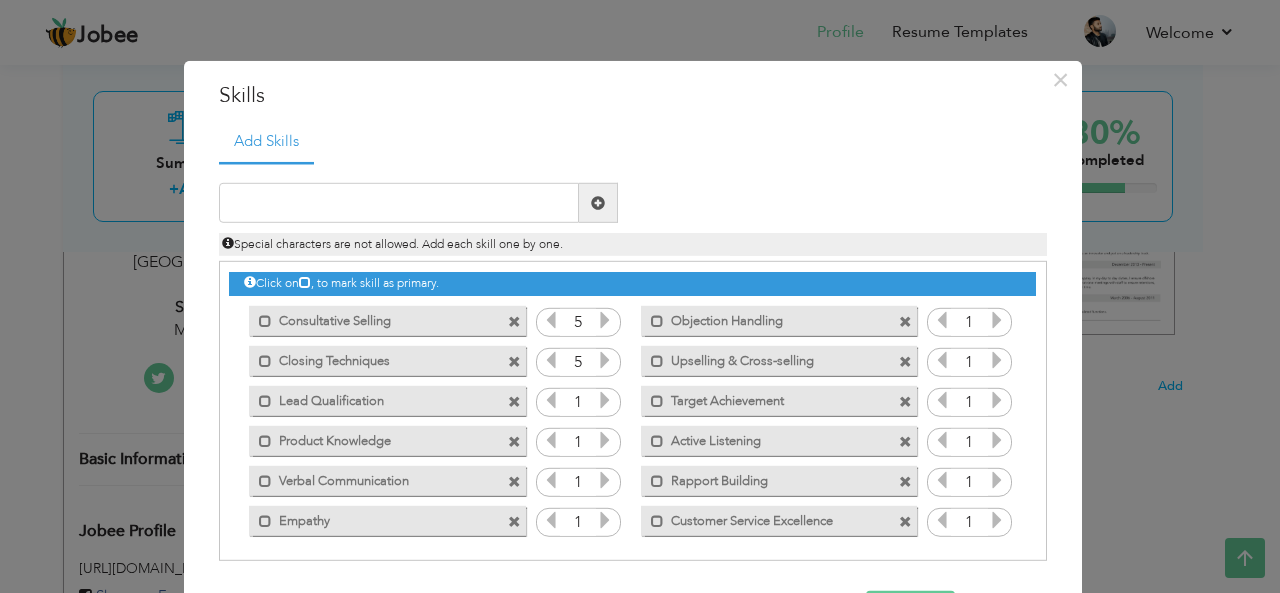 click at bounding box center [605, 360] 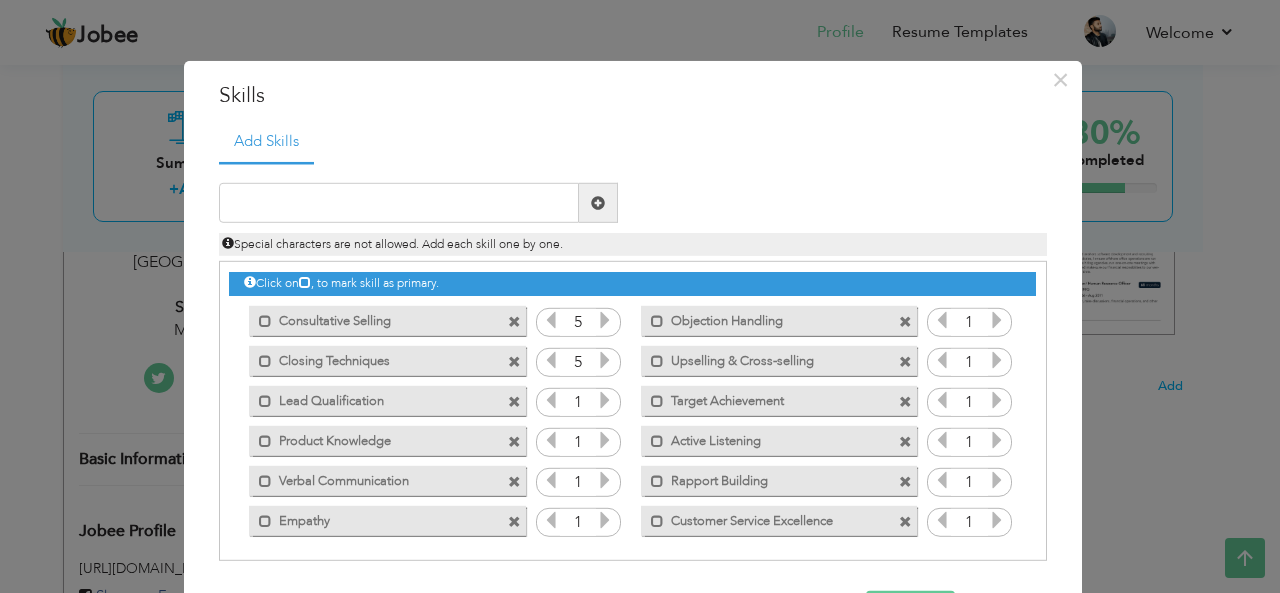 click at bounding box center [605, 400] 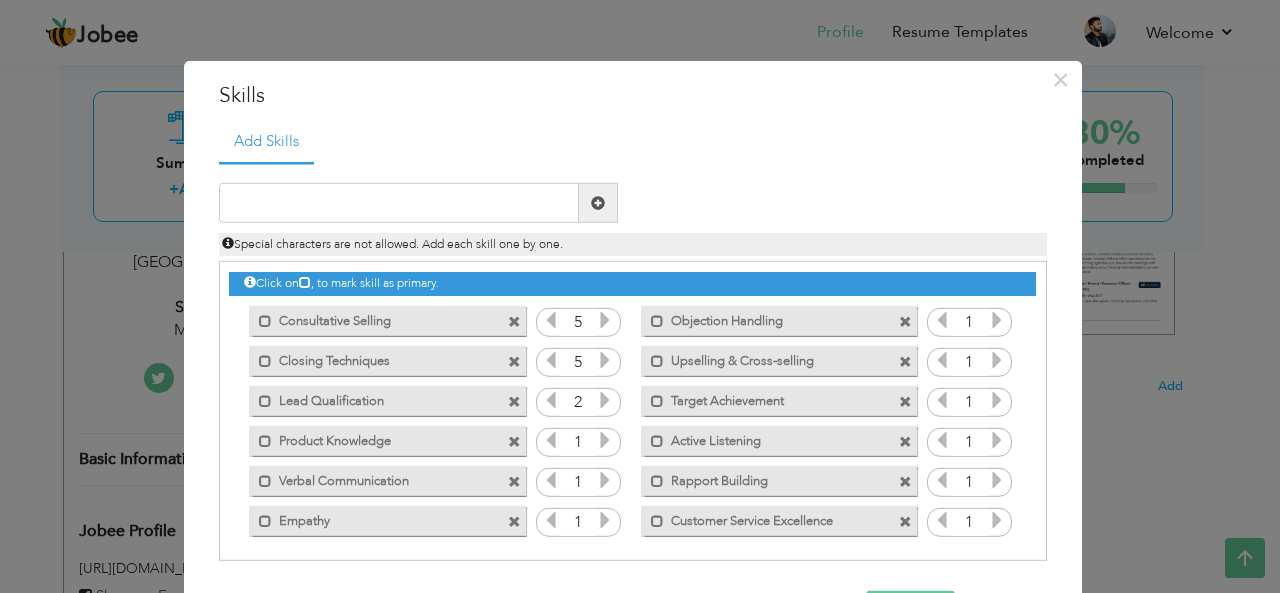 click at bounding box center [605, 400] 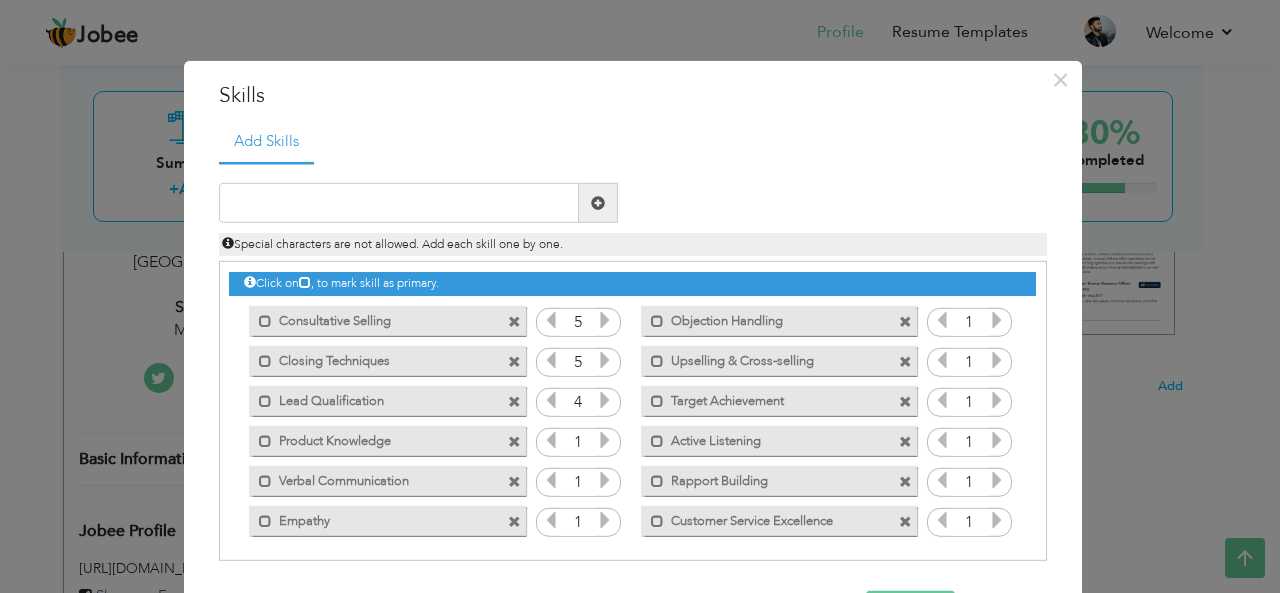 click at bounding box center (605, 400) 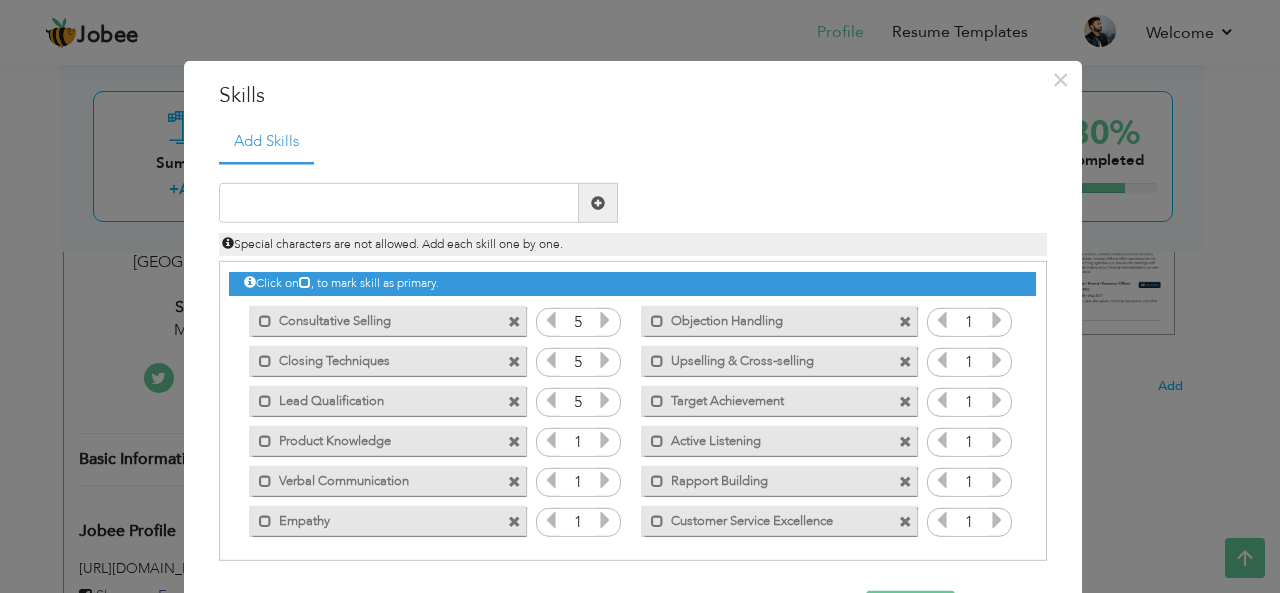 click at bounding box center (605, 400) 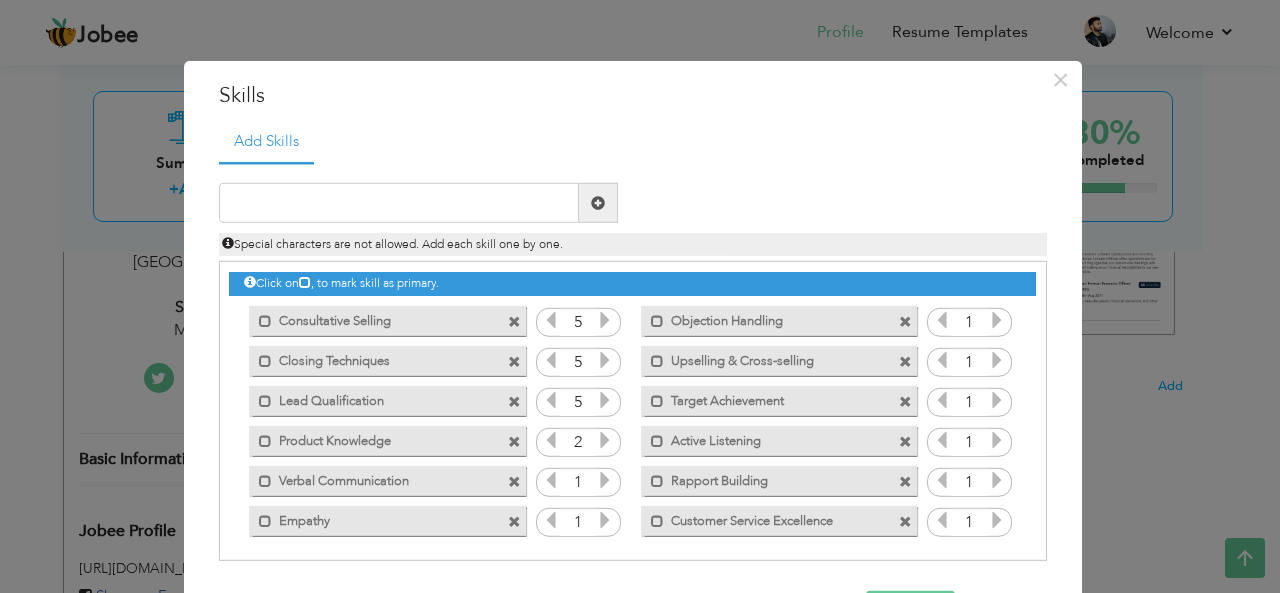 click at bounding box center (605, 443) 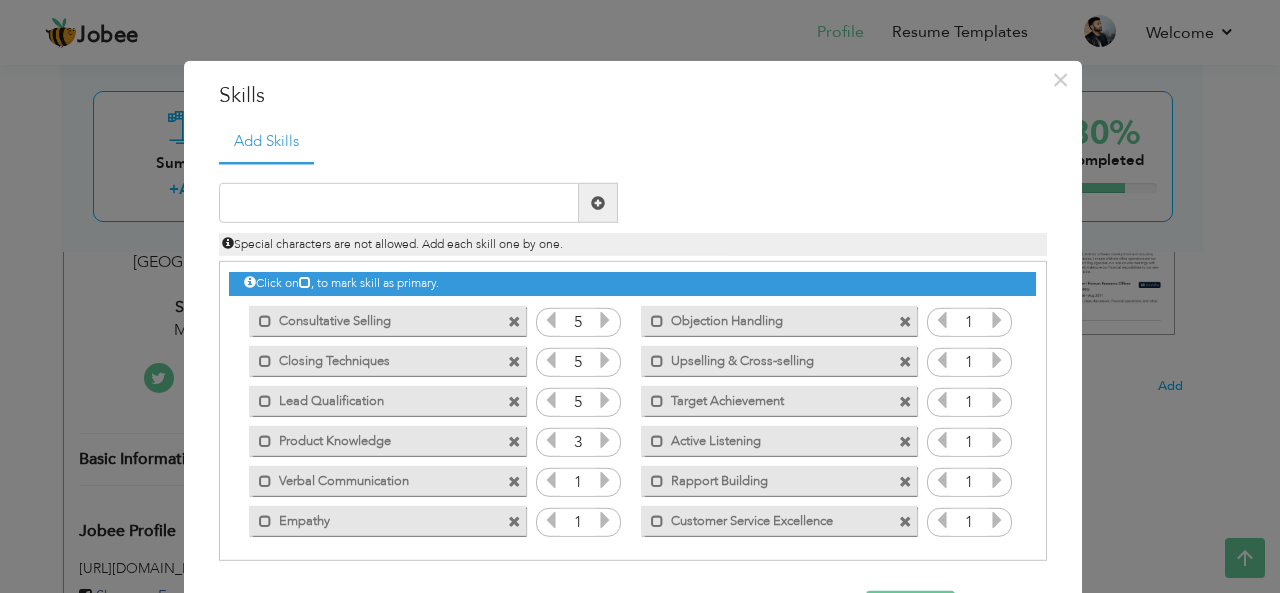 click at bounding box center (605, 443) 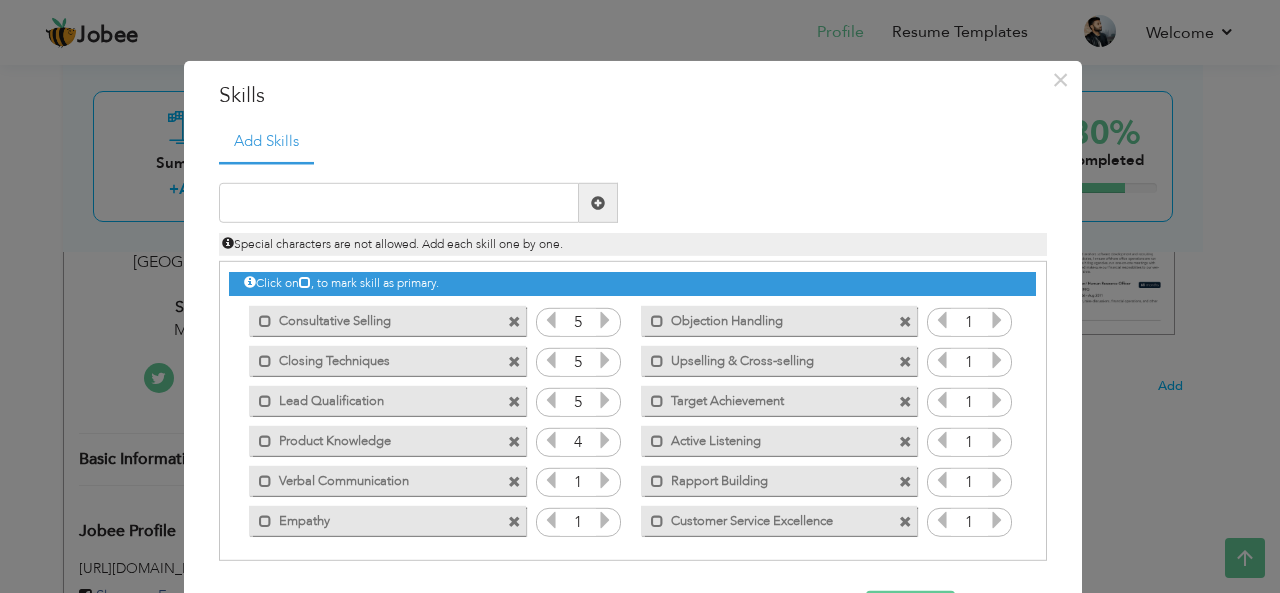 click at bounding box center [605, 443] 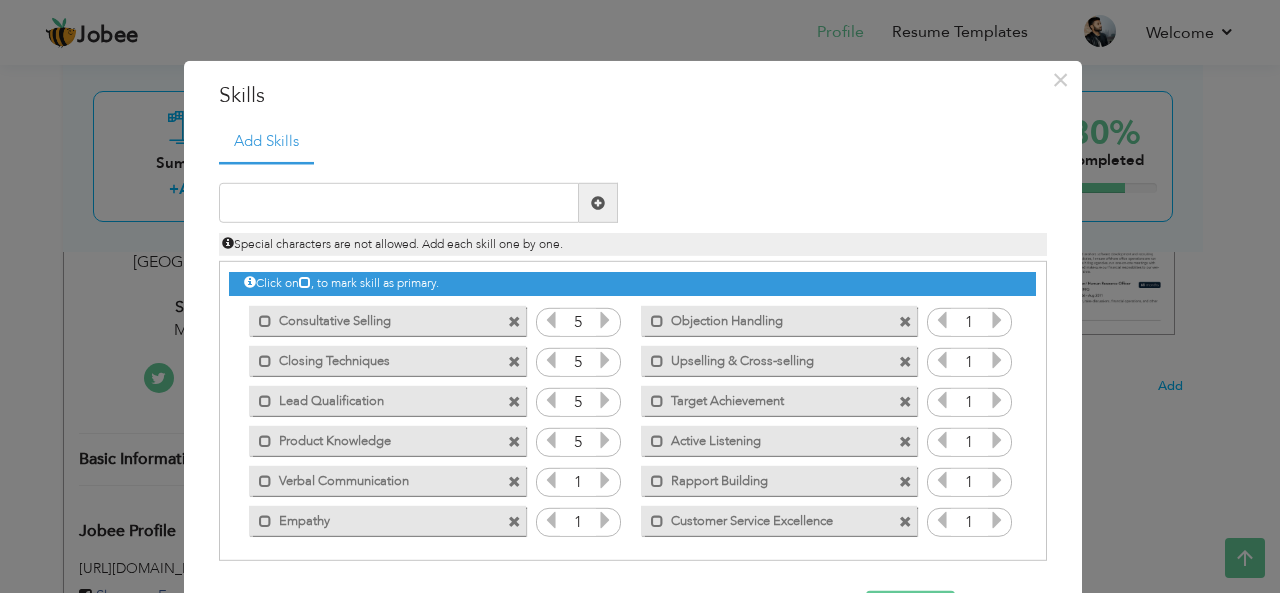 click at bounding box center (605, 443) 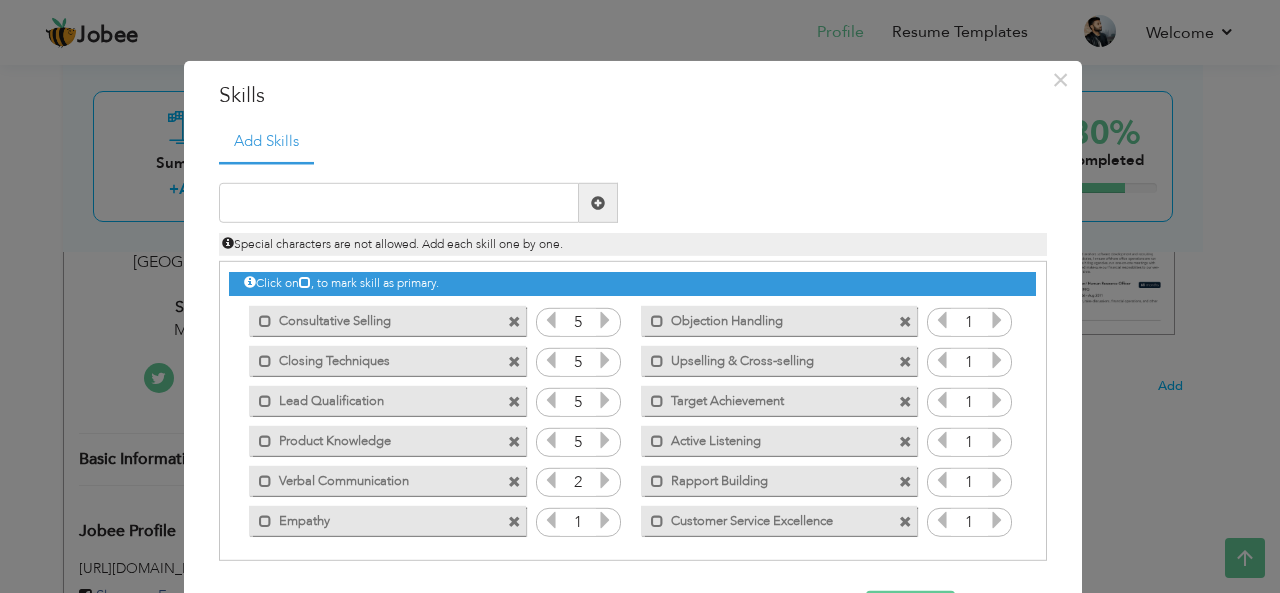 click at bounding box center (605, 480) 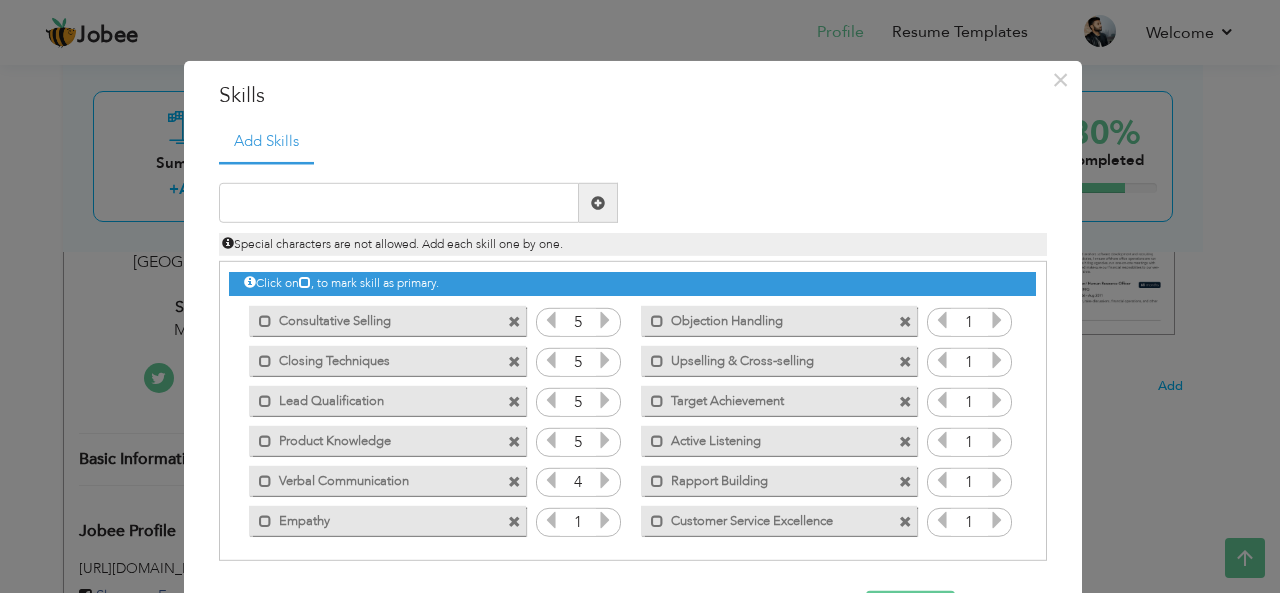 click at bounding box center (605, 480) 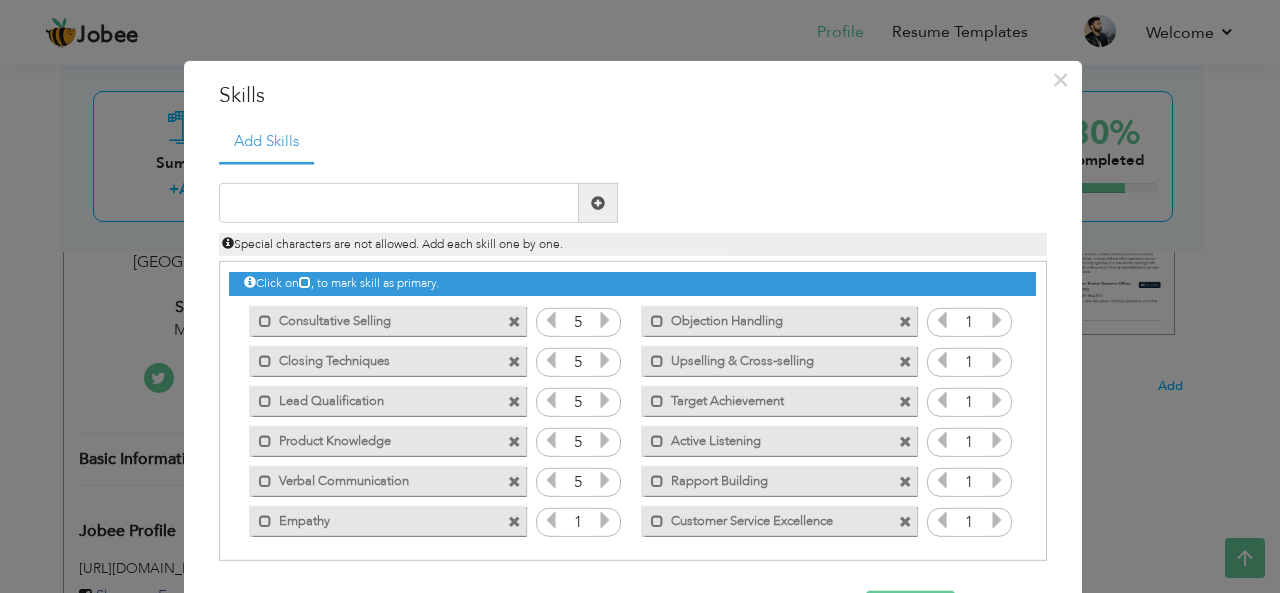 click at bounding box center (605, 480) 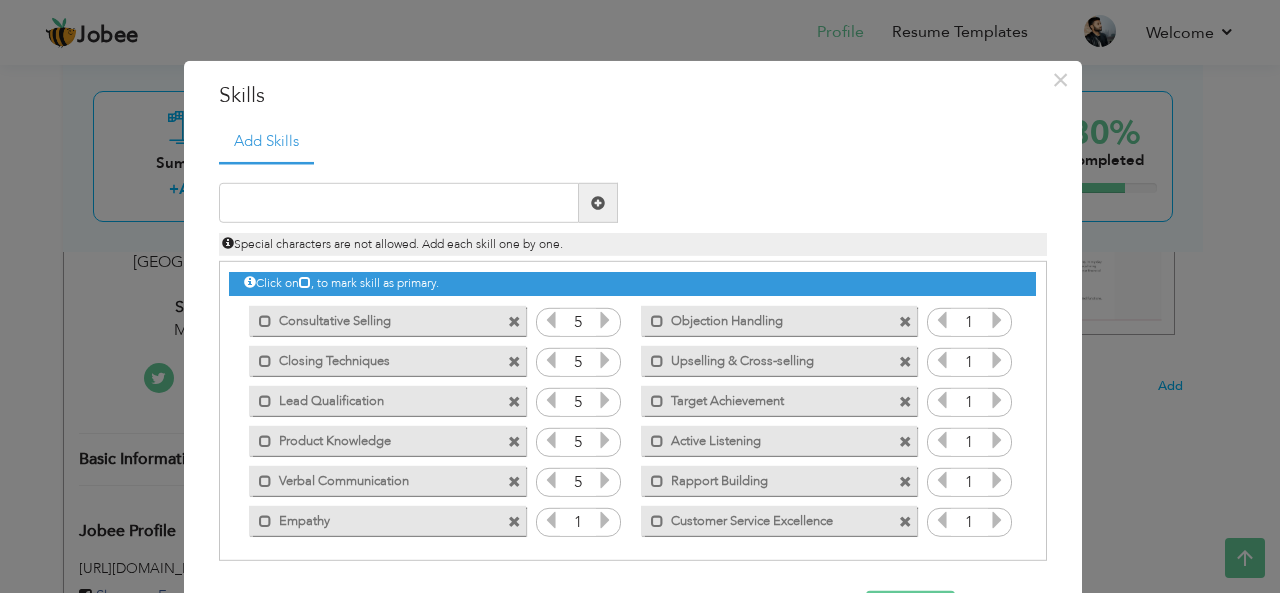 click at bounding box center (605, 520) 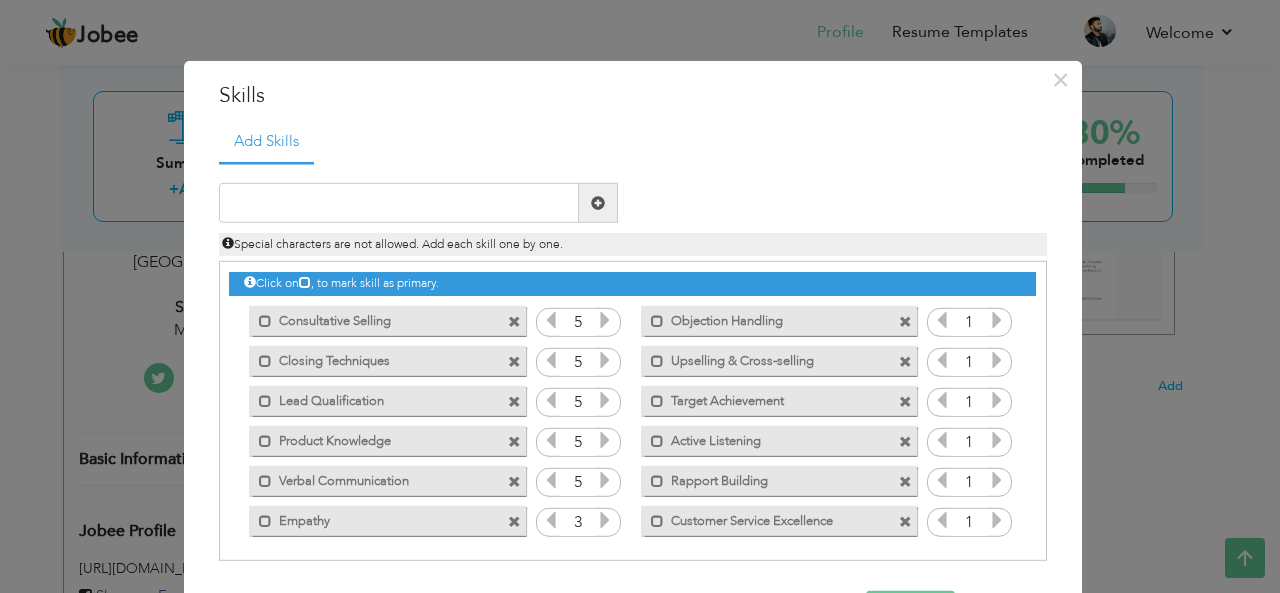 click at bounding box center (605, 520) 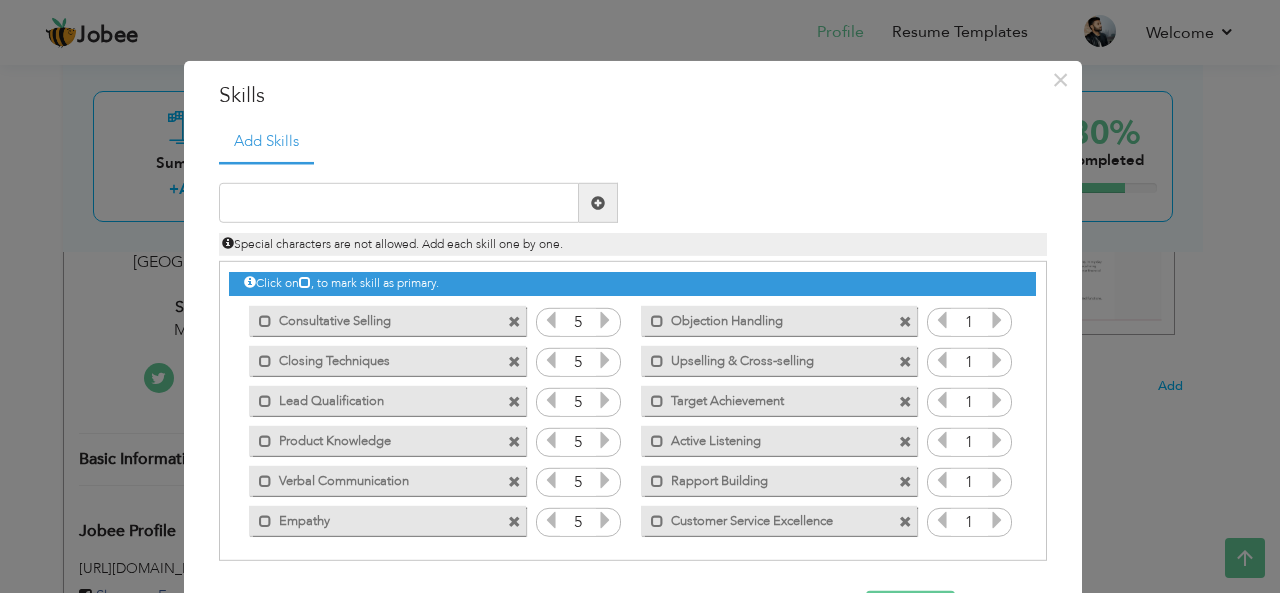 click at bounding box center (605, 520) 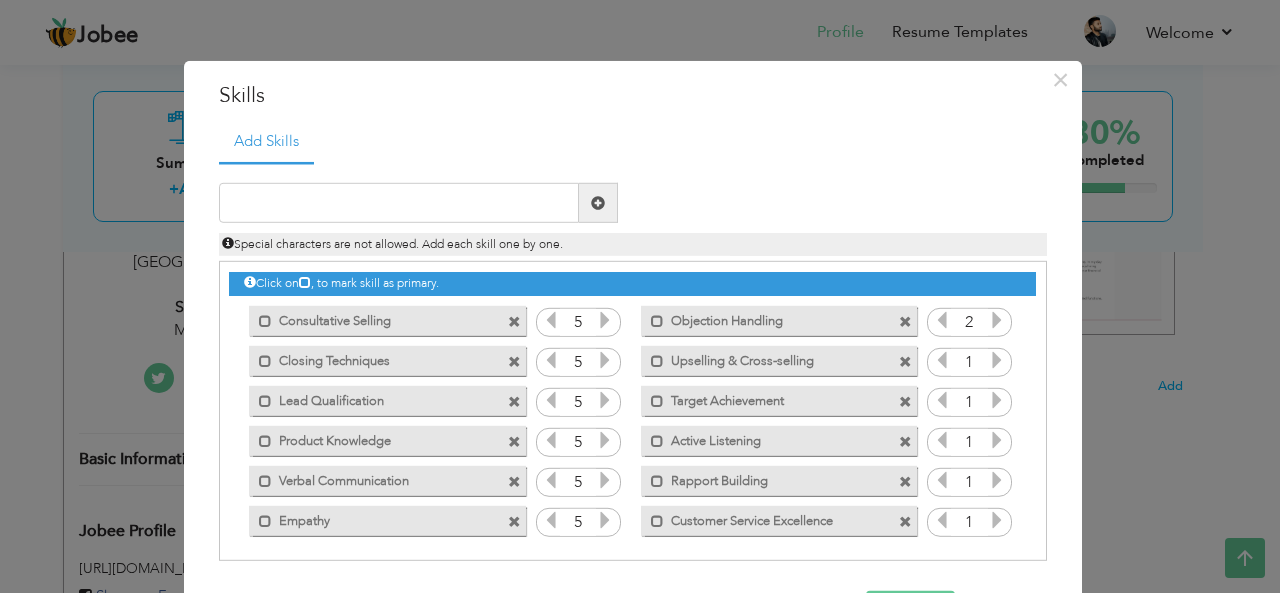 click at bounding box center (997, 320) 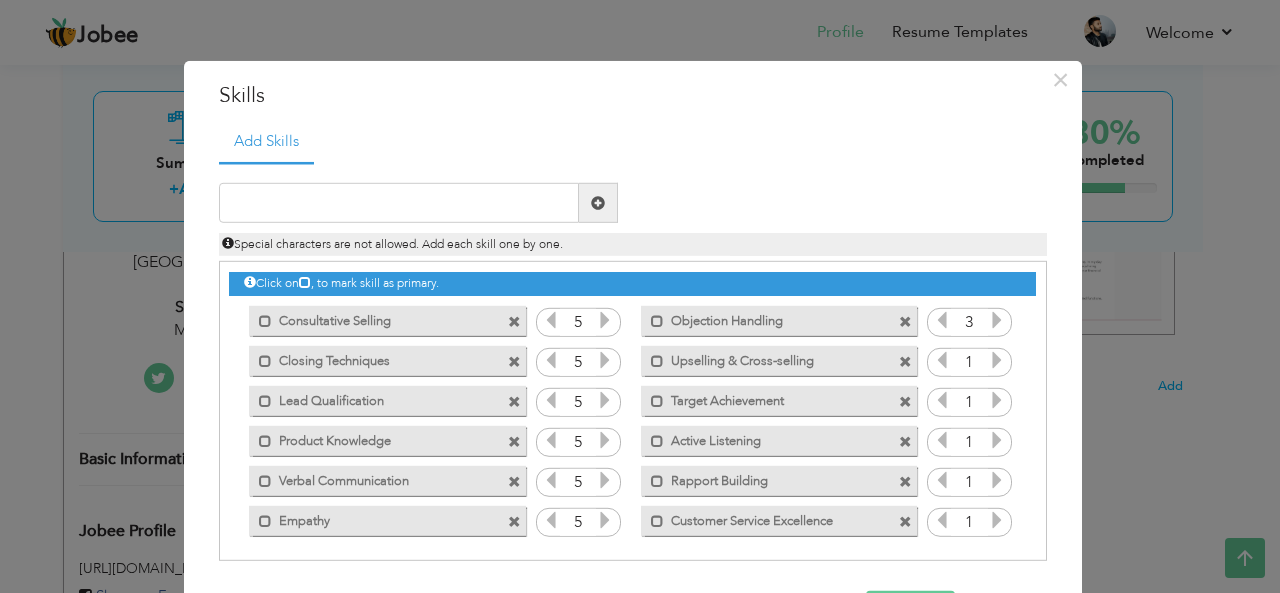 click at bounding box center [997, 320] 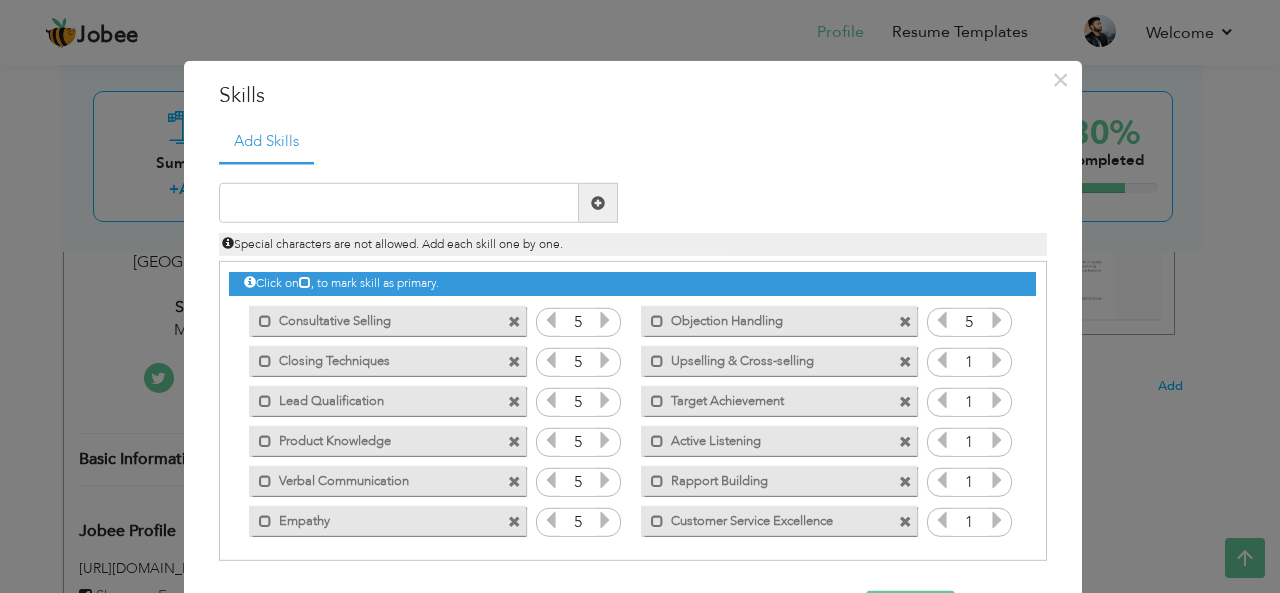 click at bounding box center (997, 320) 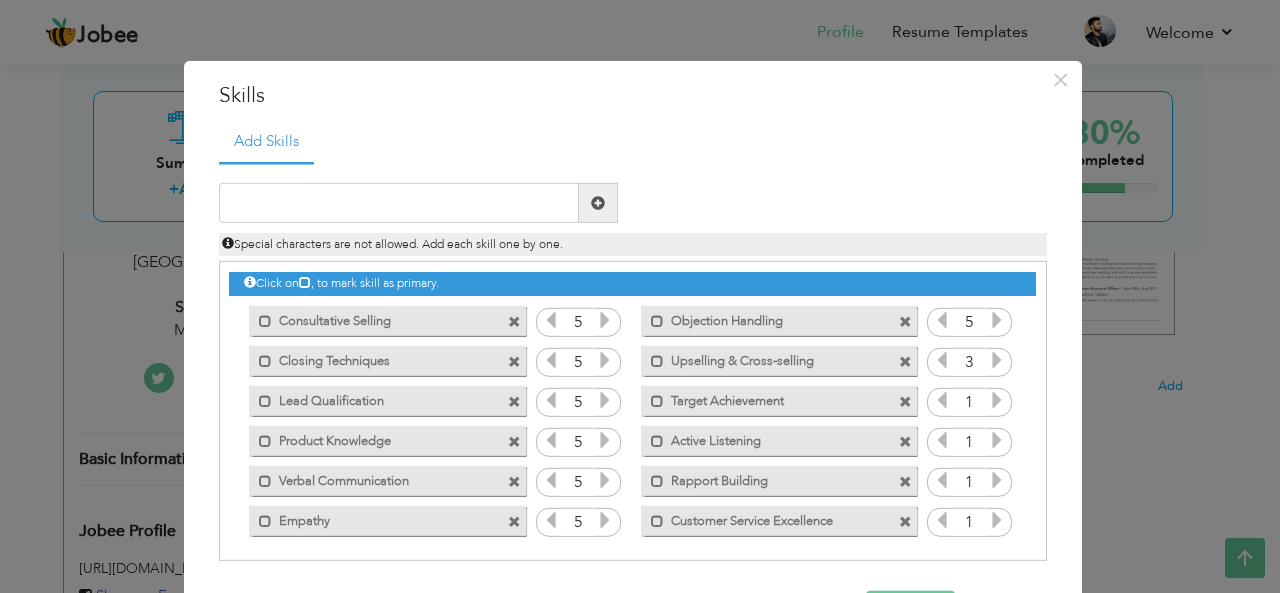 click at bounding box center [997, 360] 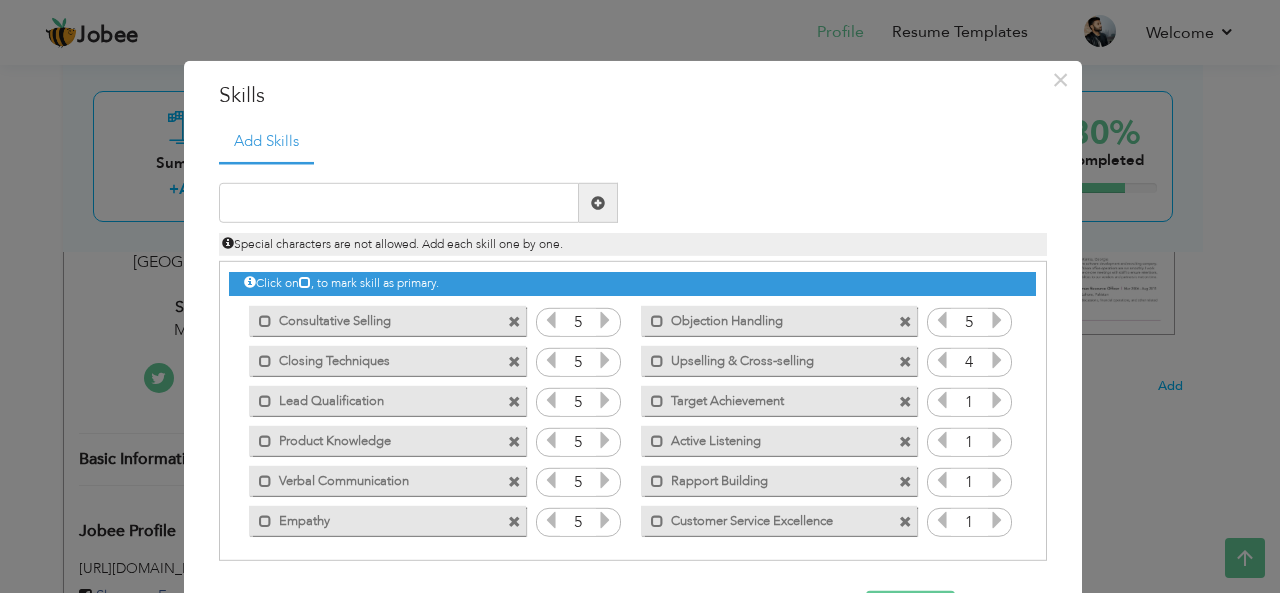 click at bounding box center (997, 360) 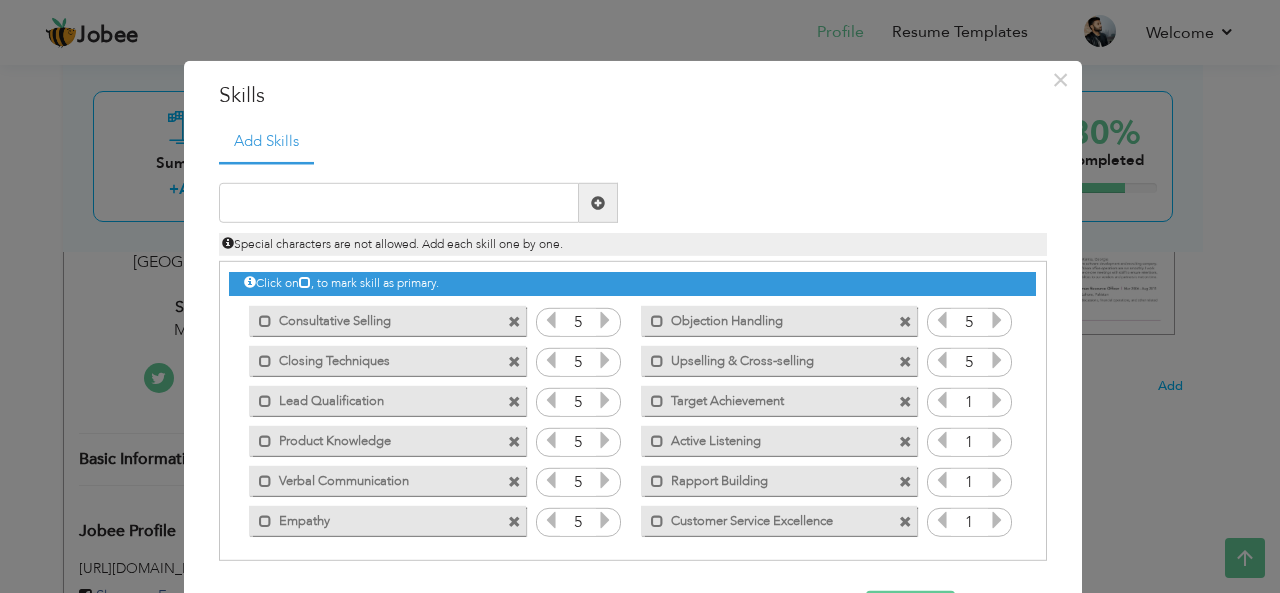 click at bounding box center (997, 360) 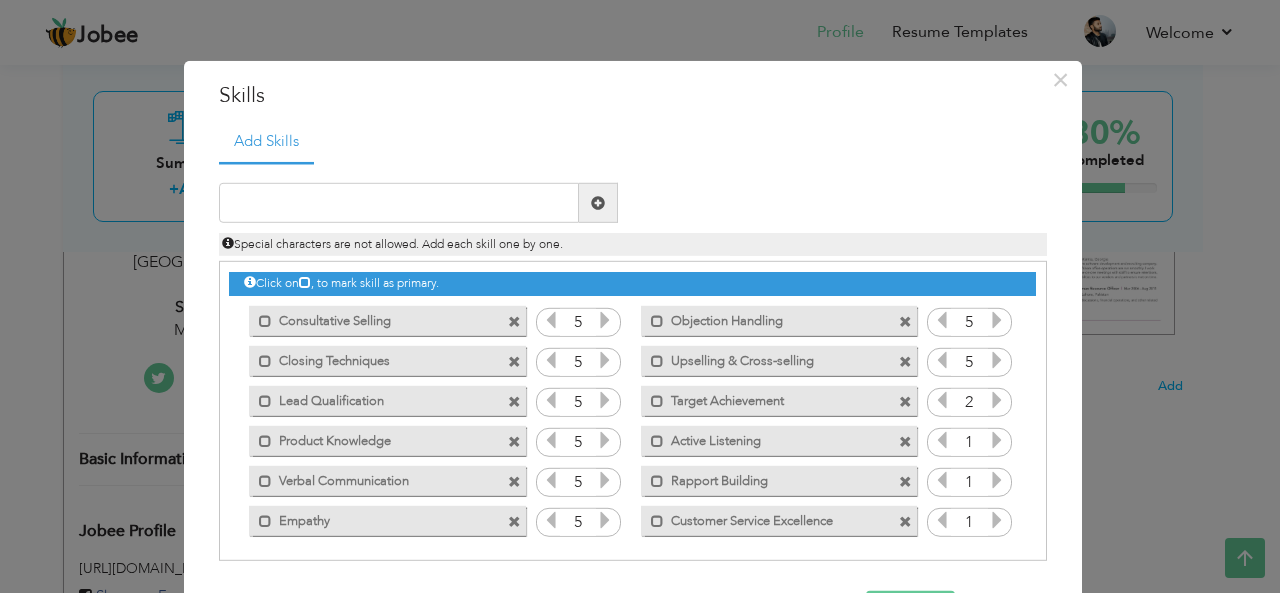 click at bounding box center (997, 400) 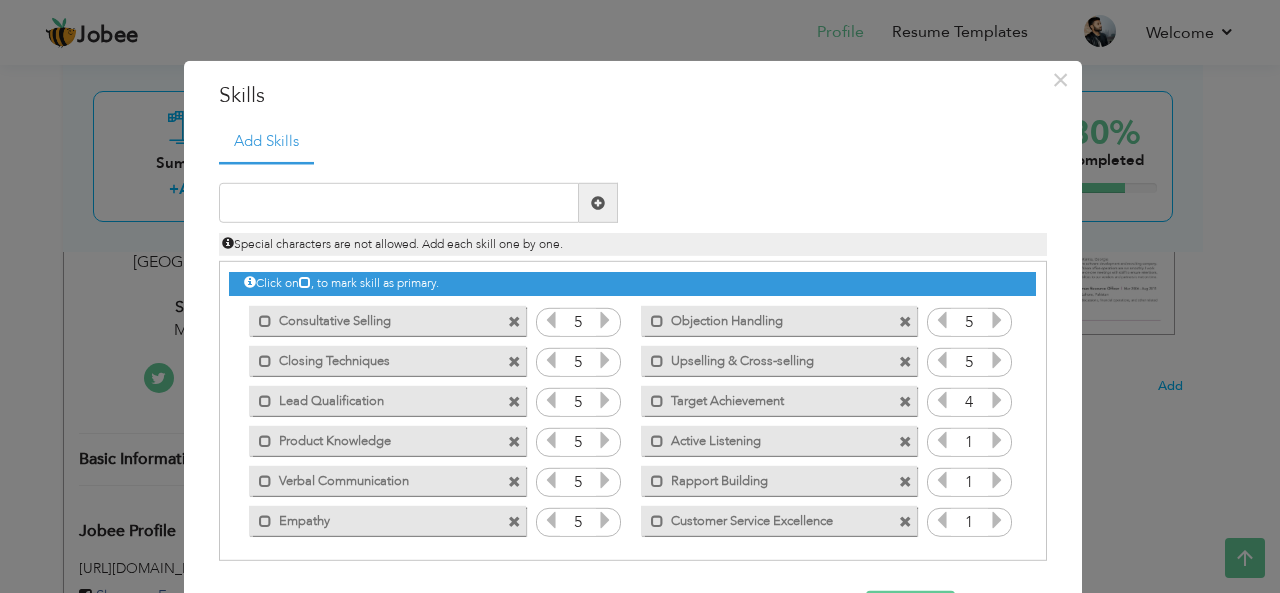click at bounding box center (997, 400) 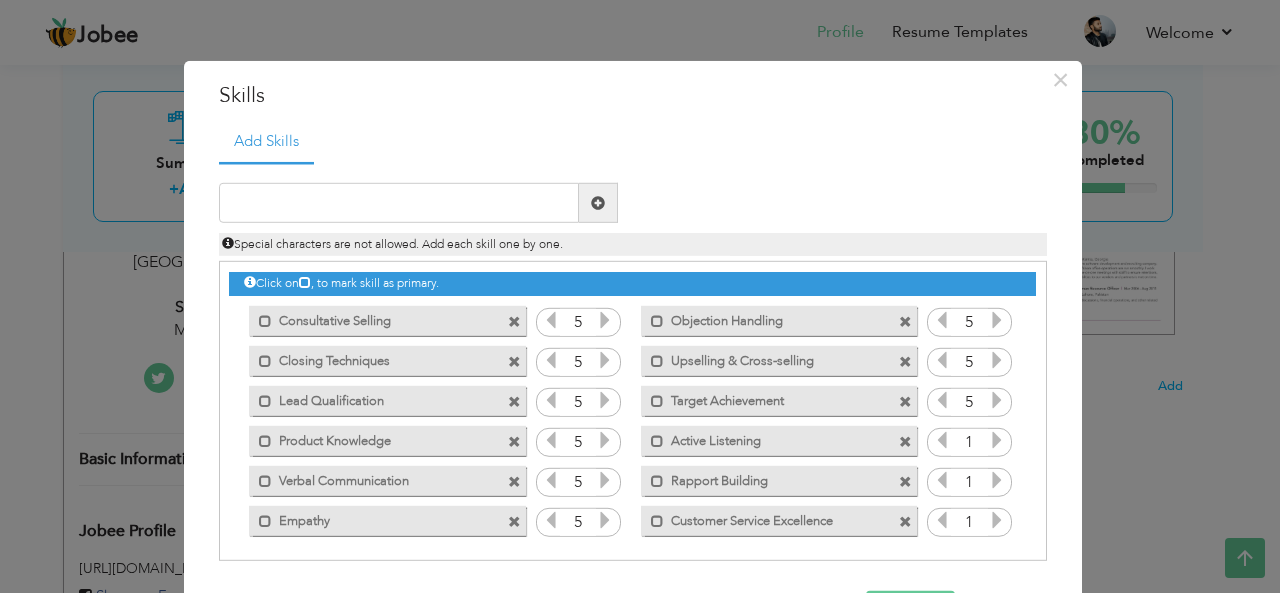 click at bounding box center [997, 400] 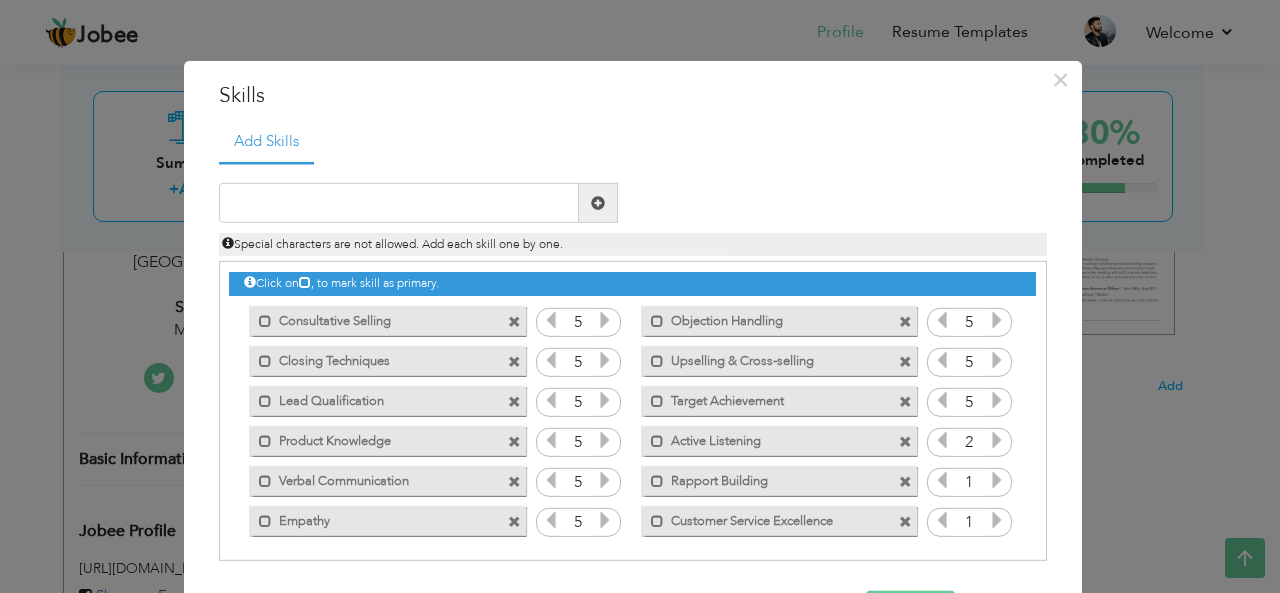 click at bounding box center (997, 440) 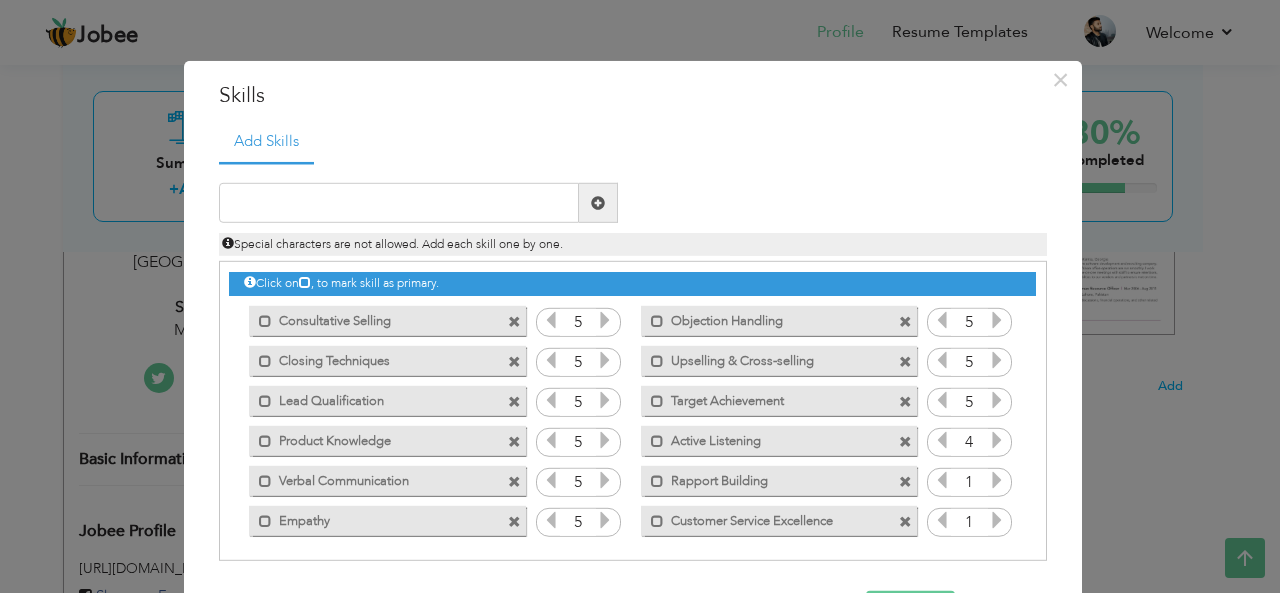 click at bounding box center [997, 440] 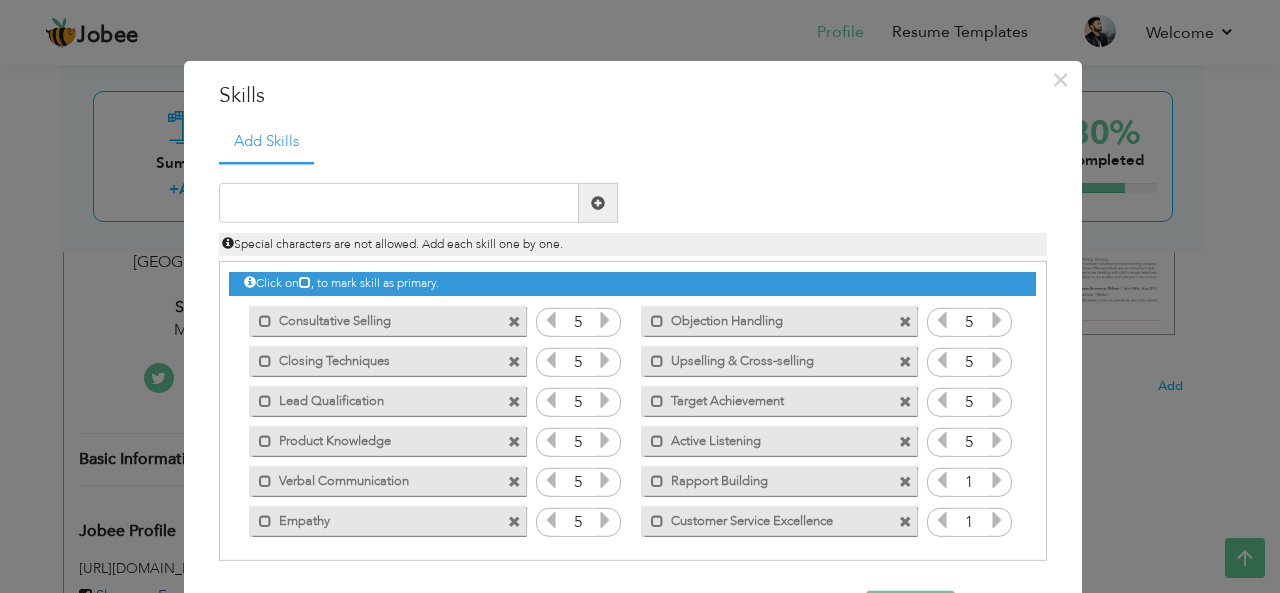 click at bounding box center (997, 440) 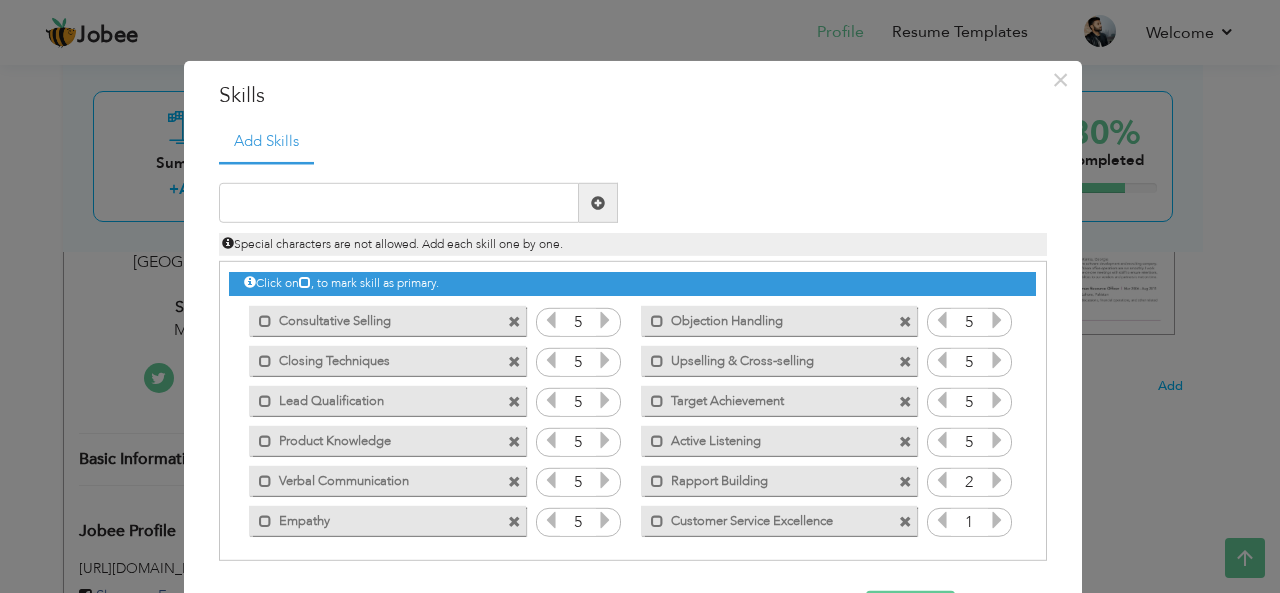 click at bounding box center (997, 480) 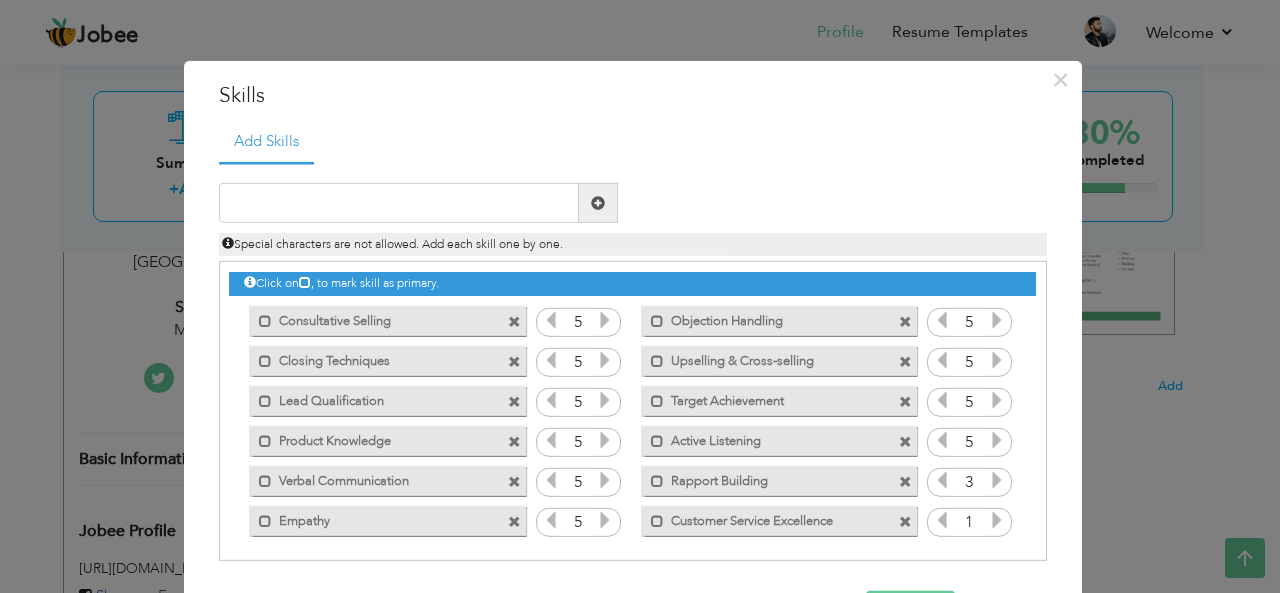 click at bounding box center [997, 480] 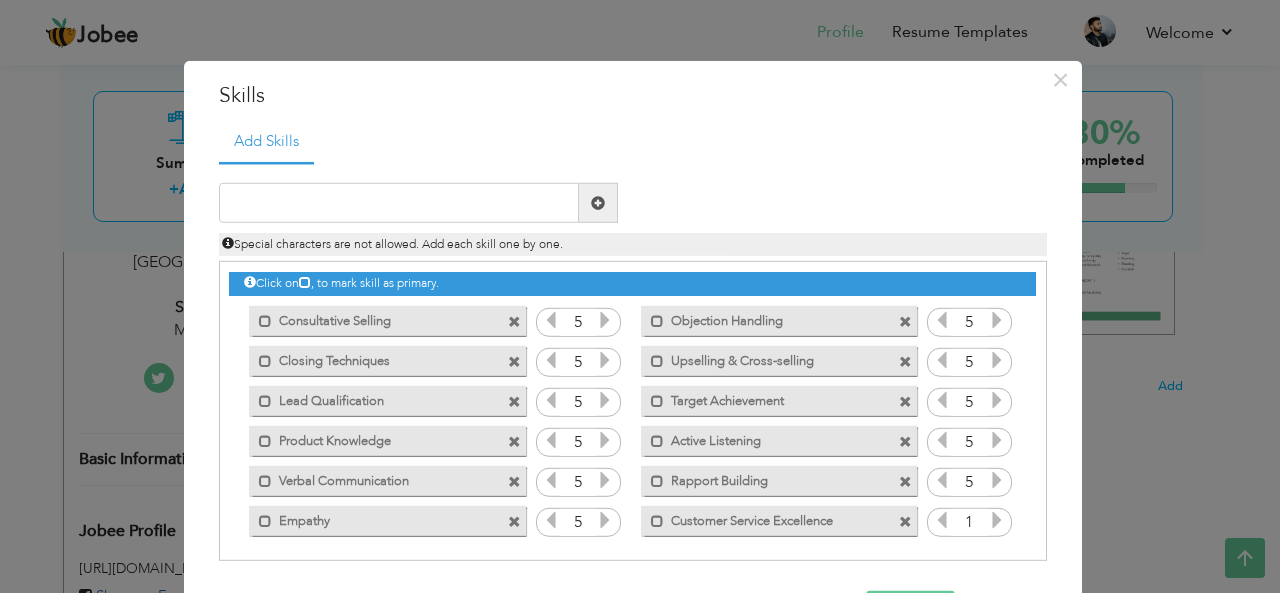 click at bounding box center [997, 480] 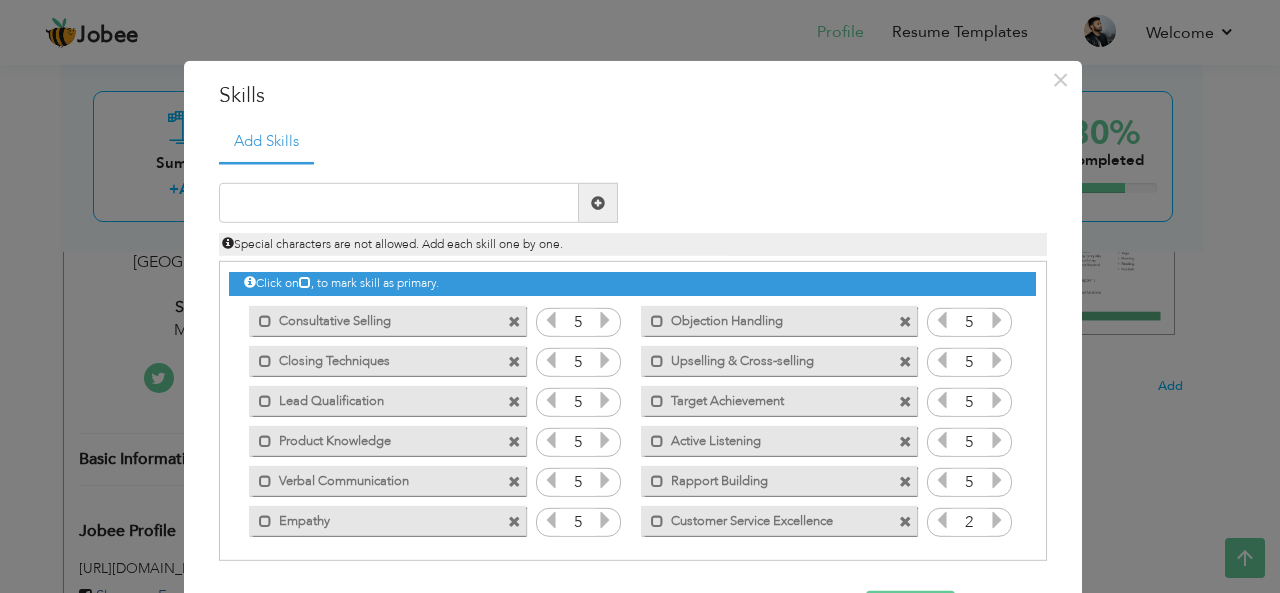 click at bounding box center (997, 520) 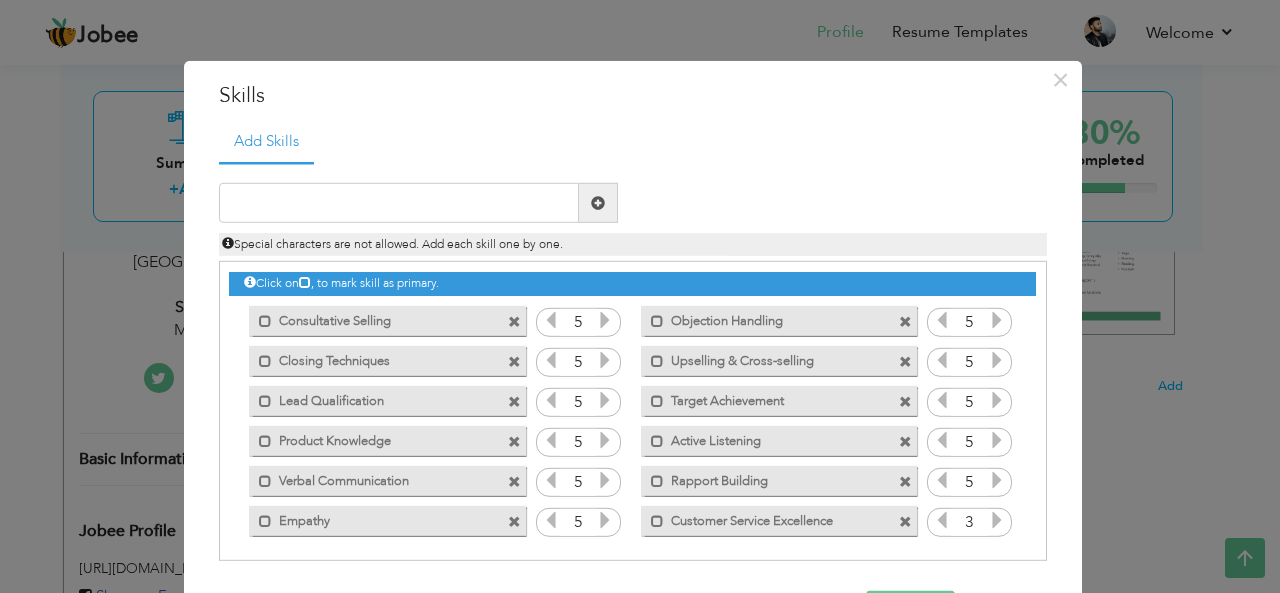click at bounding box center (997, 520) 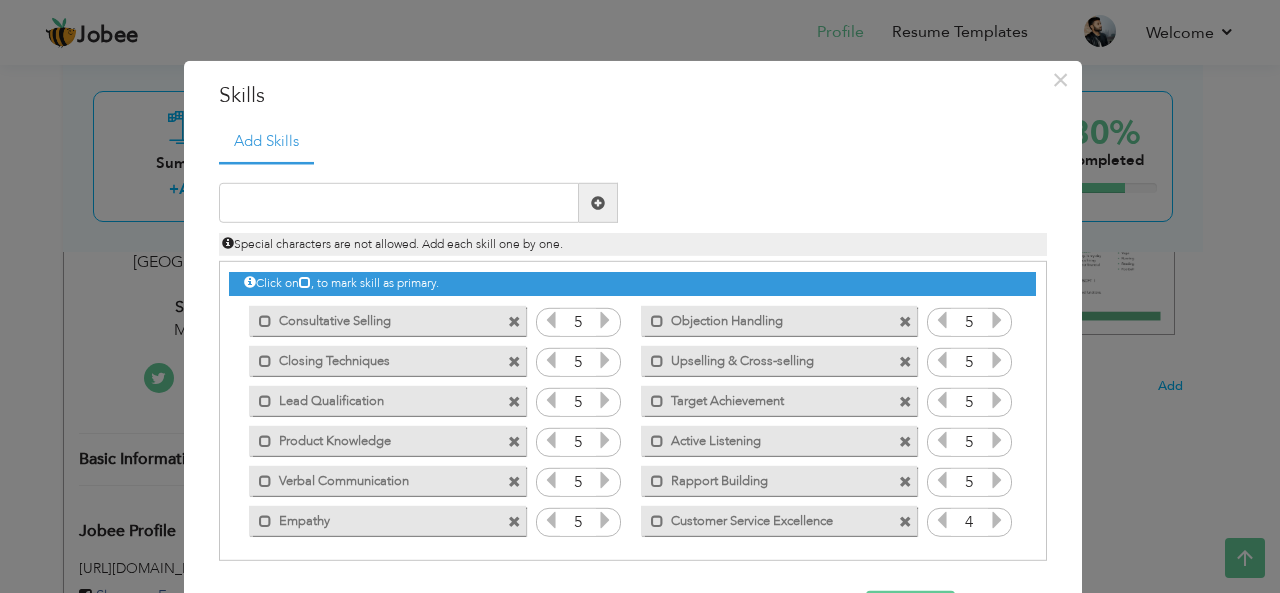 click at bounding box center (997, 520) 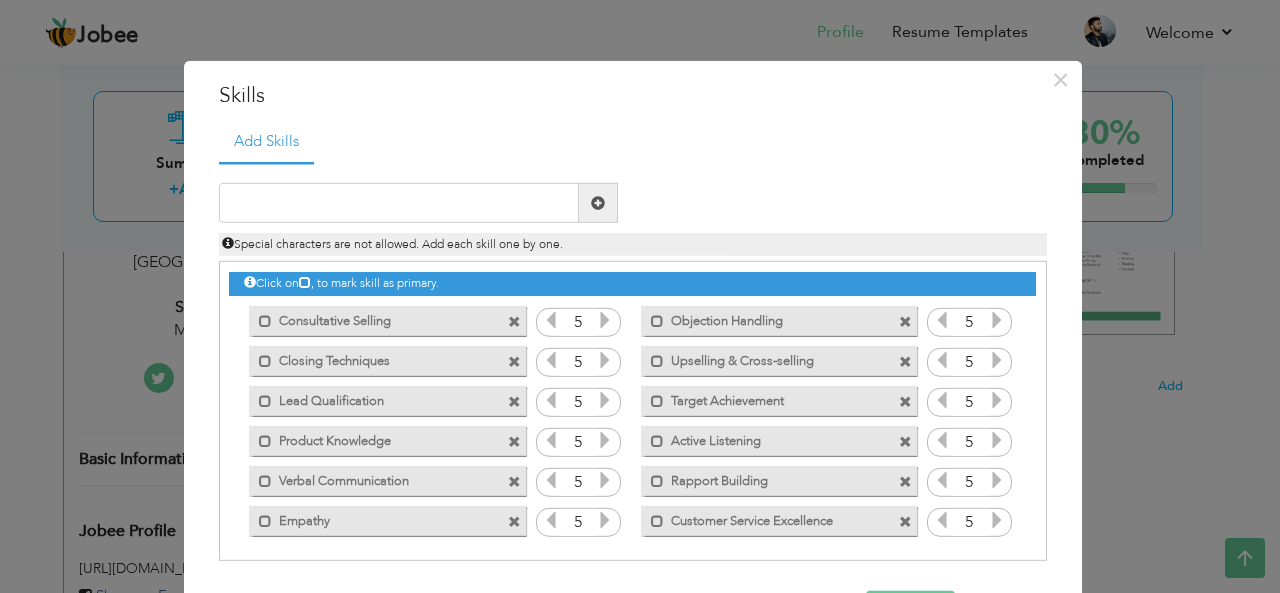 click at bounding box center [997, 520] 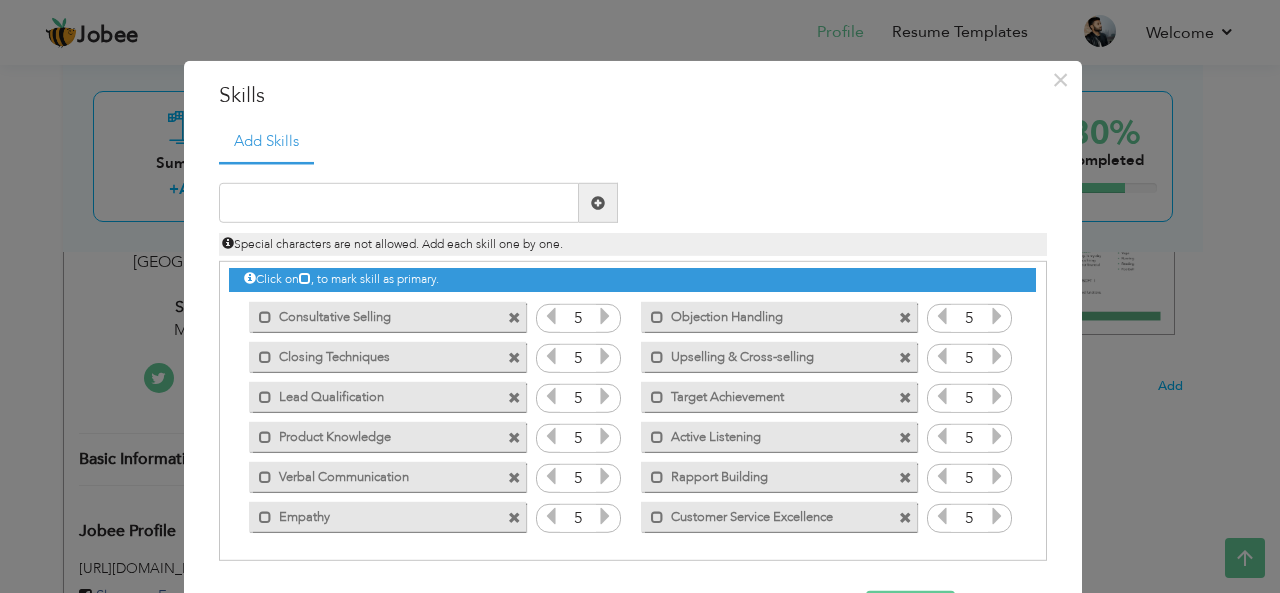 scroll, scrollTop: 72, scrollLeft: 0, axis: vertical 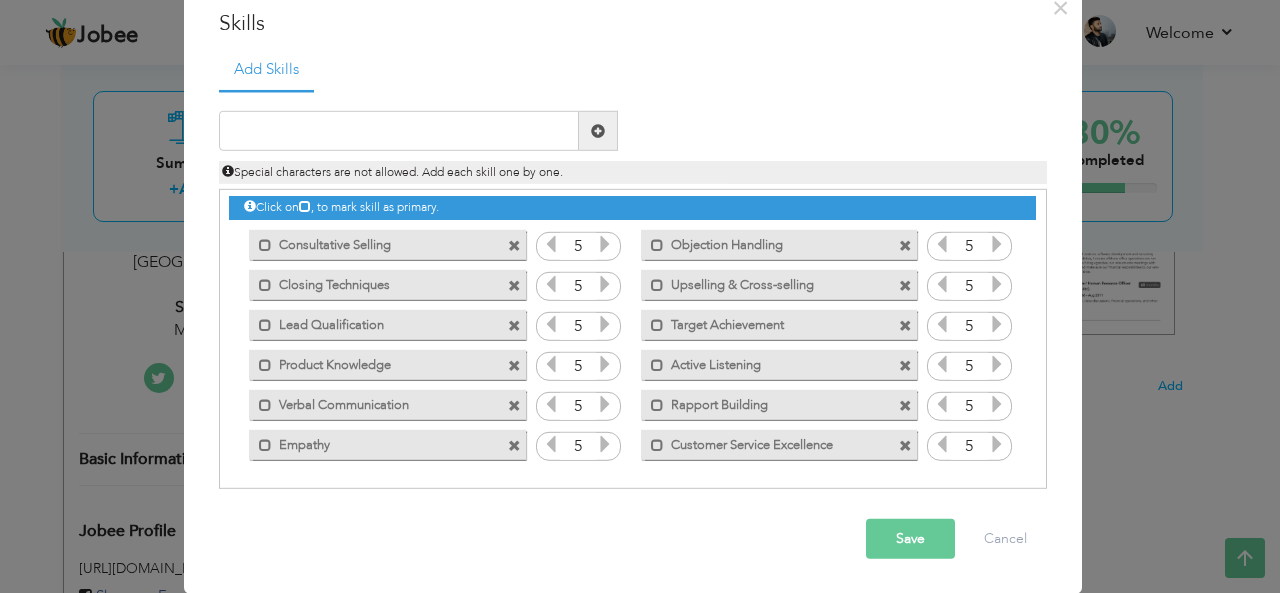 click on "Save" at bounding box center (910, 539) 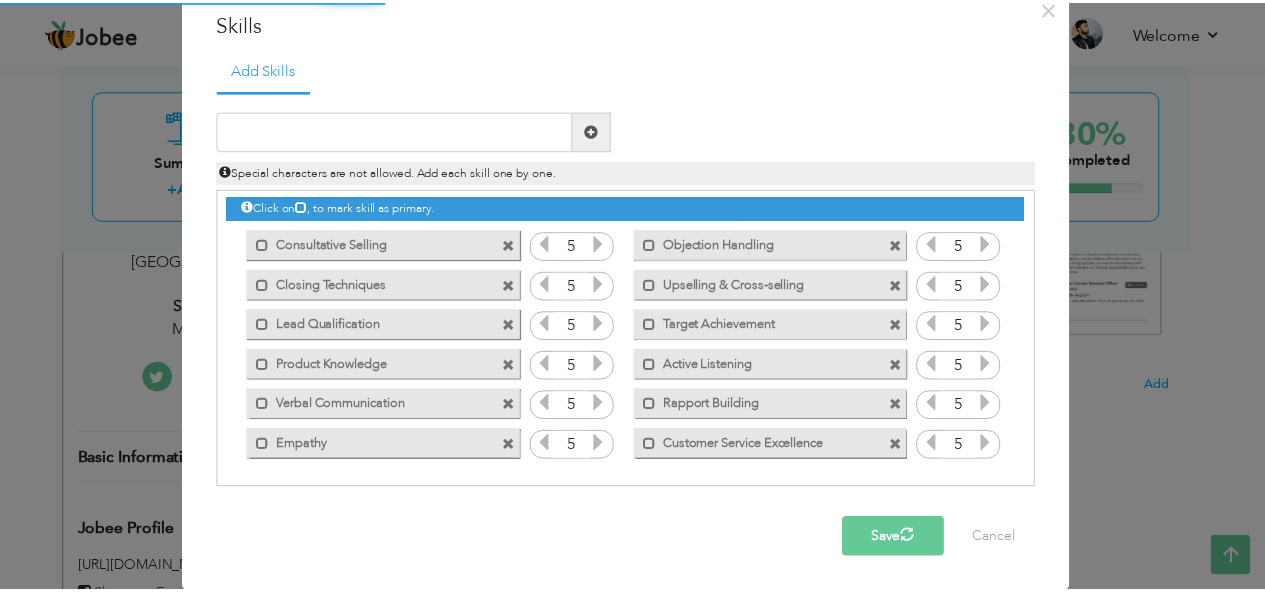 scroll, scrollTop: 0, scrollLeft: 0, axis: both 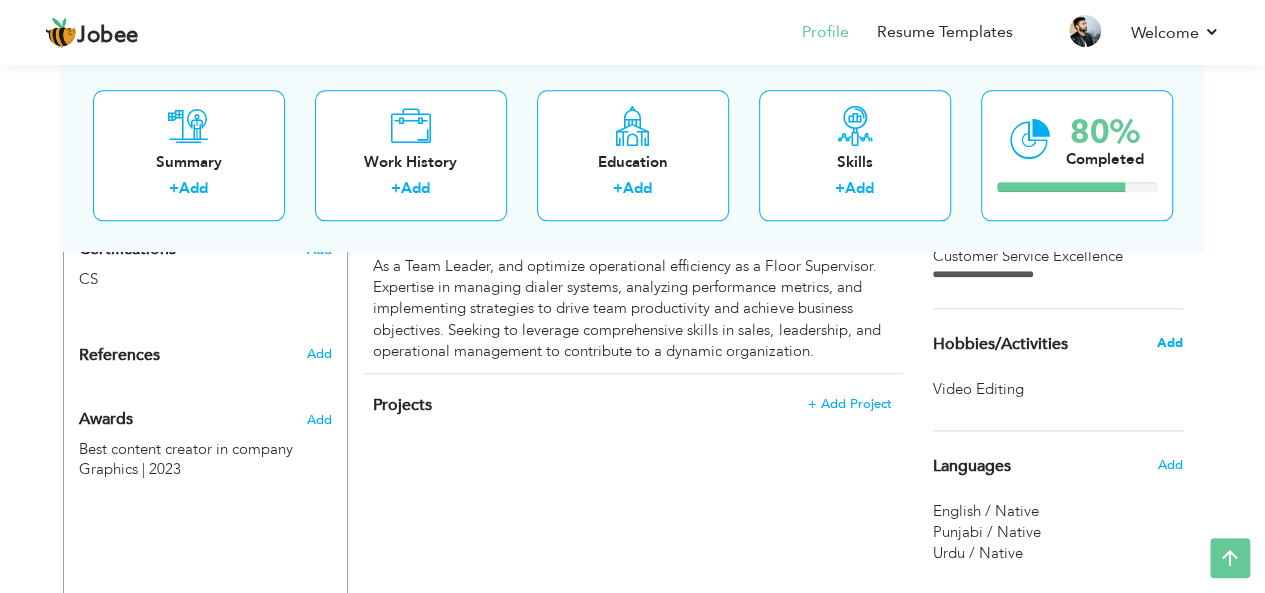 click on "Add" at bounding box center (1169, 343) 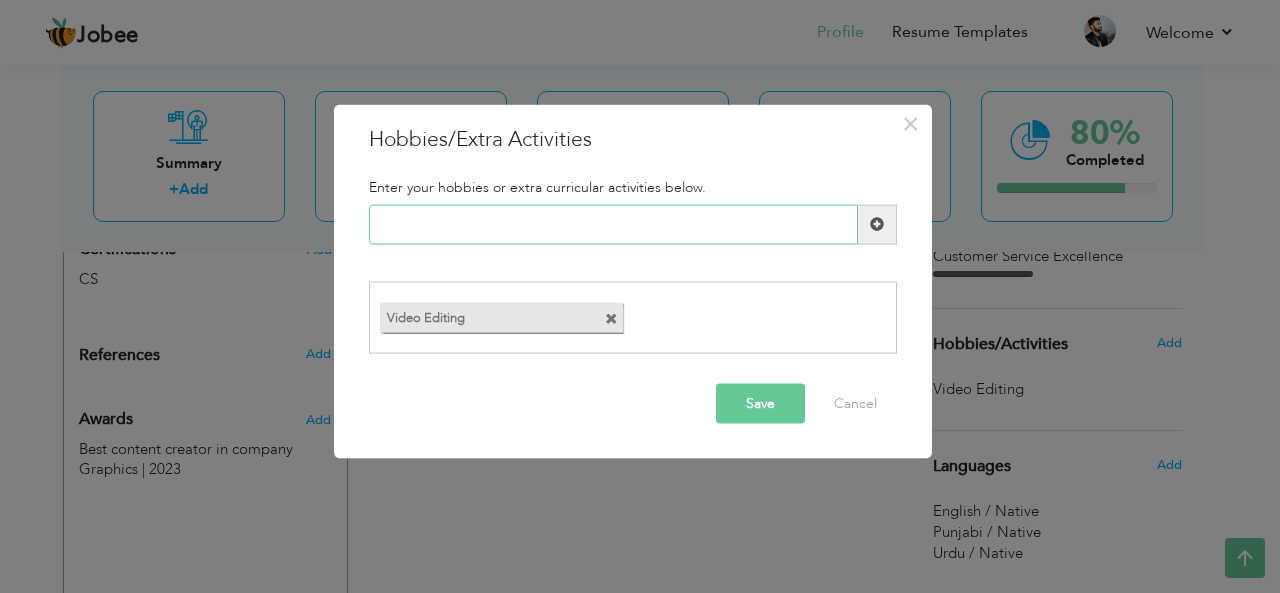 click at bounding box center (613, 224) 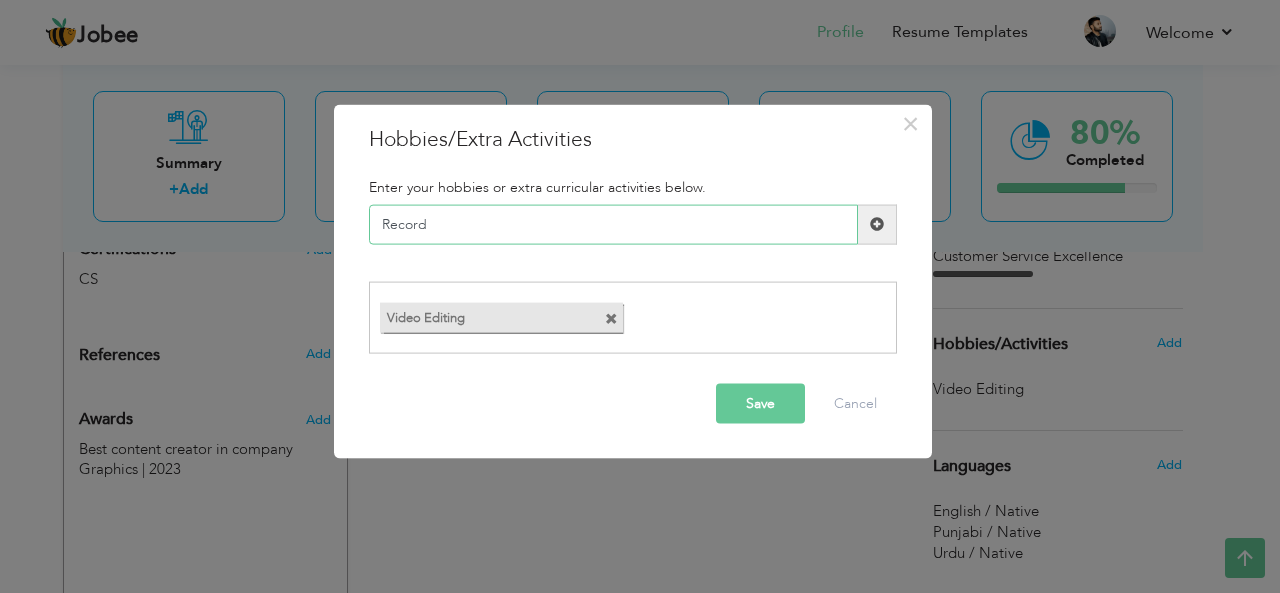 type on "Record" 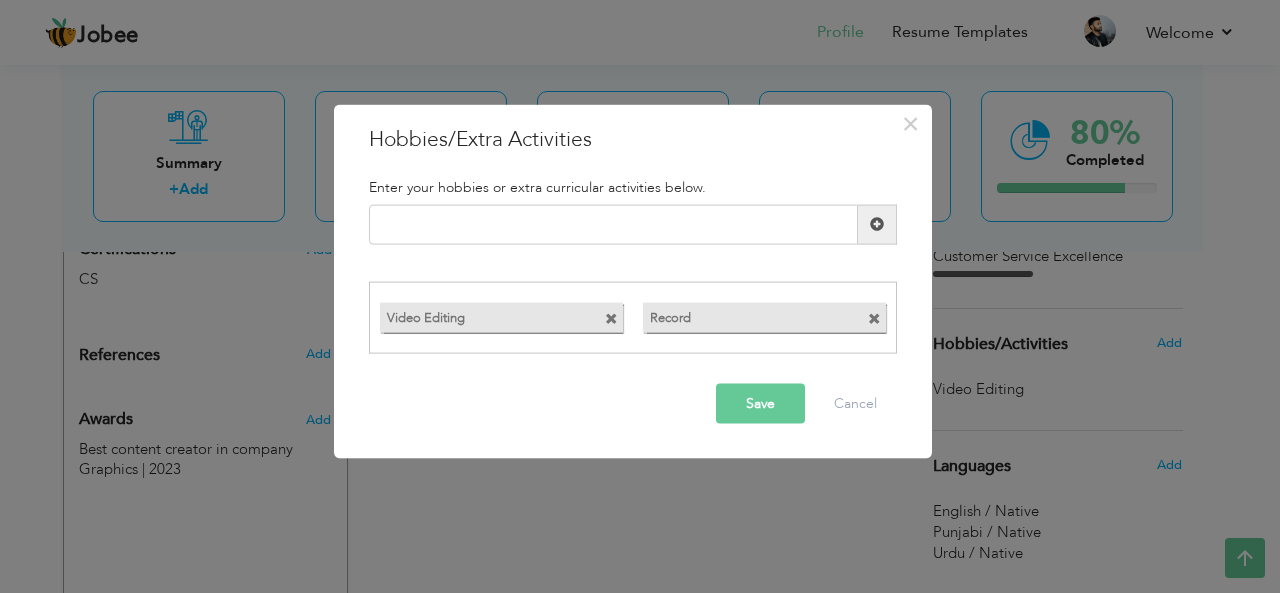 click at bounding box center (874, 319) 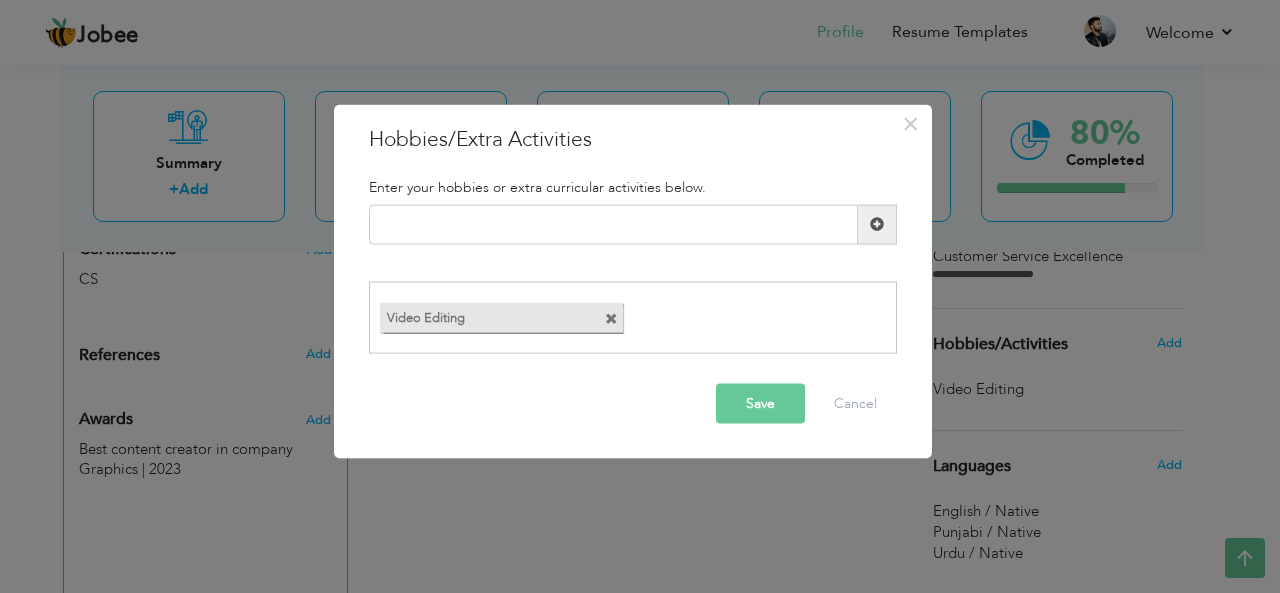 click on "Save" at bounding box center [760, 404] 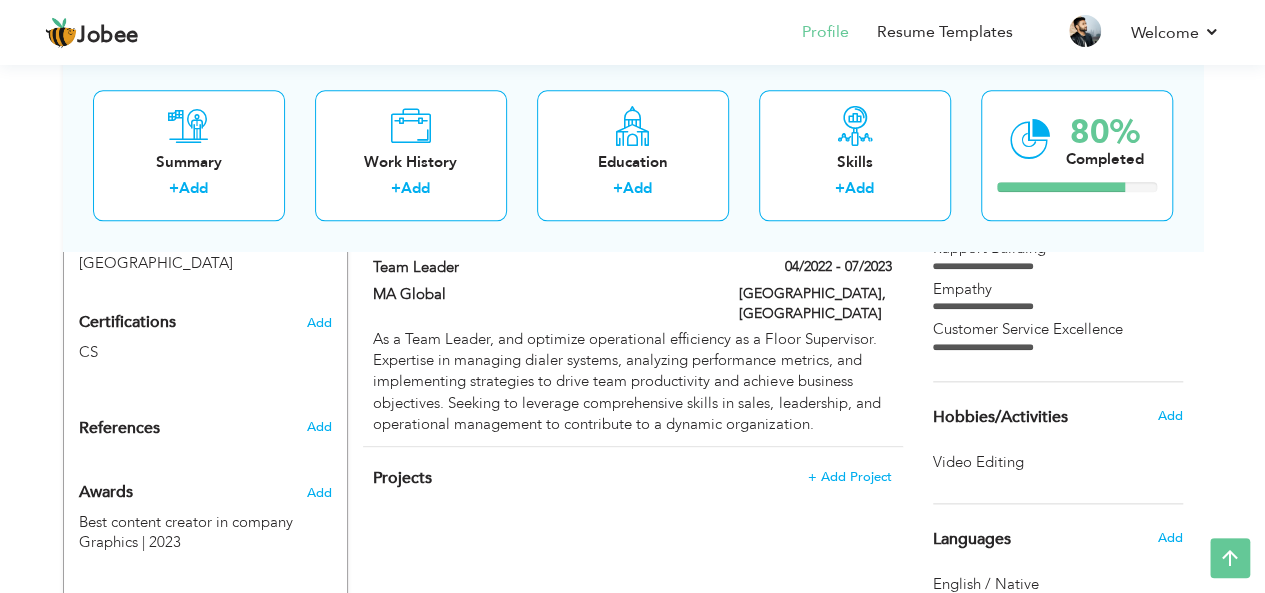 scroll, scrollTop: 985, scrollLeft: 0, axis: vertical 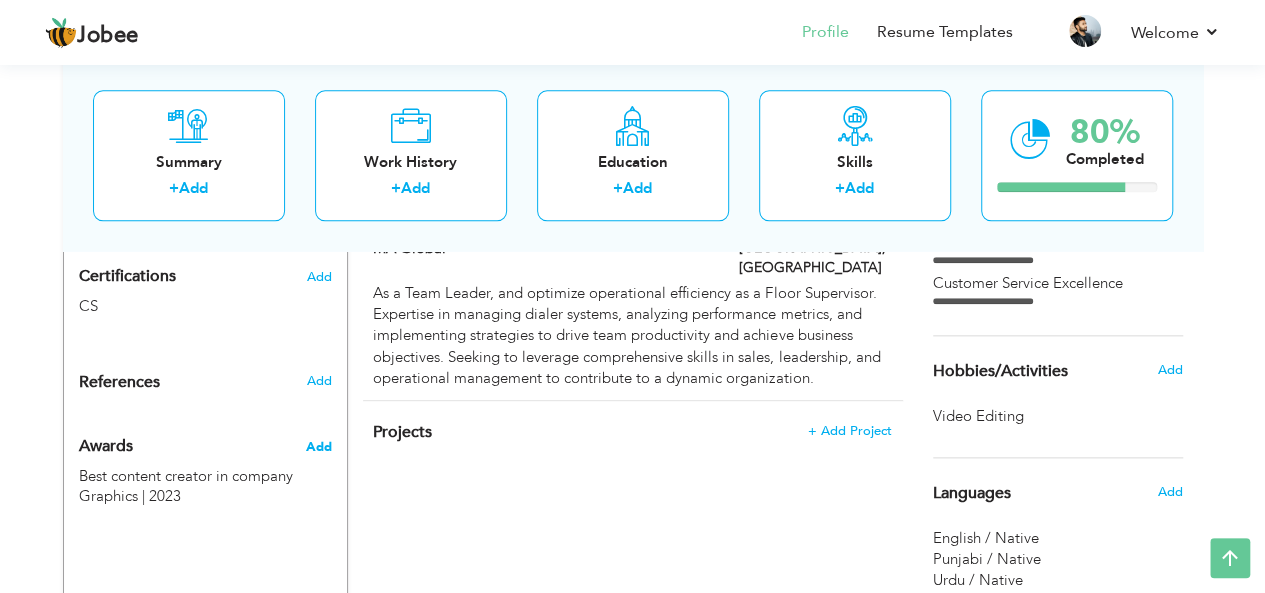 click on "Add" at bounding box center [318, 447] 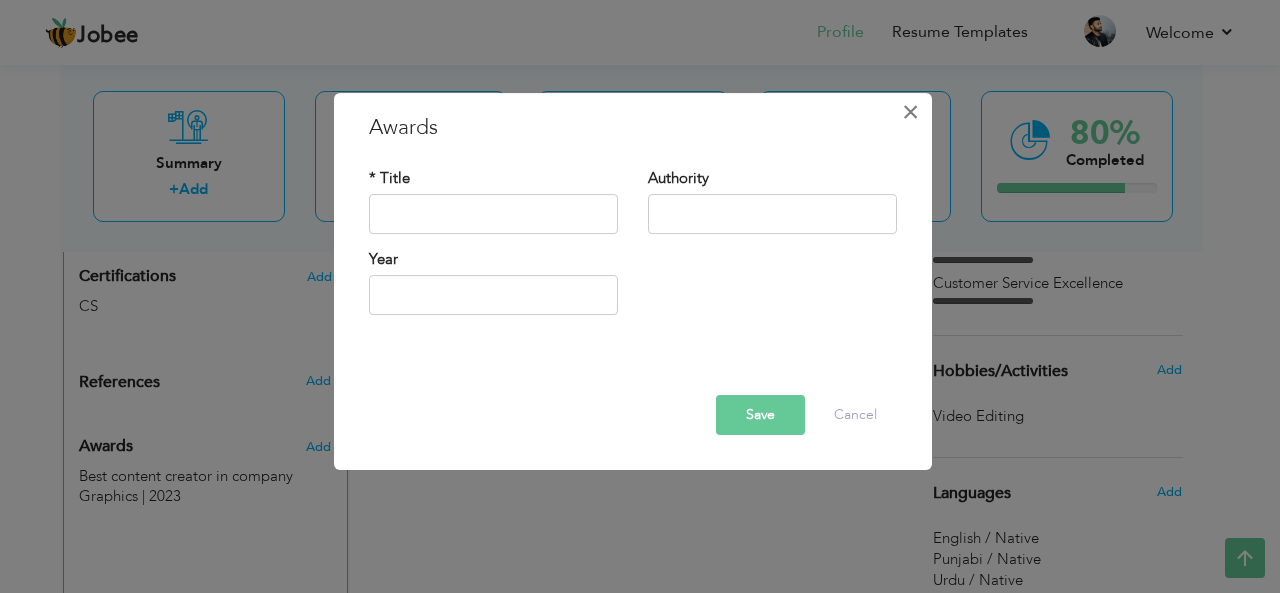 click on "×" at bounding box center (911, 112) 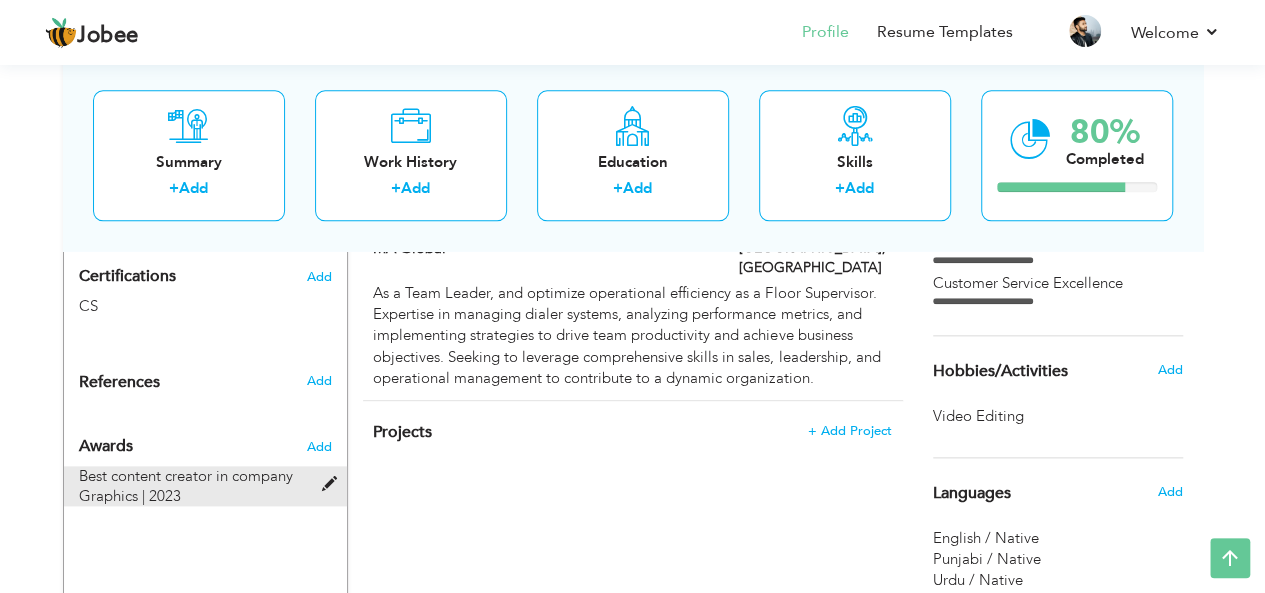 click on "Best content creator in company
Graphics | 2023" at bounding box center [193, 486] 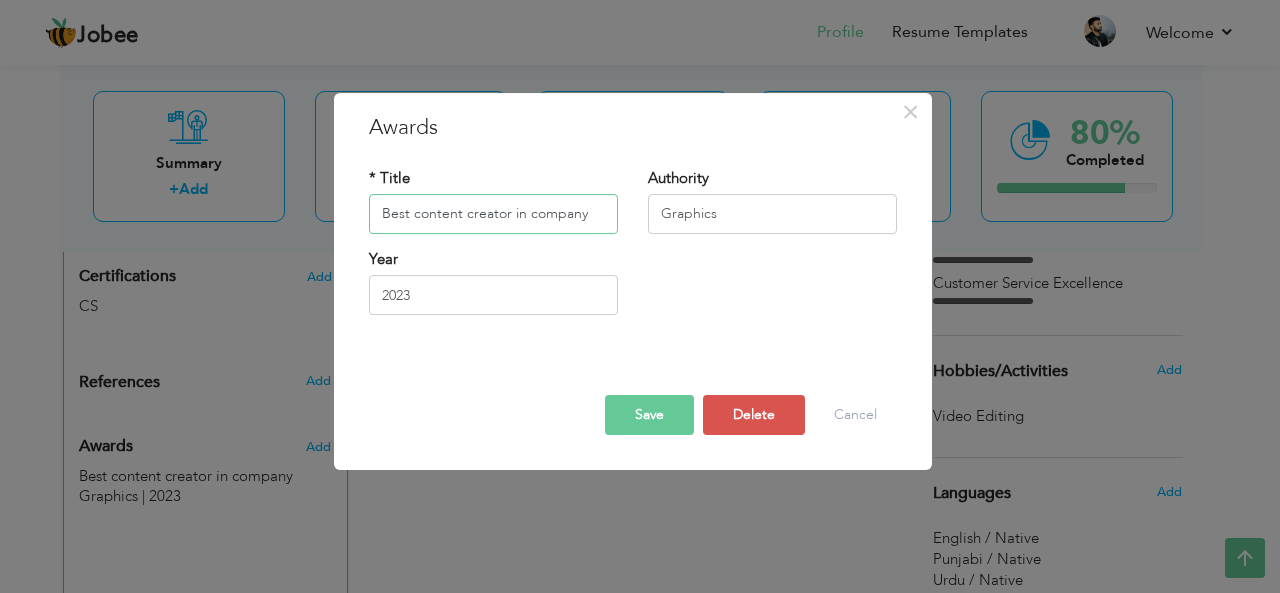 click on "Best content creator in company" at bounding box center (493, 214) 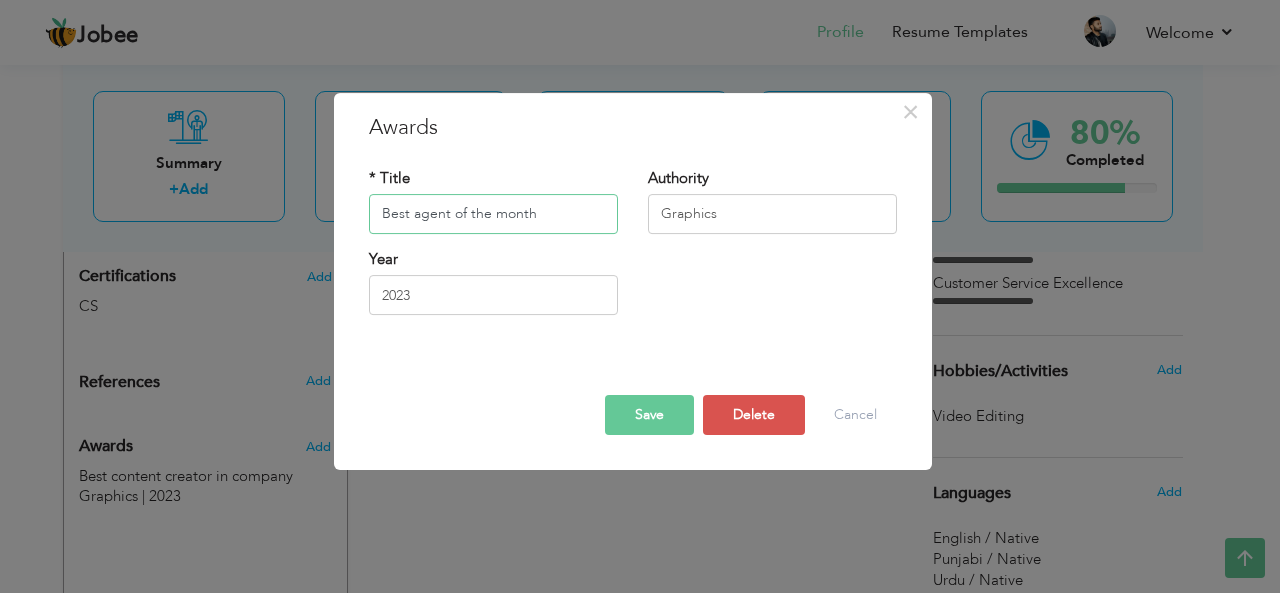 type on "Best agent of the month" 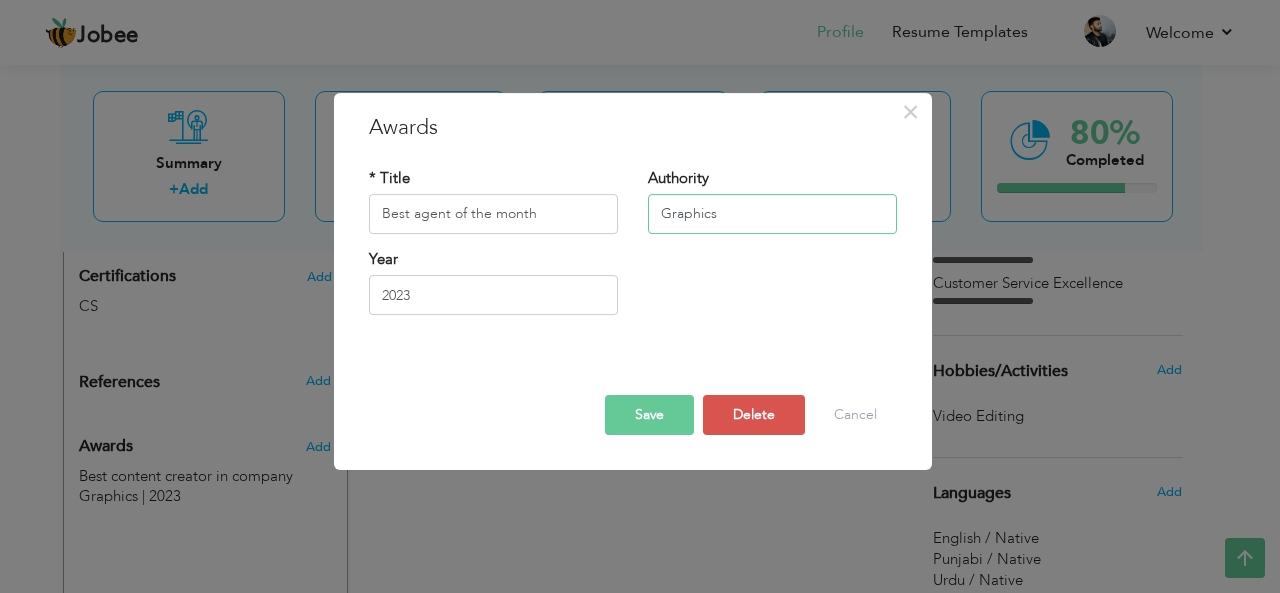 click on "Graphics" at bounding box center (772, 214) 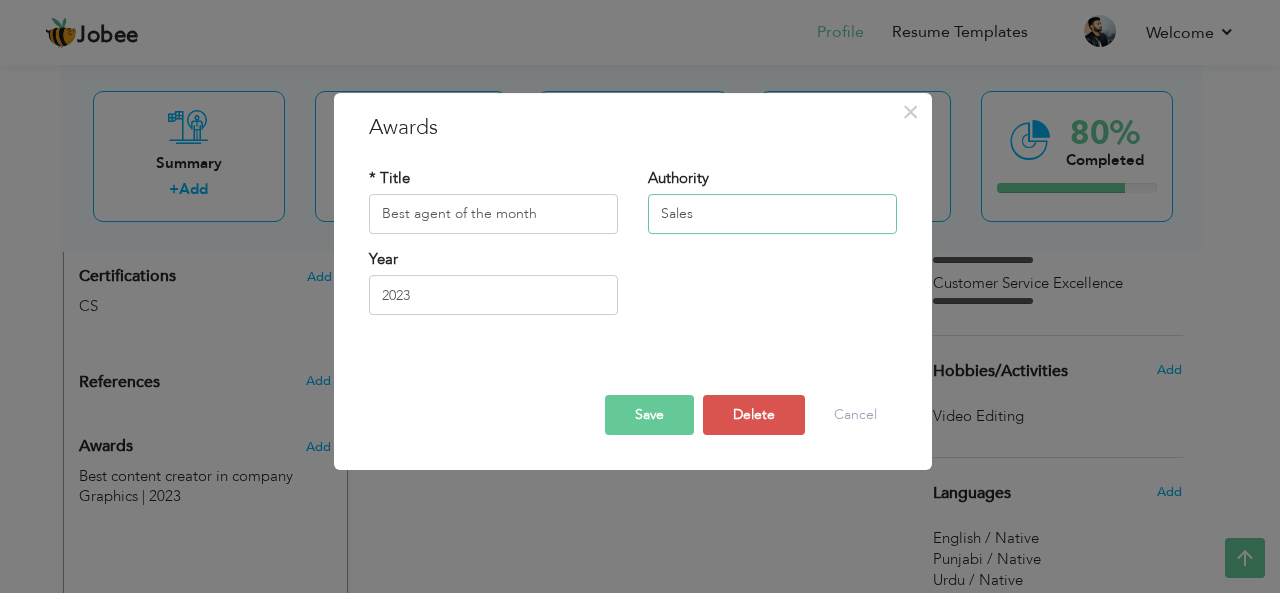 type on "Sales" 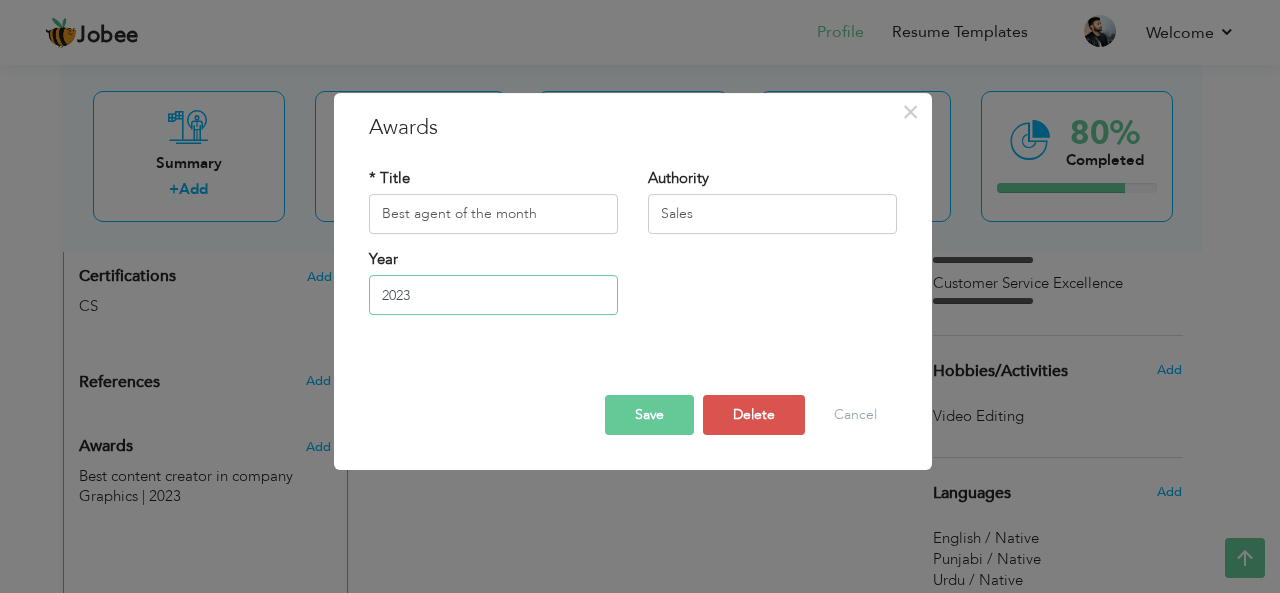 click on "2023" at bounding box center [493, 295] 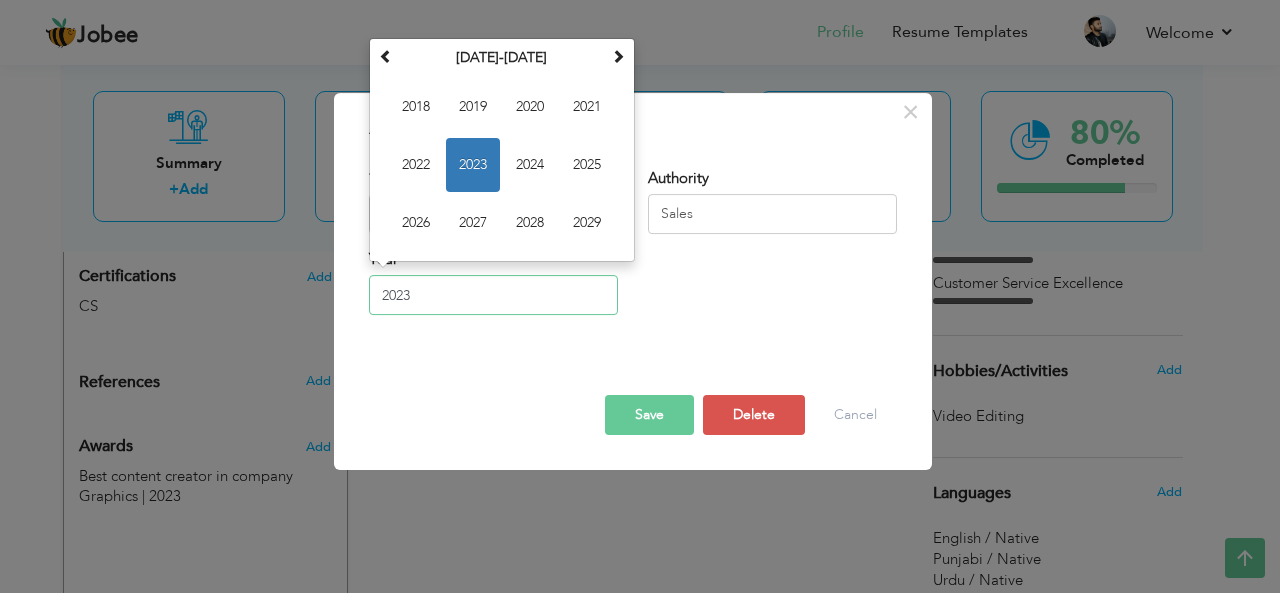 click on "2023" at bounding box center (493, 295) 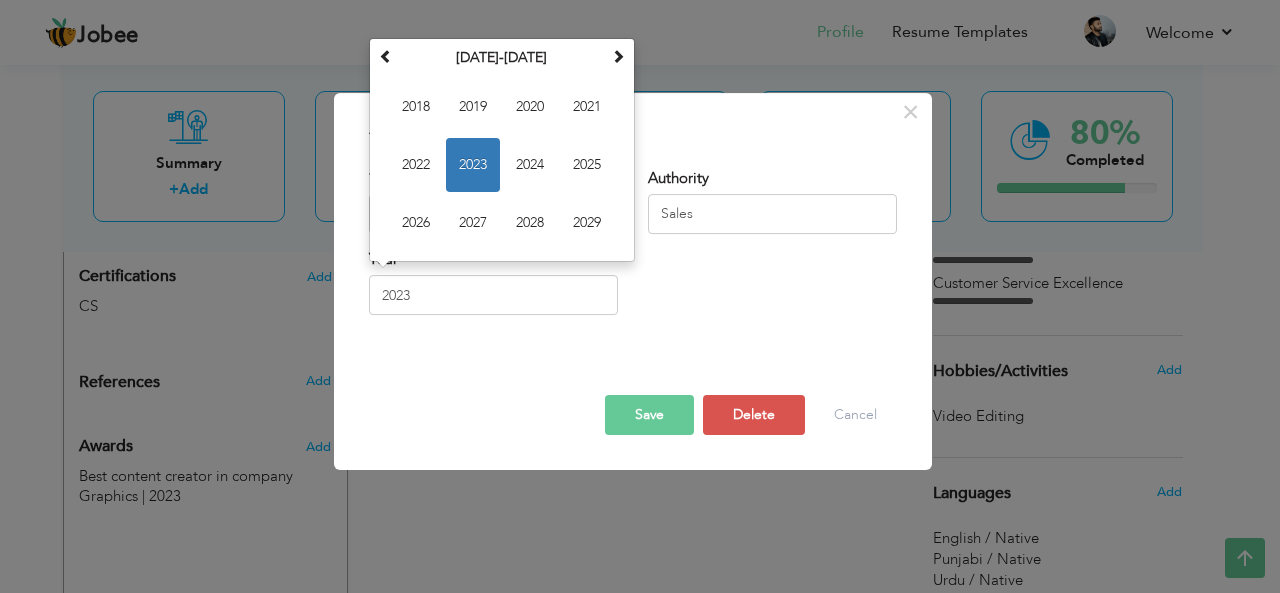 click on "Save" at bounding box center (649, 415) 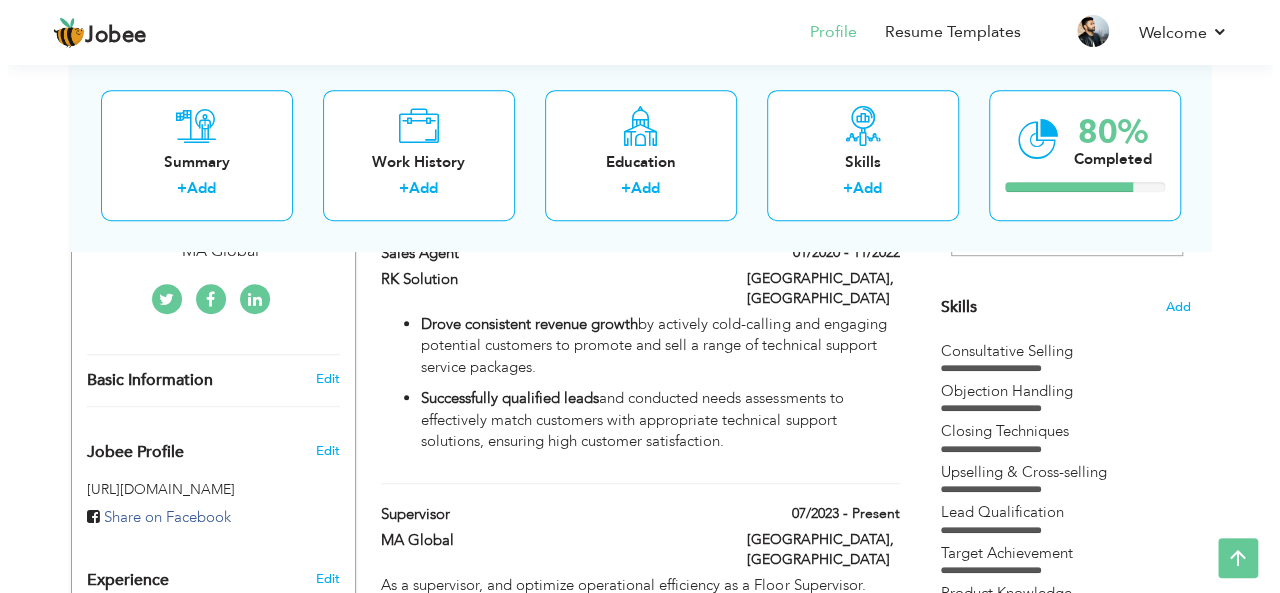 scroll, scrollTop: 470, scrollLeft: 0, axis: vertical 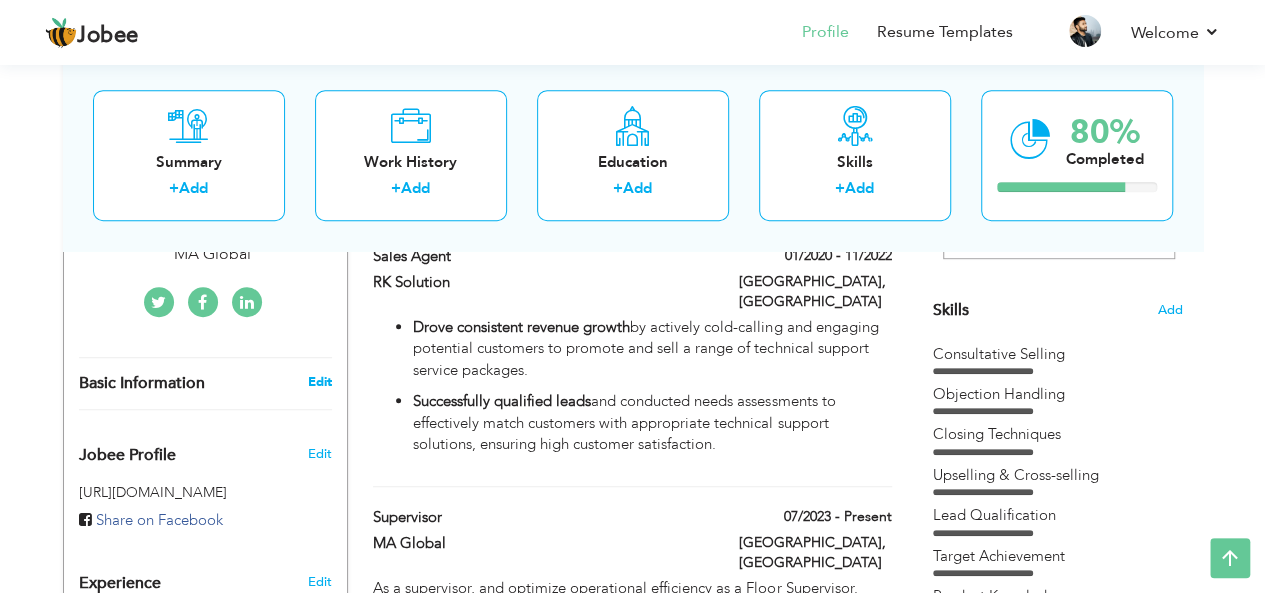 click on "Edit" at bounding box center [319, 382] 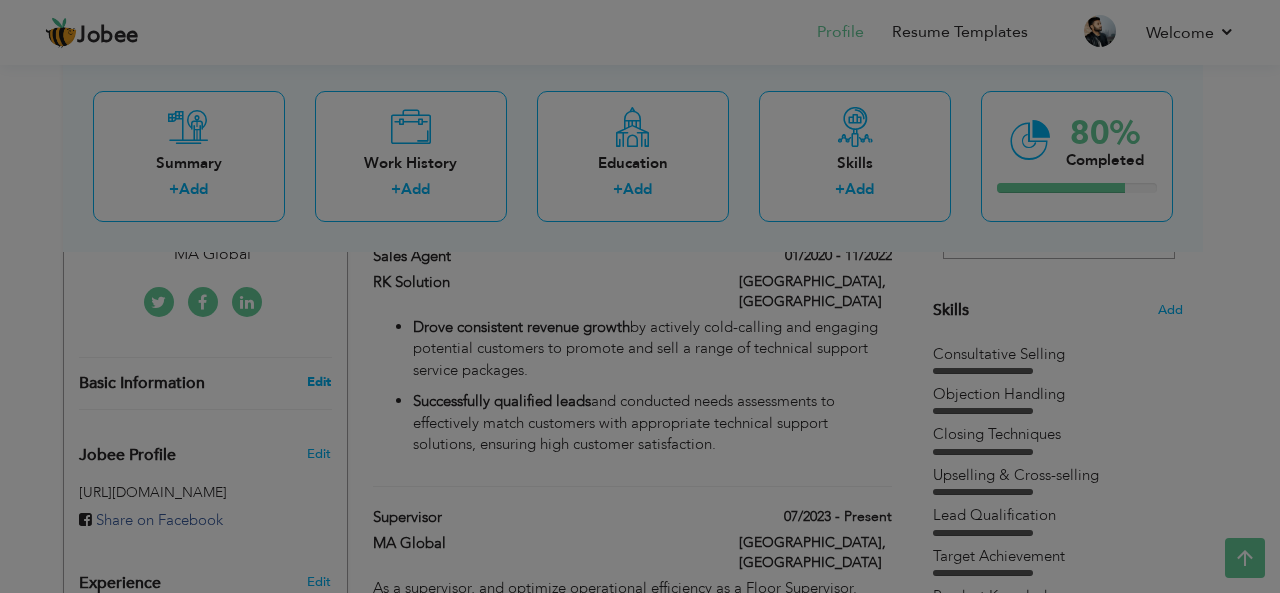 scroll, scrollTop: 0, scrollLeft: 0, axis: both 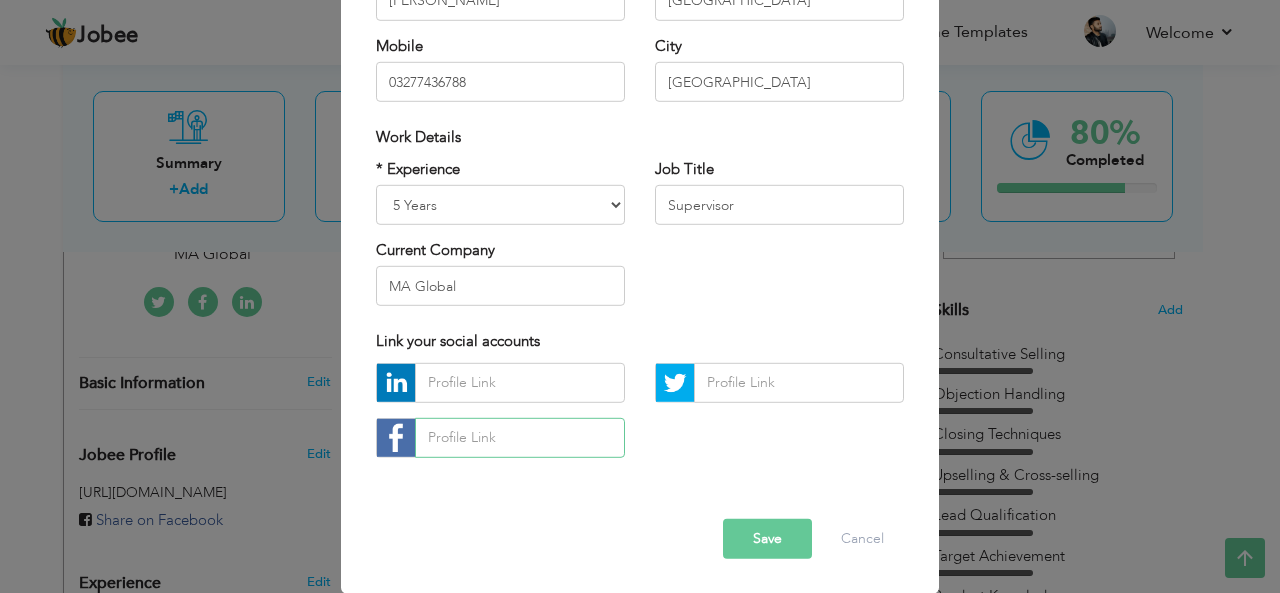 click at bounding box center [520, 438] 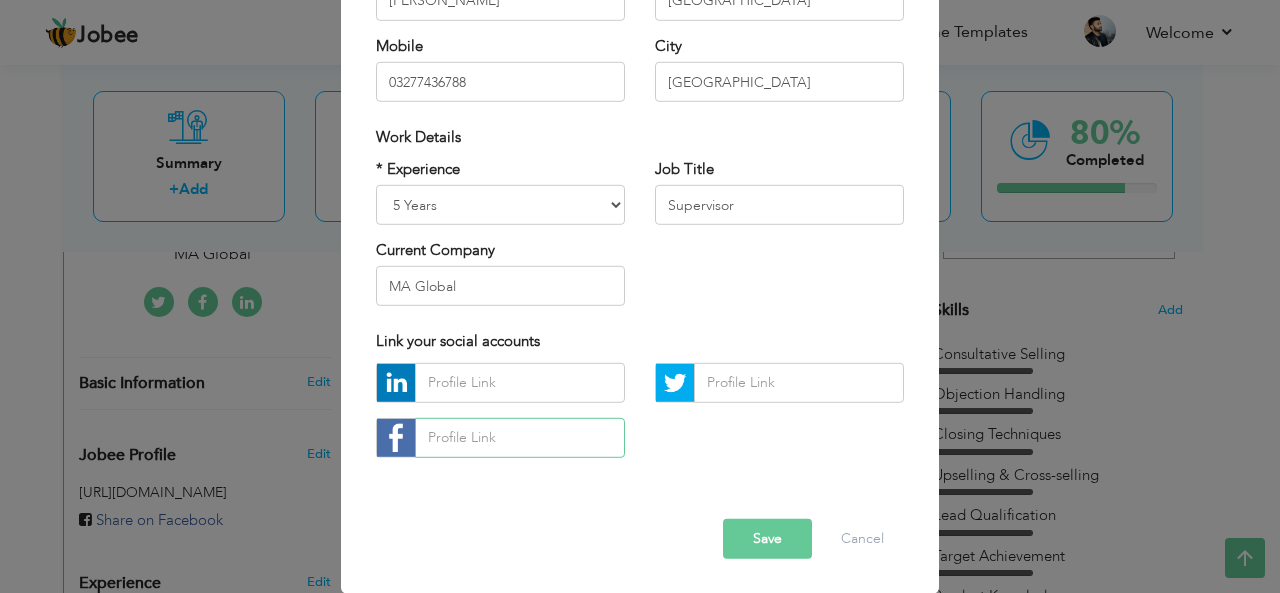 click at bounding box center [520, 438] 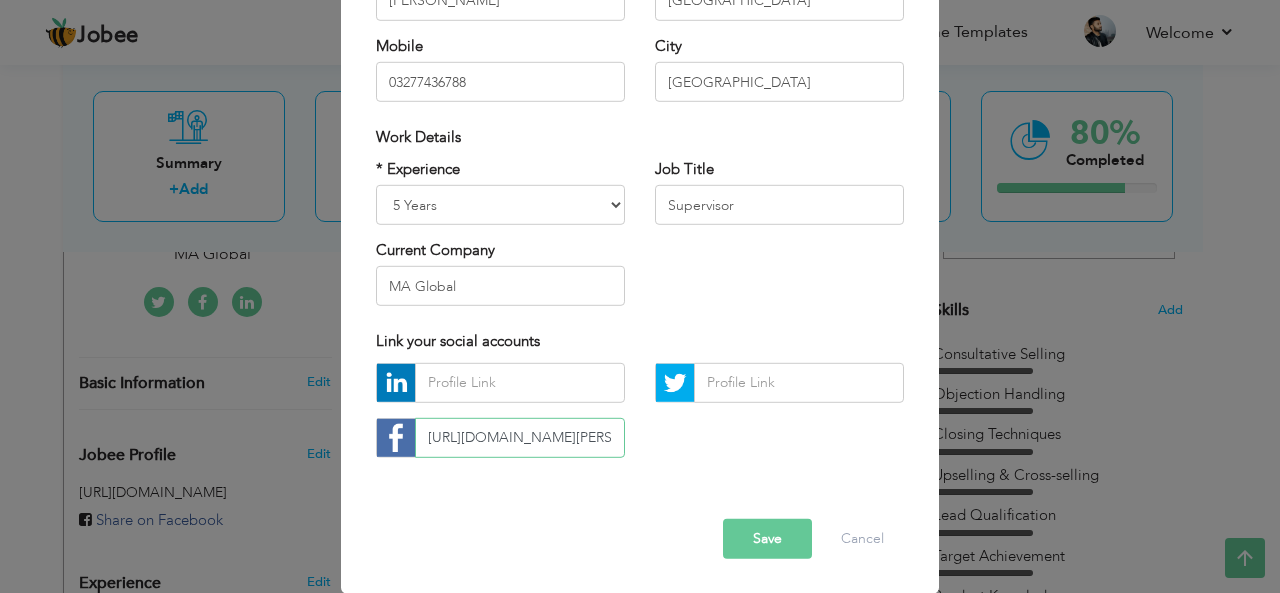 scroll, scrollTop: 0, scrollLeft: 99, axis: horizontal 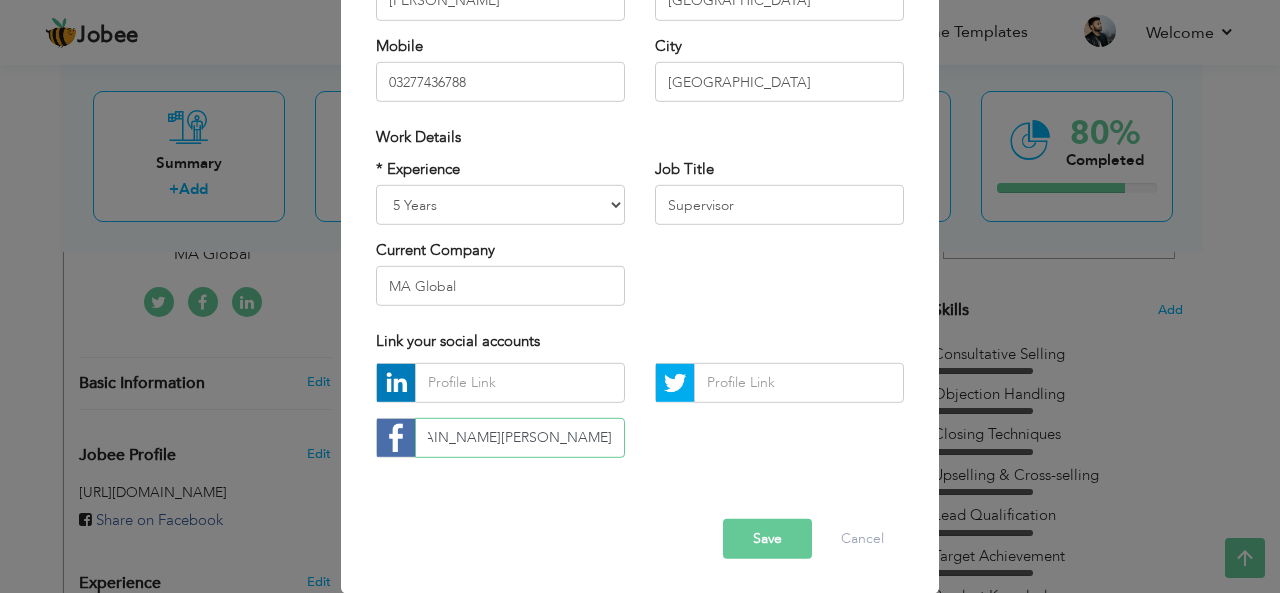 type on "https://www.facebook.com/sanwal.jutt.923724" 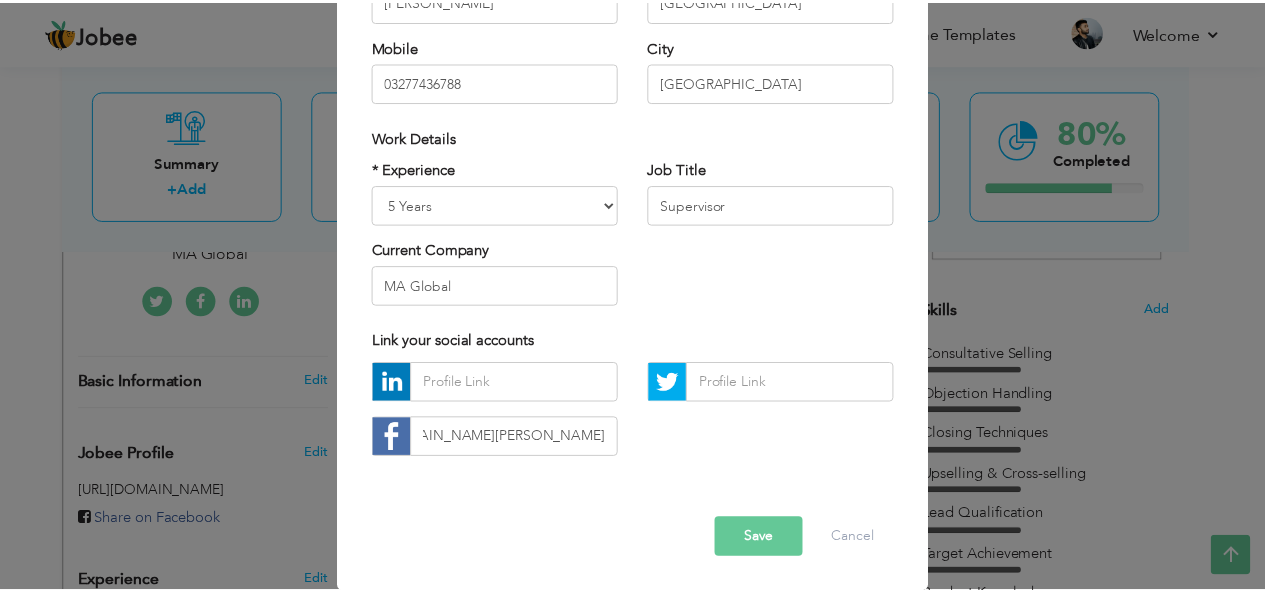 scroll, scrollTop: 0, scrollLeft: 0, axis: both 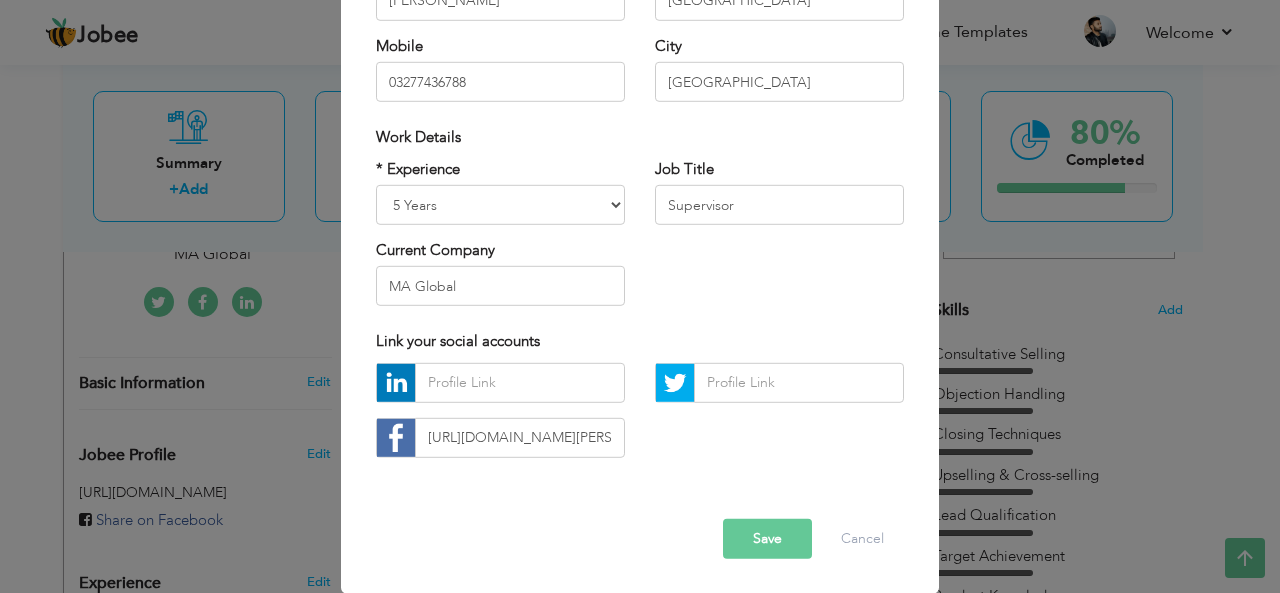 click on "https://www.facebook.com/sanwal.jutt.923724" at bounding box center [640, 418] 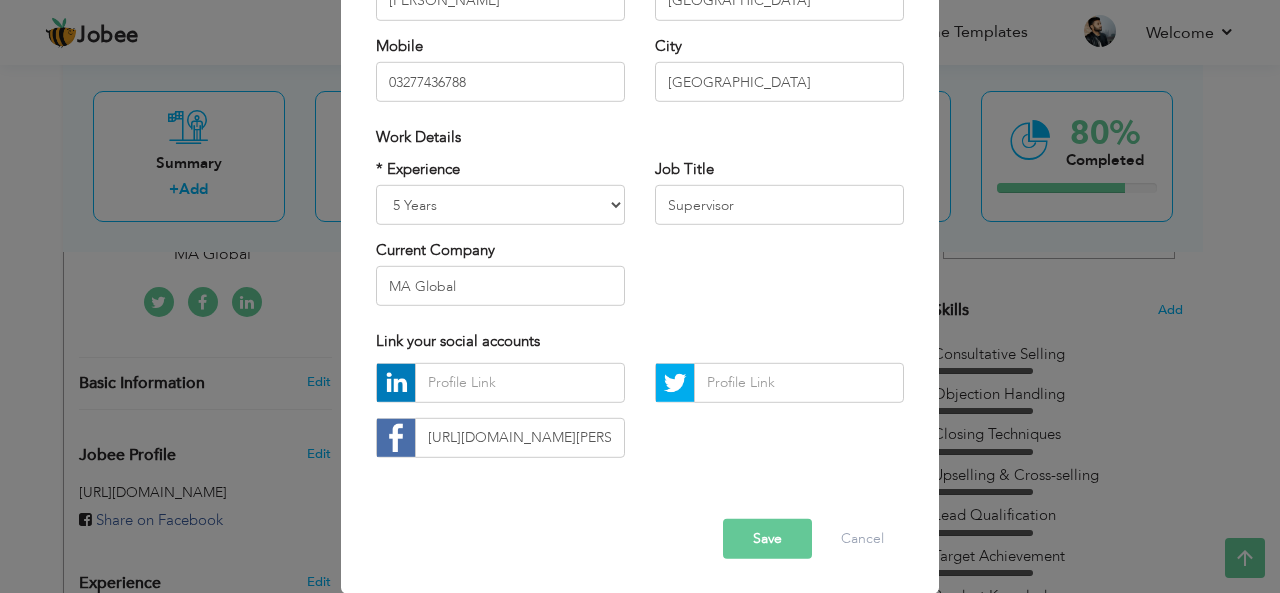 click on "Save" at bounding box center [767, 539] 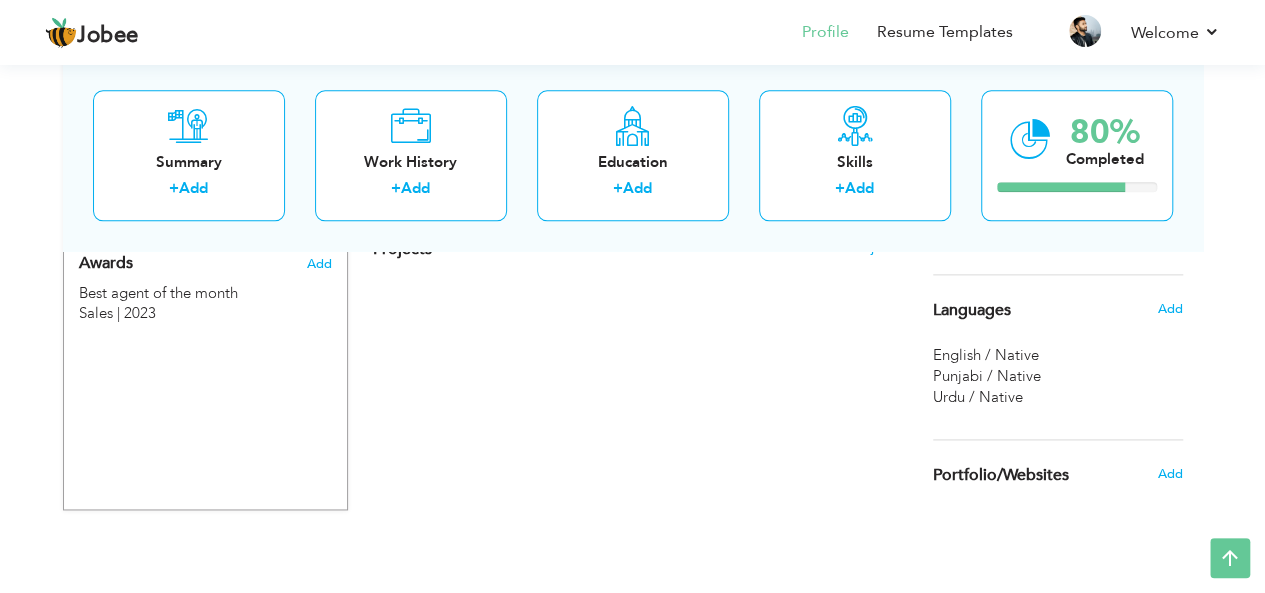 scroll, scrollTop: 1165, scrollLeft: 0, axis: vertical 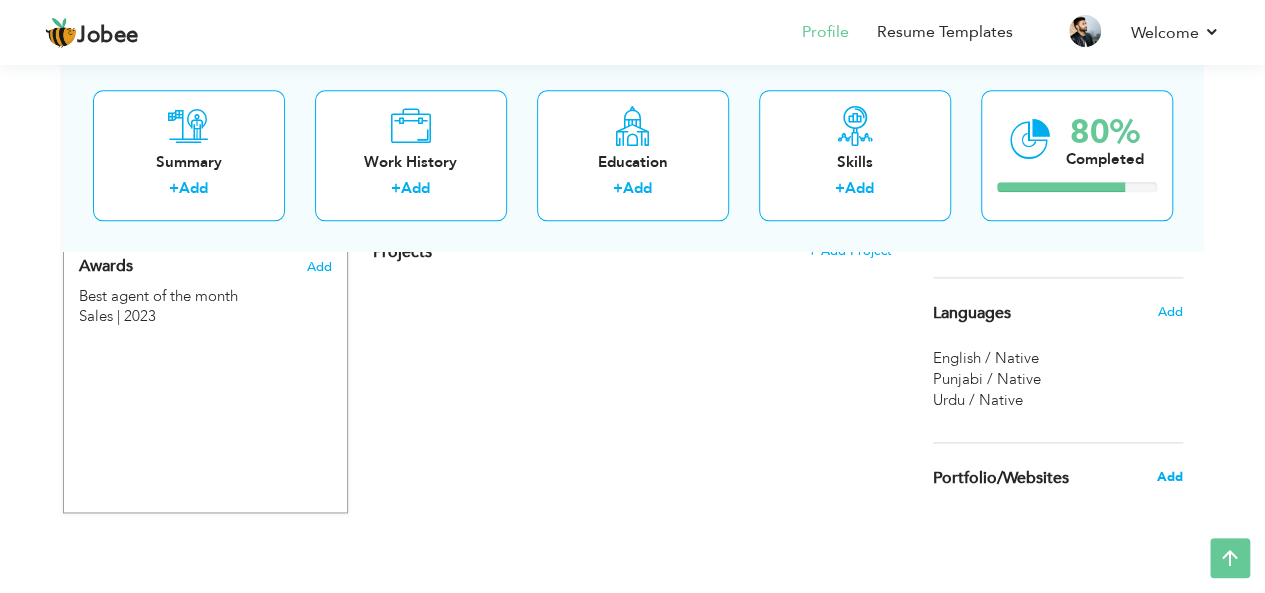 click on "Add" at bounding box center [1169, 477] 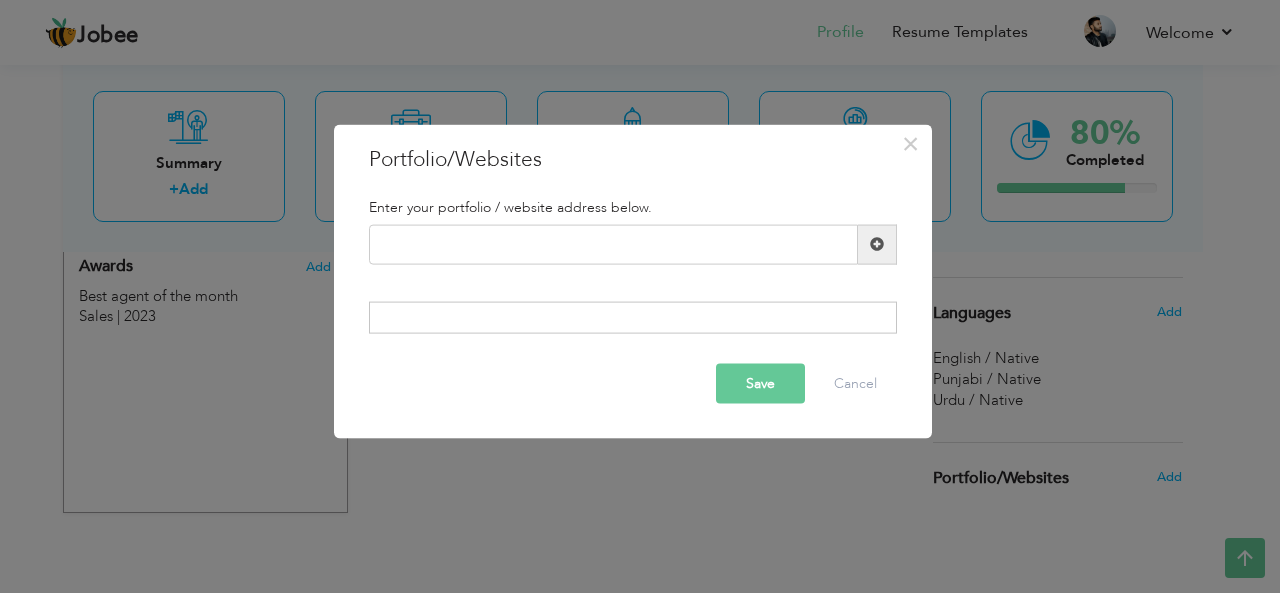 click on "×
Portfolio/Websites
Enter your portfolio / website address below." at bounding box center [640, 296] 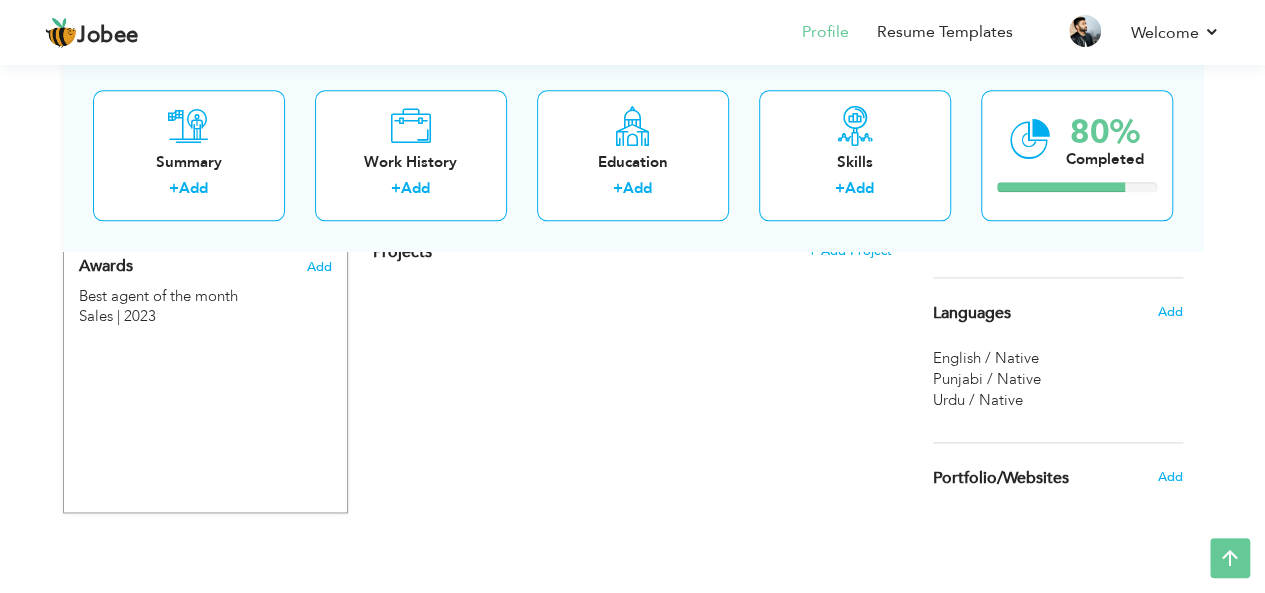 click on "CV Import
Profile Strength
0%
Select an Item from right menu
Work History
* Job Title Tools" at bounding box center [633, -138] 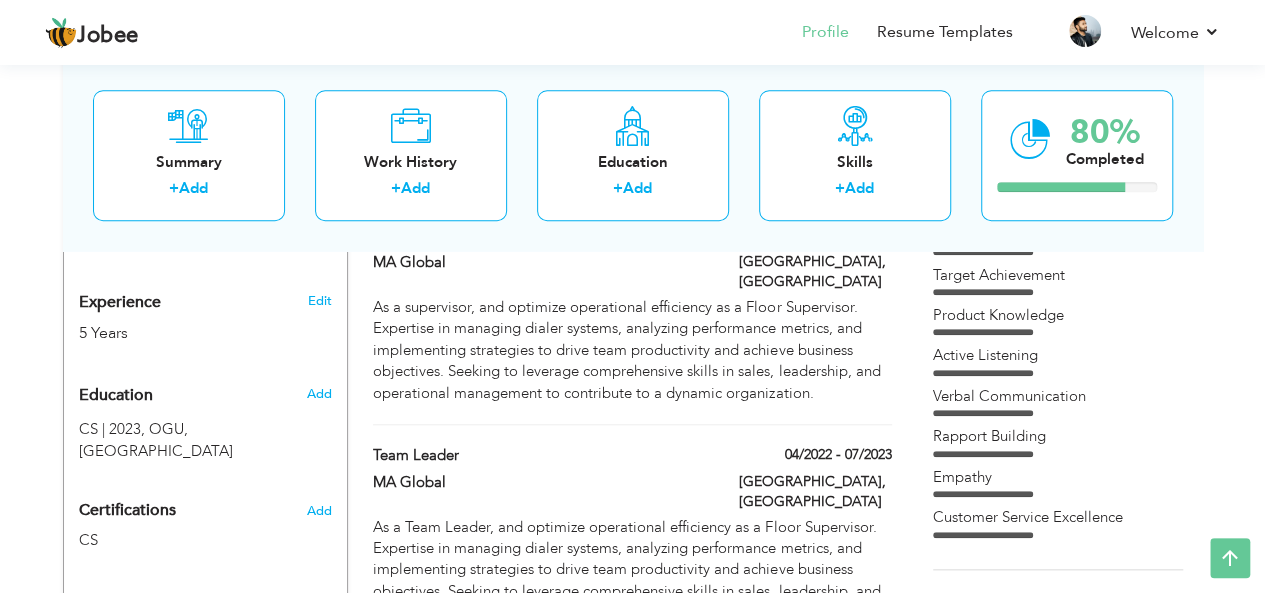 scroll, scrollTop: 753, scrollLeft: 0, axis: vertical 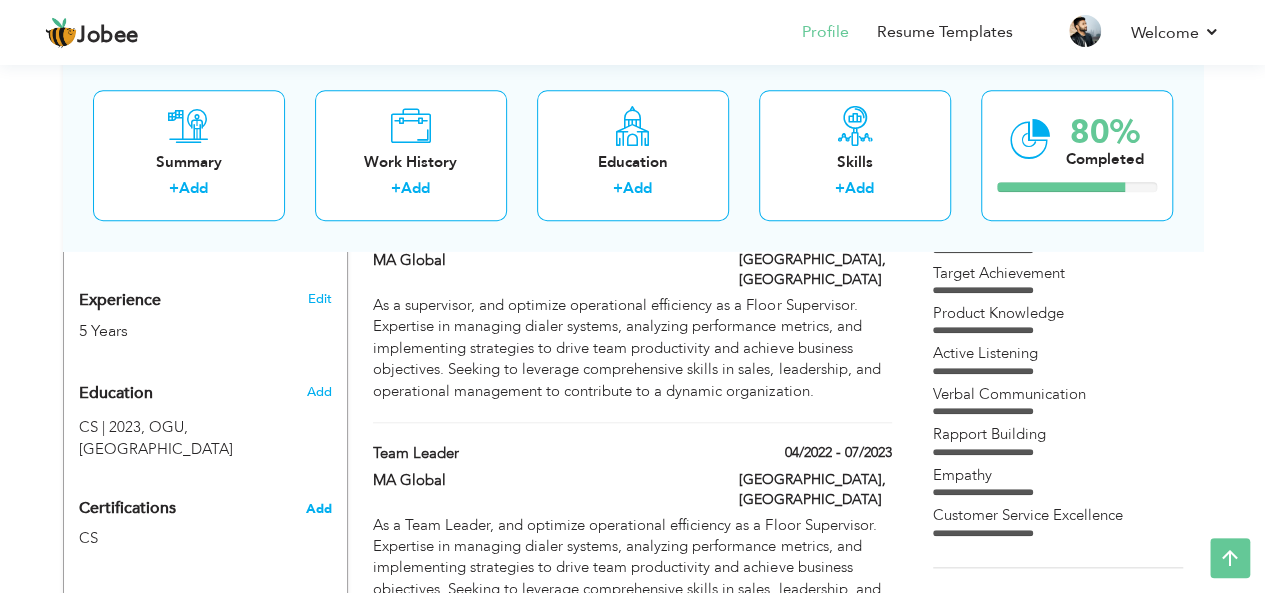 click on "Add" at bounding box center [319, 509] 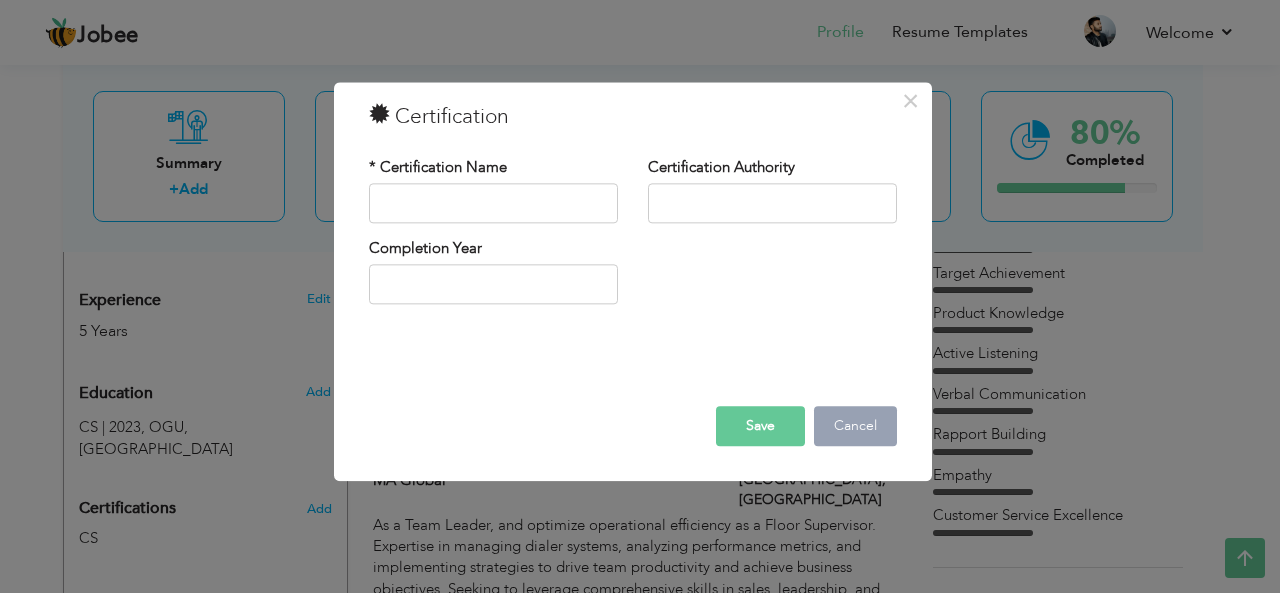 click on "Cancel" at bounding box center [855, 426] 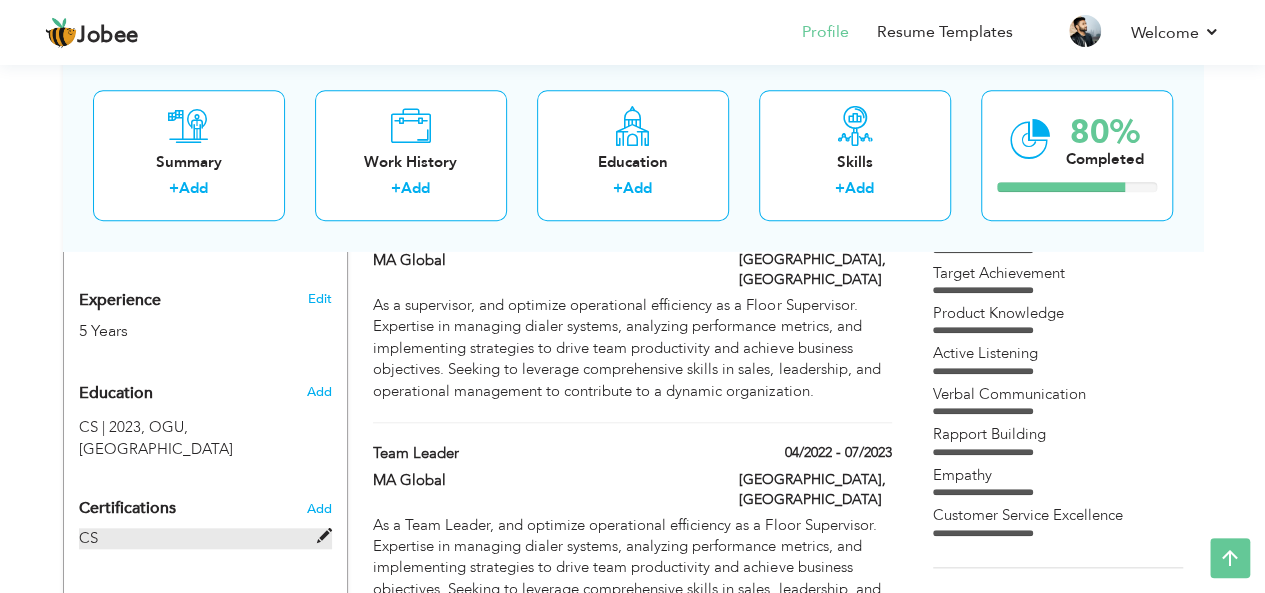 click on "CS" at bounding box center (205, 538) 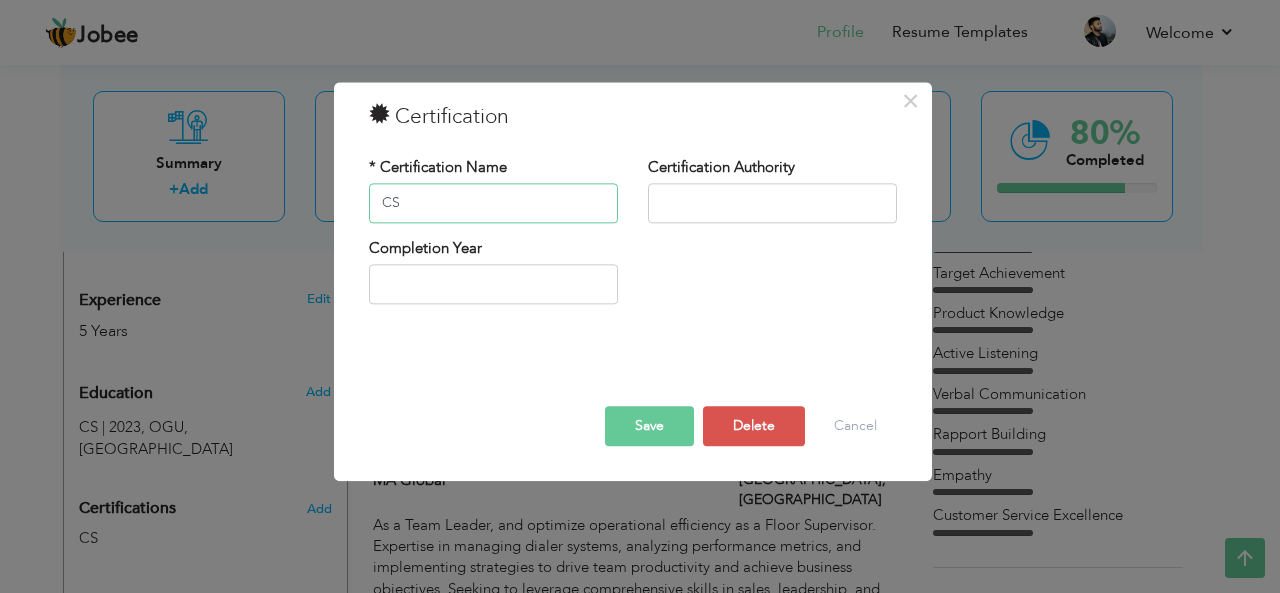 click on "CS" at bounding box center [493, 203] 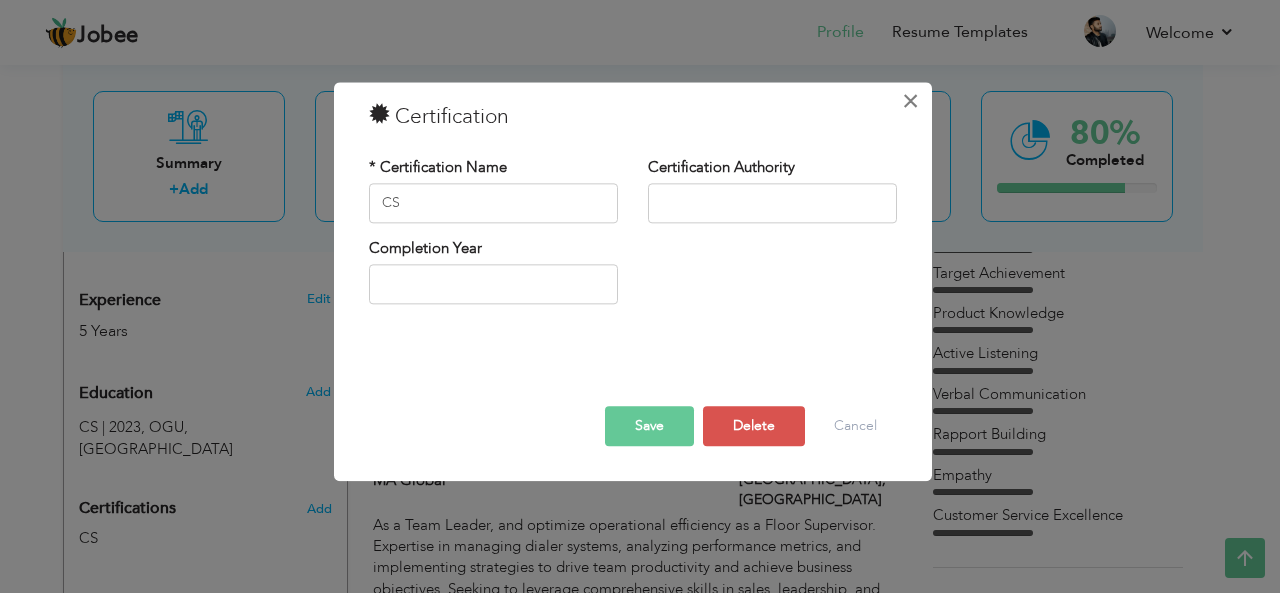 click on "×" at bounding box center (910, 101) 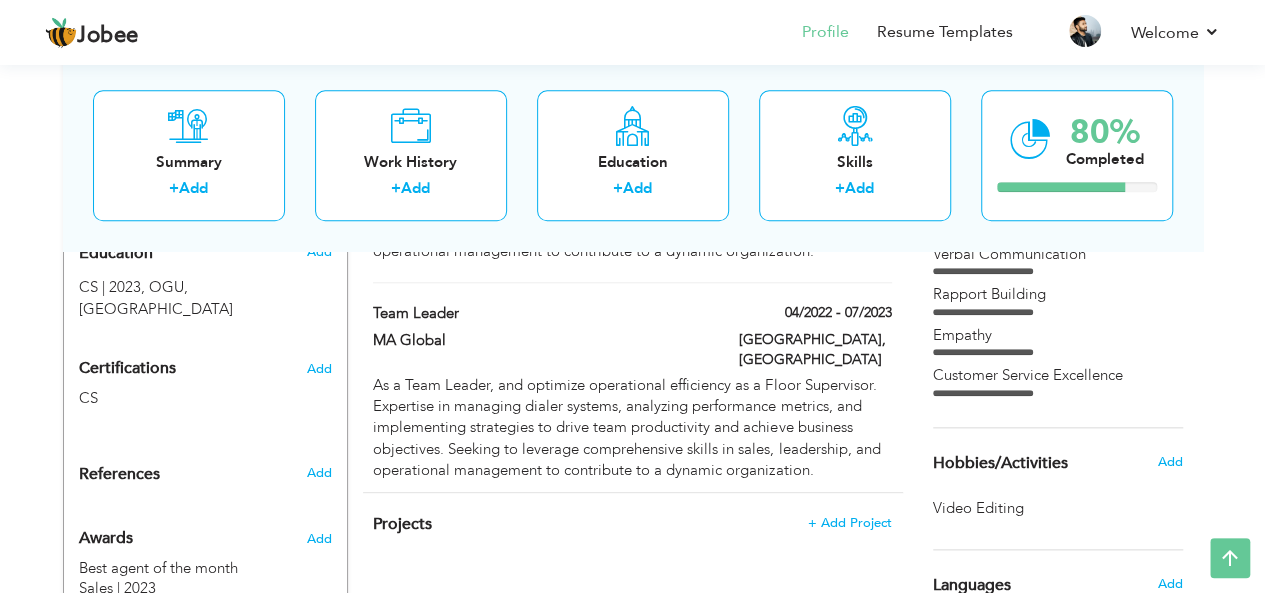 scroll, scrollTop: 892, scrollLeft: 0, axis: vertical 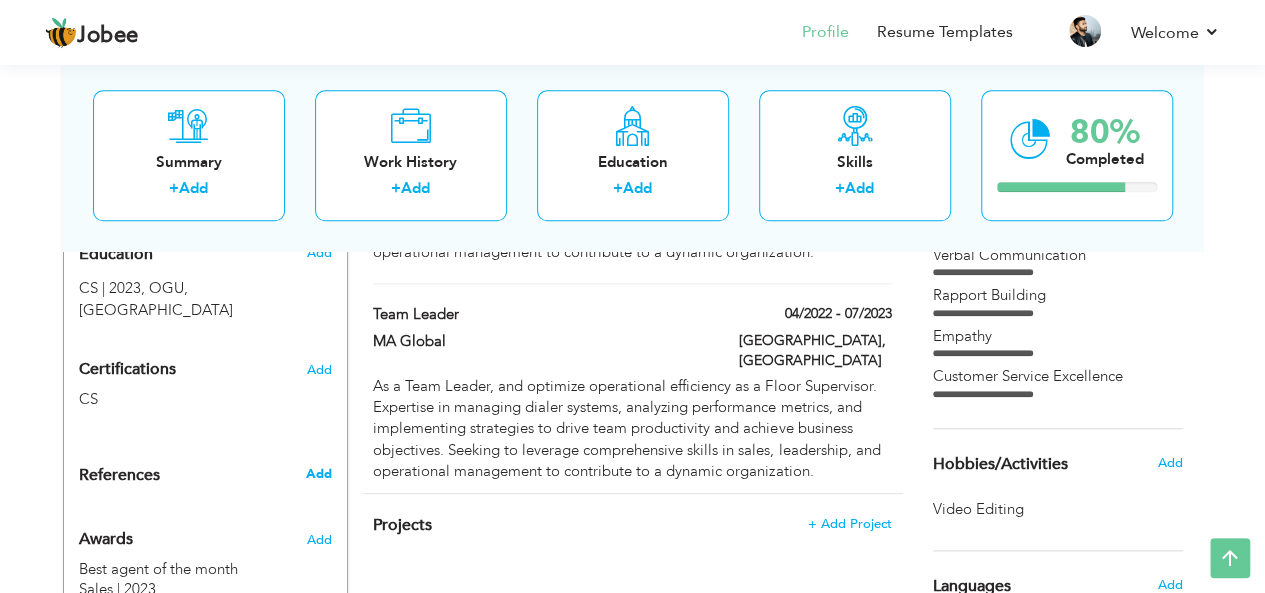 click on "Add" at bounding box center (318, 474) 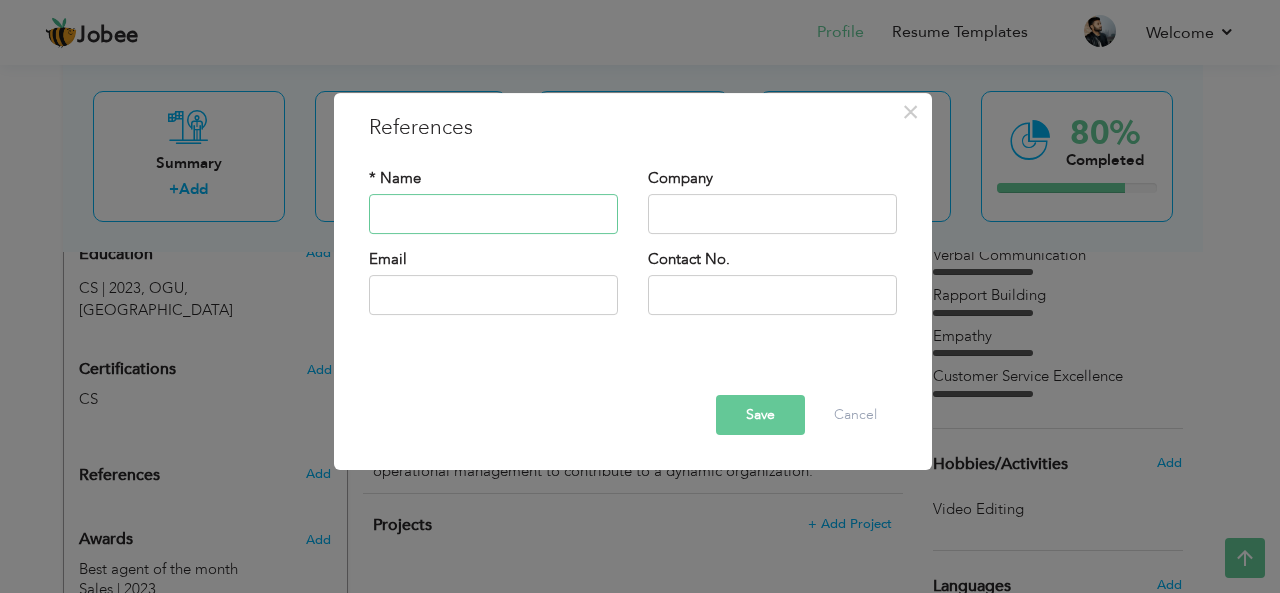 click at bounding box center [493, 214] 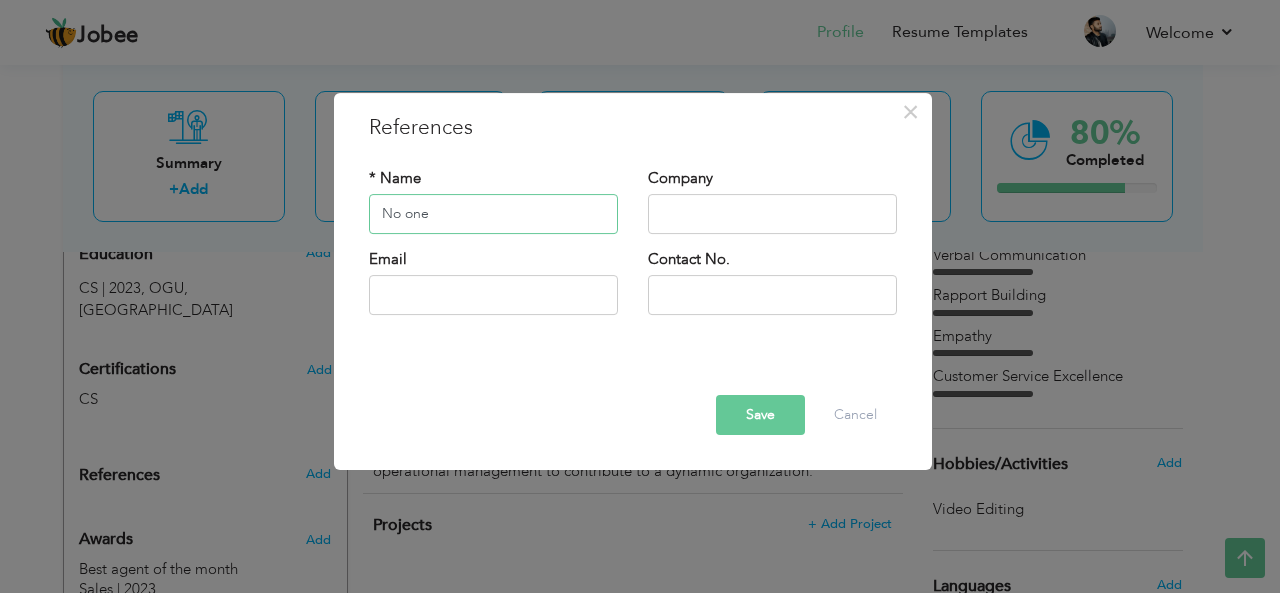 type on "No one" 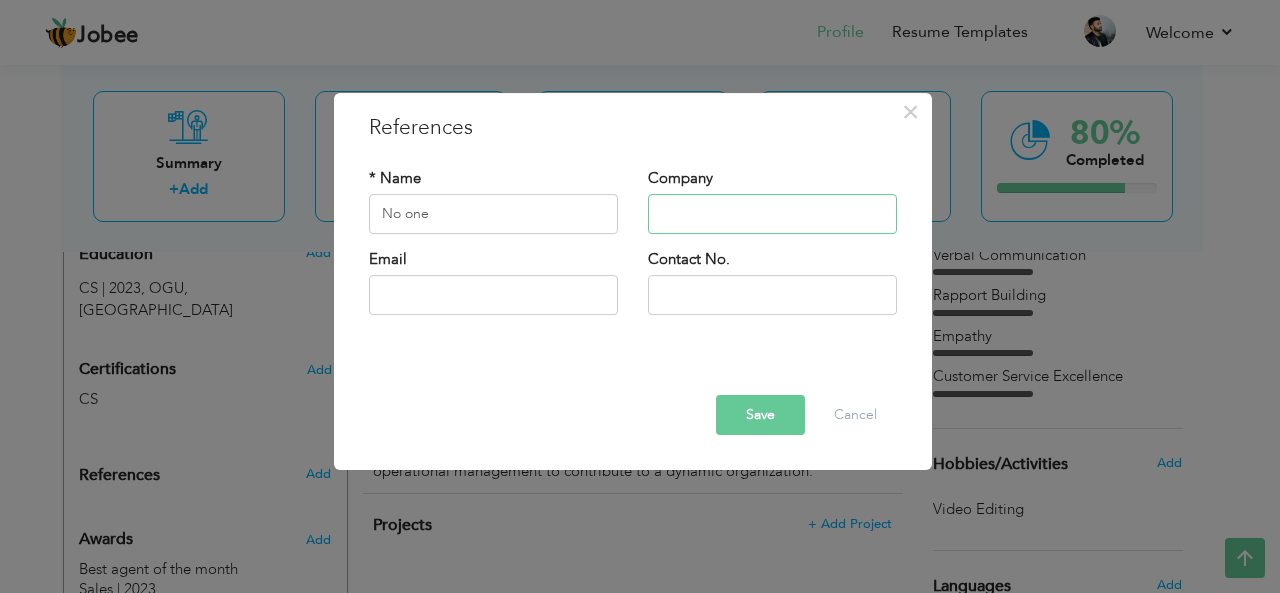 click at bounding box center (772, 214) 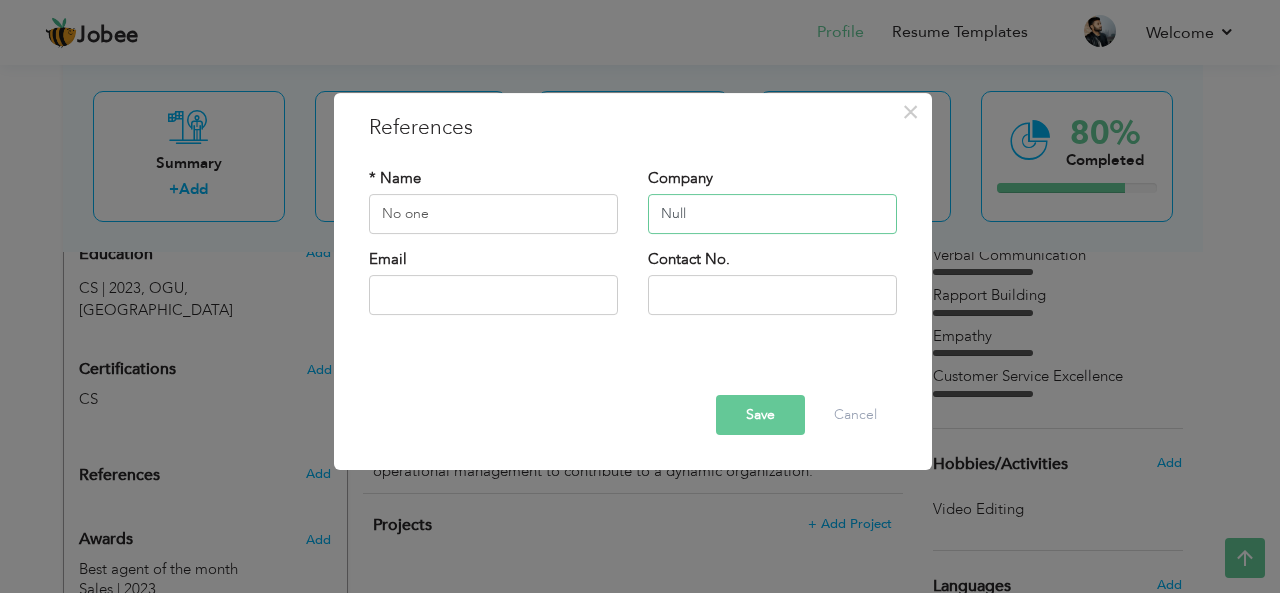 type on "Null" 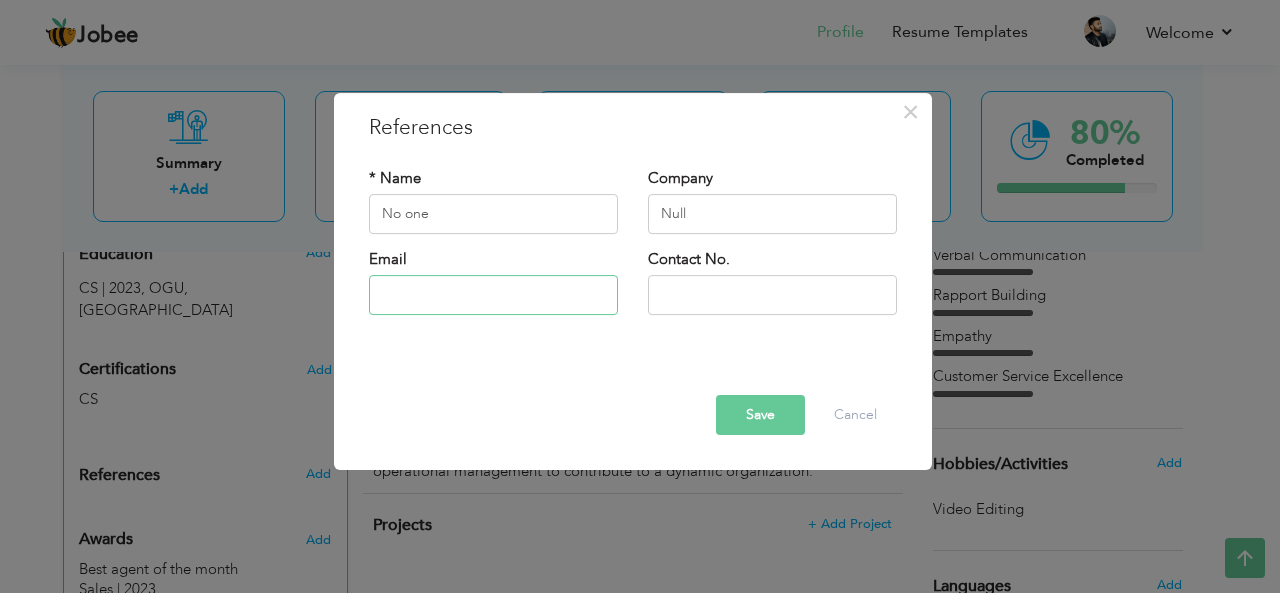 click at bounding box center (493, 295) 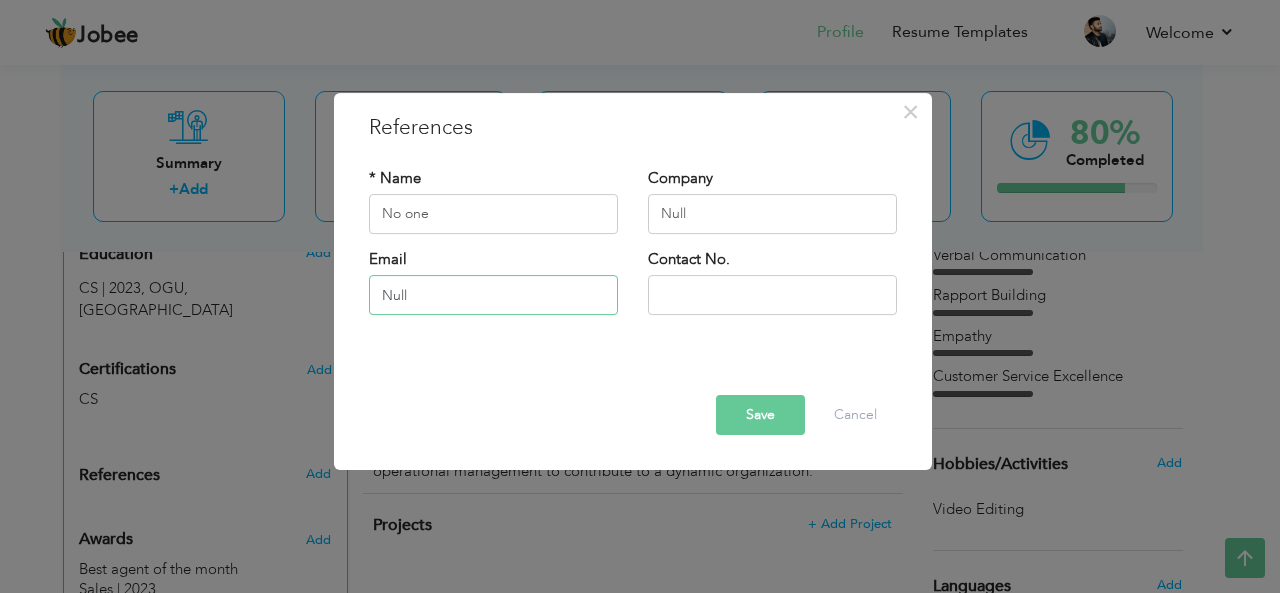 type on "Null" 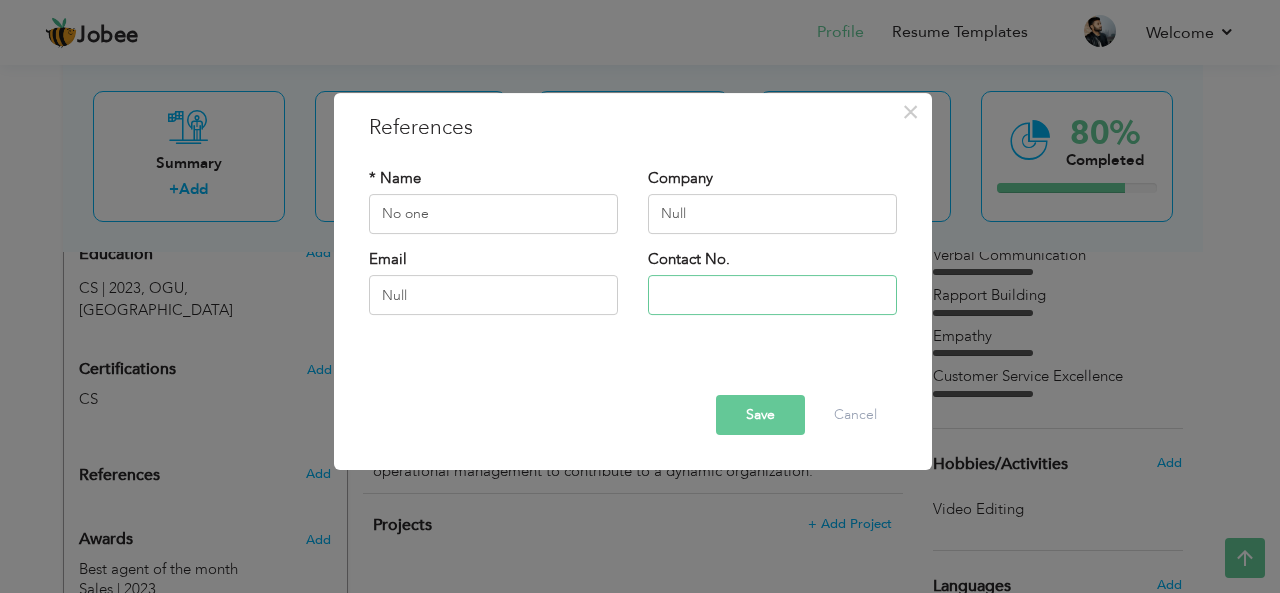 click at bounding box center (772, 295) 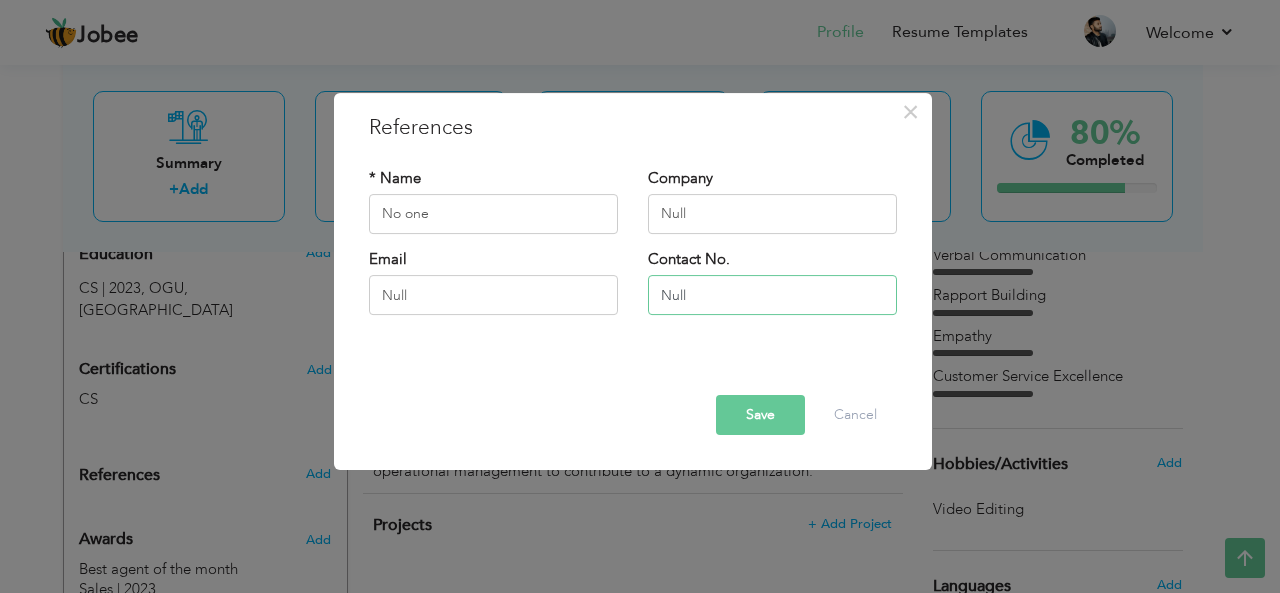 type on "Null" 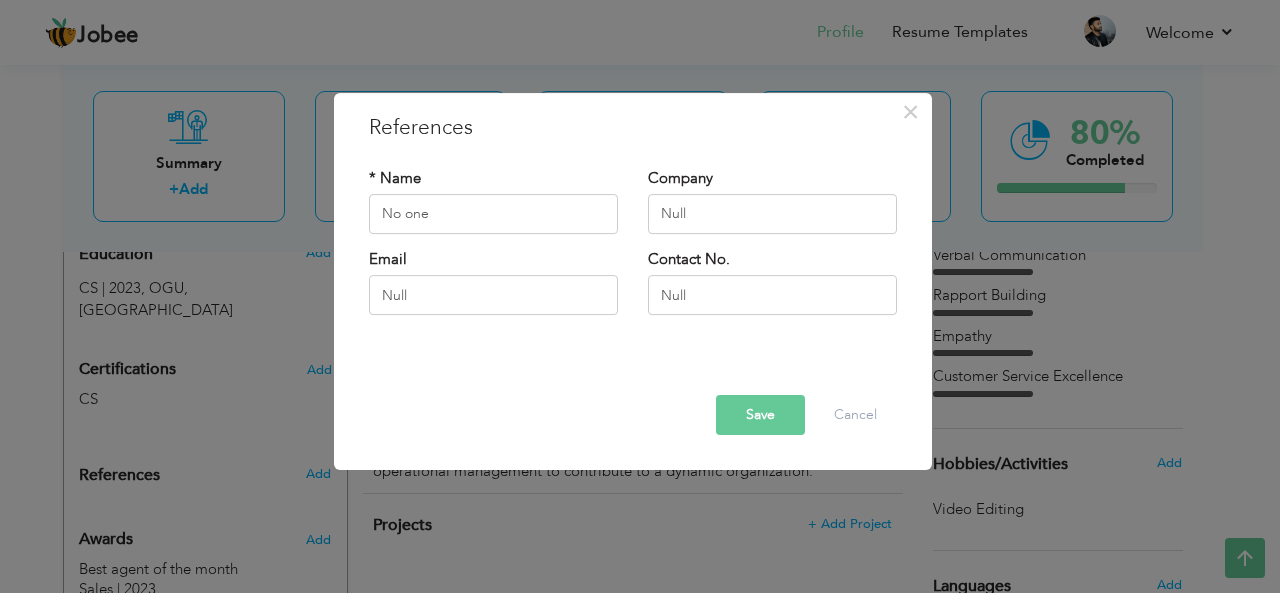 click on "Save" at bounding box center (760, 415) 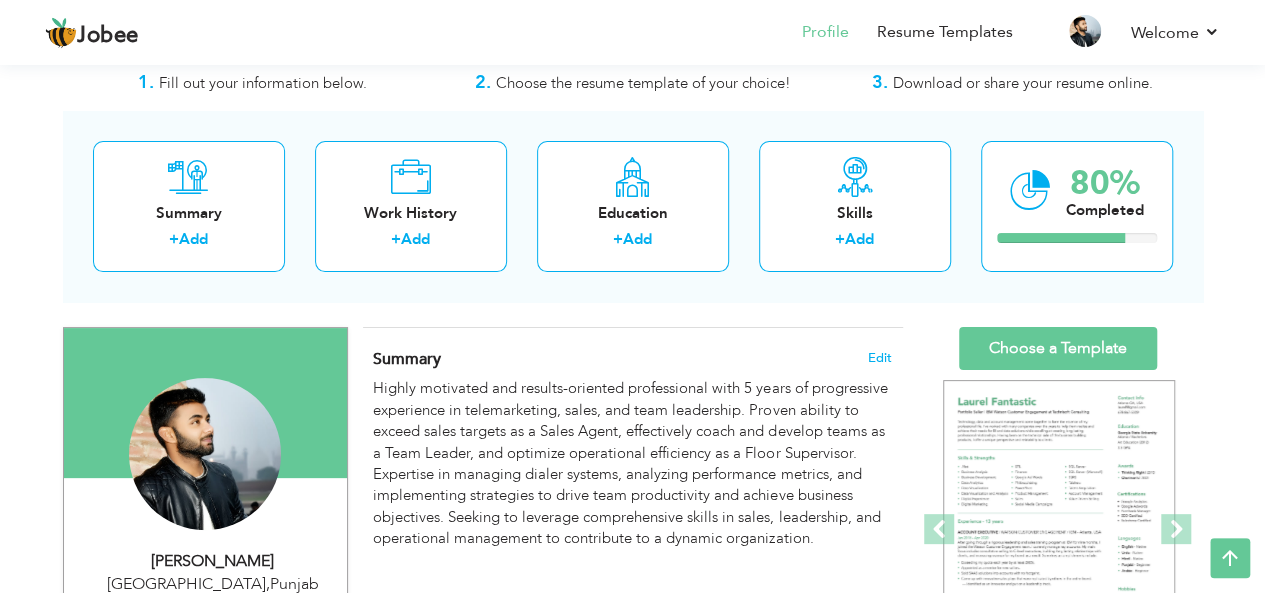 scroll, scrollTop: 0, scrollLeft: 0, axis: both 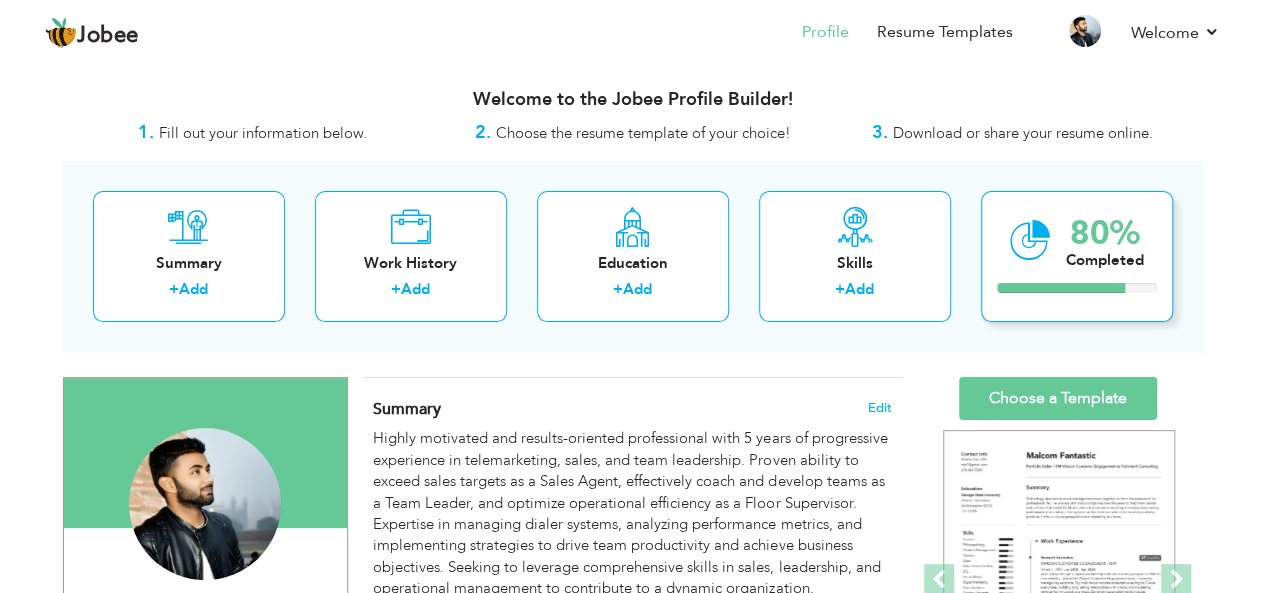 click on "80%
Completed" at bounding box center (1077, 256) 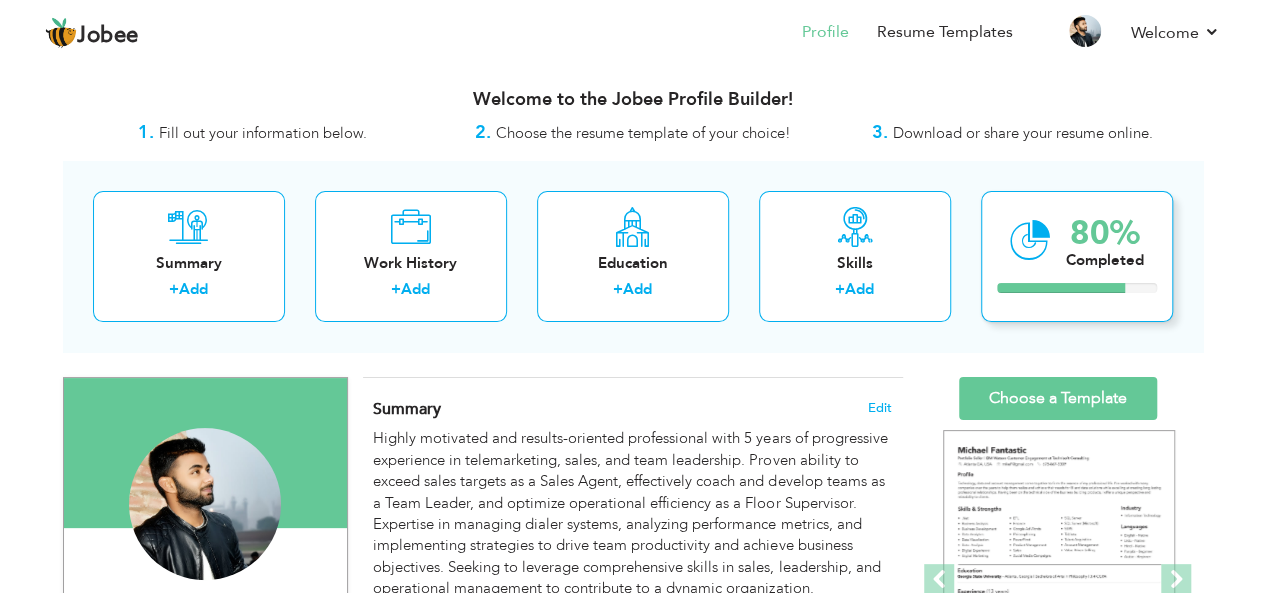 click on "80%" at bounding box center [1105, 233] 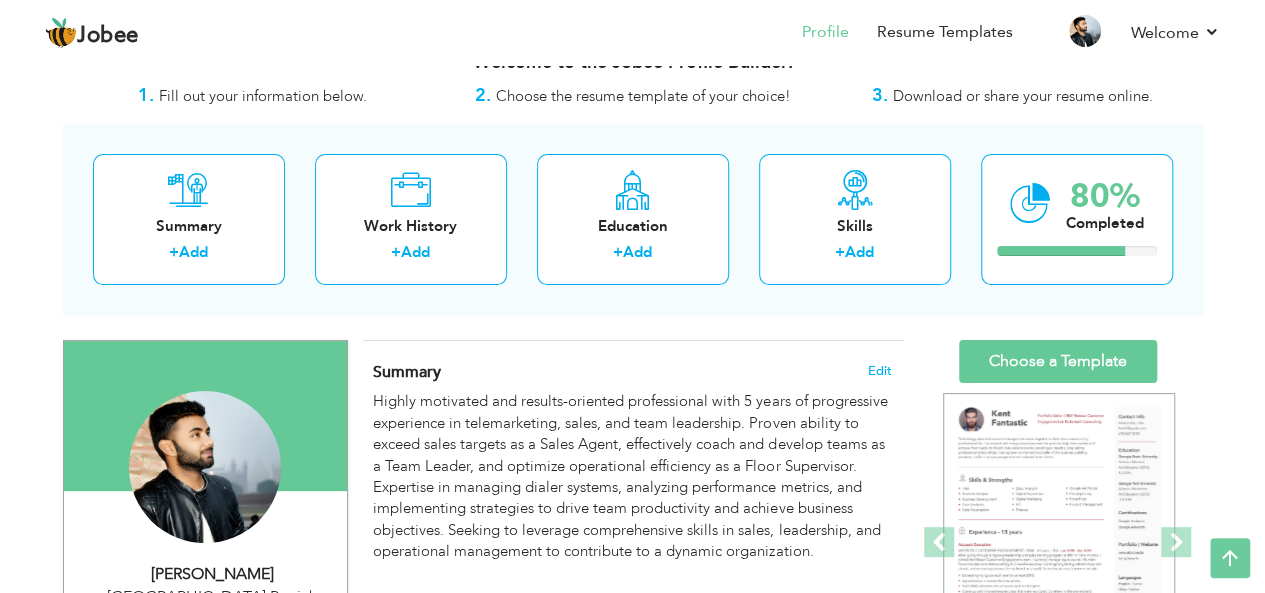 scroll, scrollTop: 0, scrollLeft: 0, axis: both 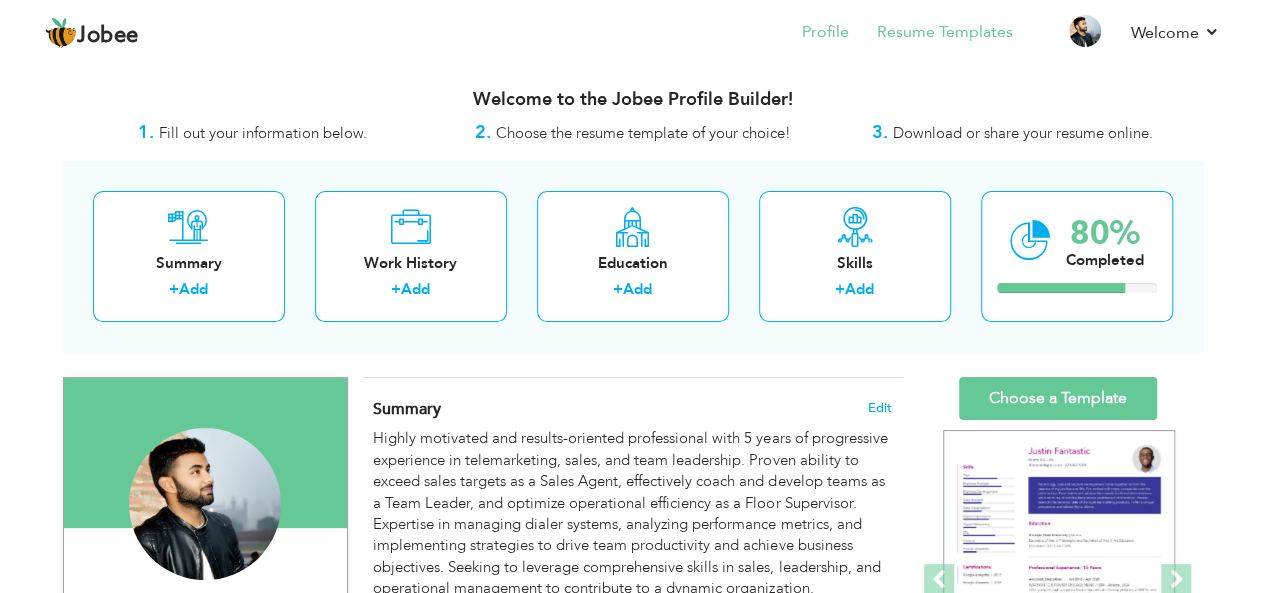 click on "Resume Templates" at bounding box center [931, 34] 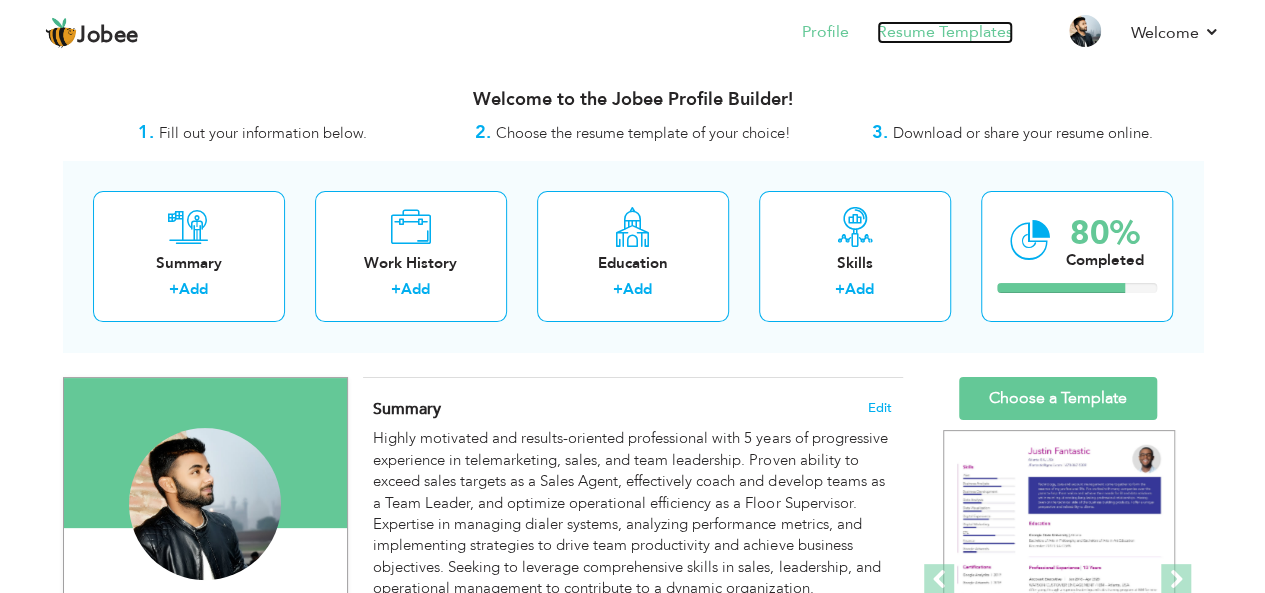 click on "Resume Templates" at bounding box center (945, 32) 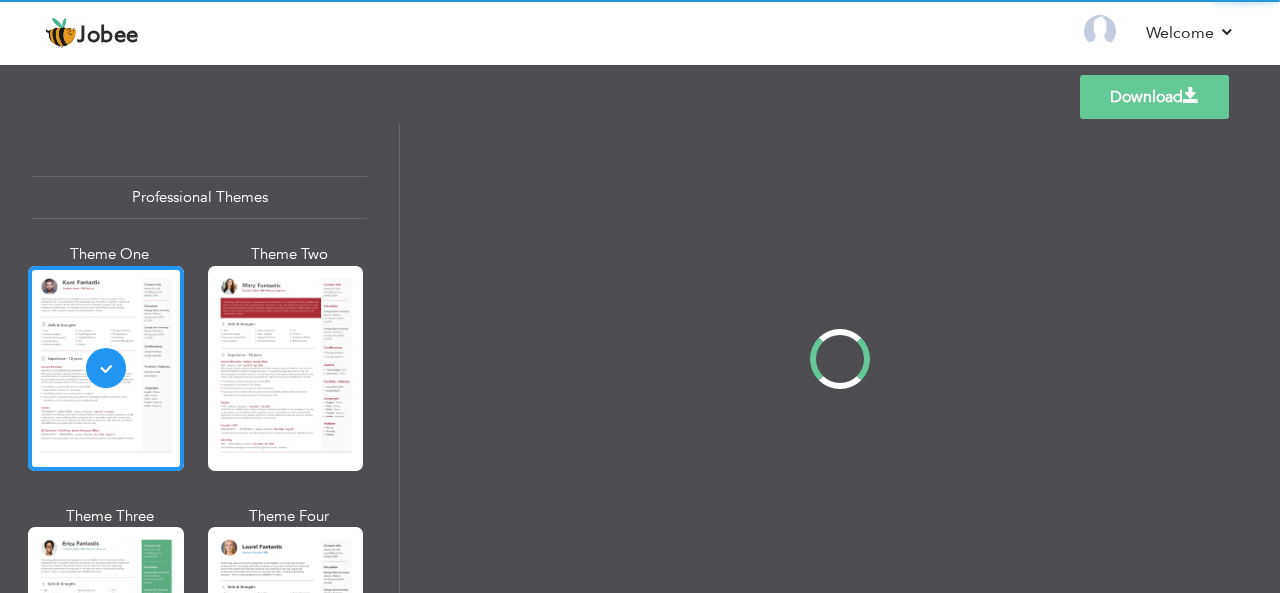 scroll, scrollTop: 0, scrollLeft: 0, axis: both 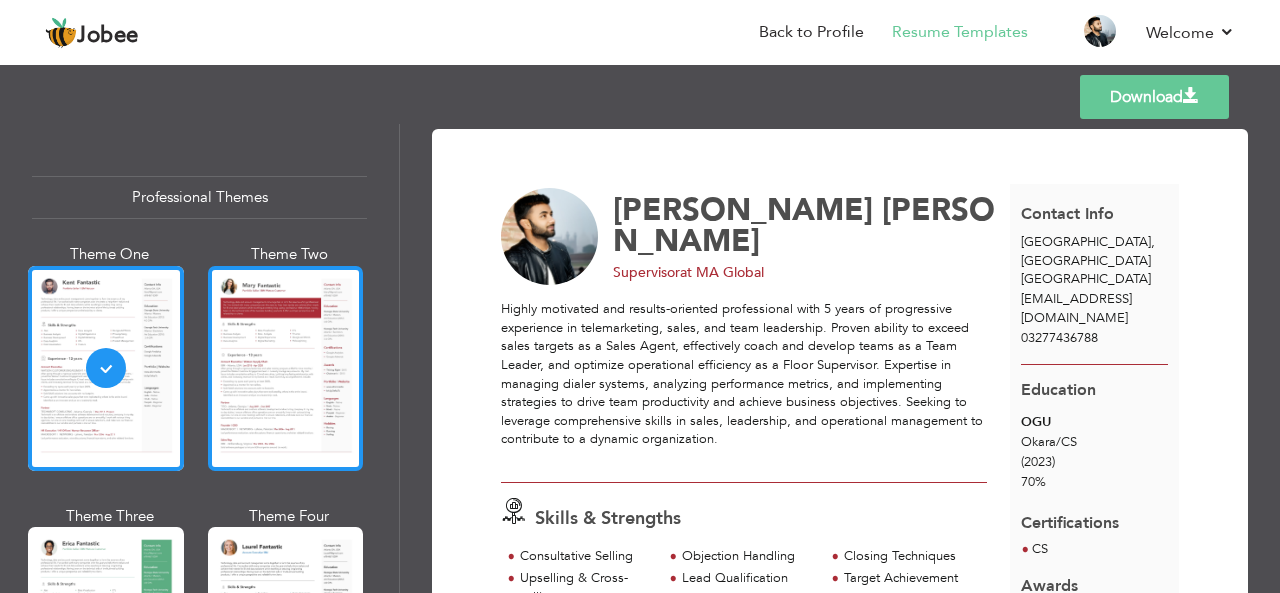 click at bounding box center (286, 368) 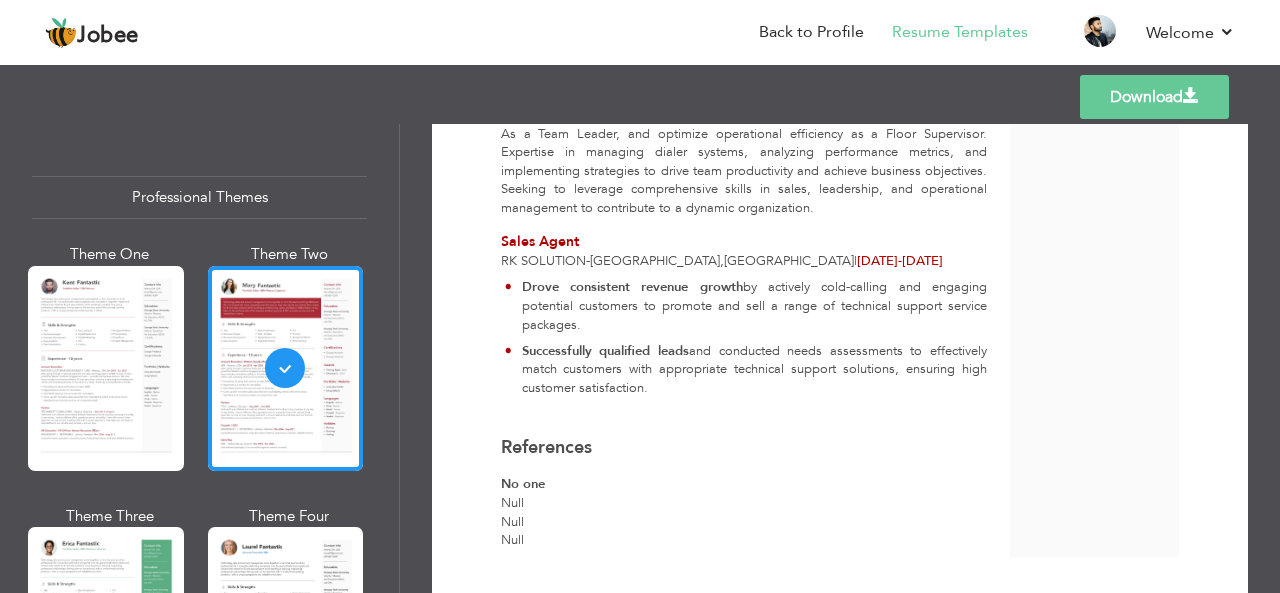 scroll, scrollTop: 894, scrollLeft: 0, axis: vertical 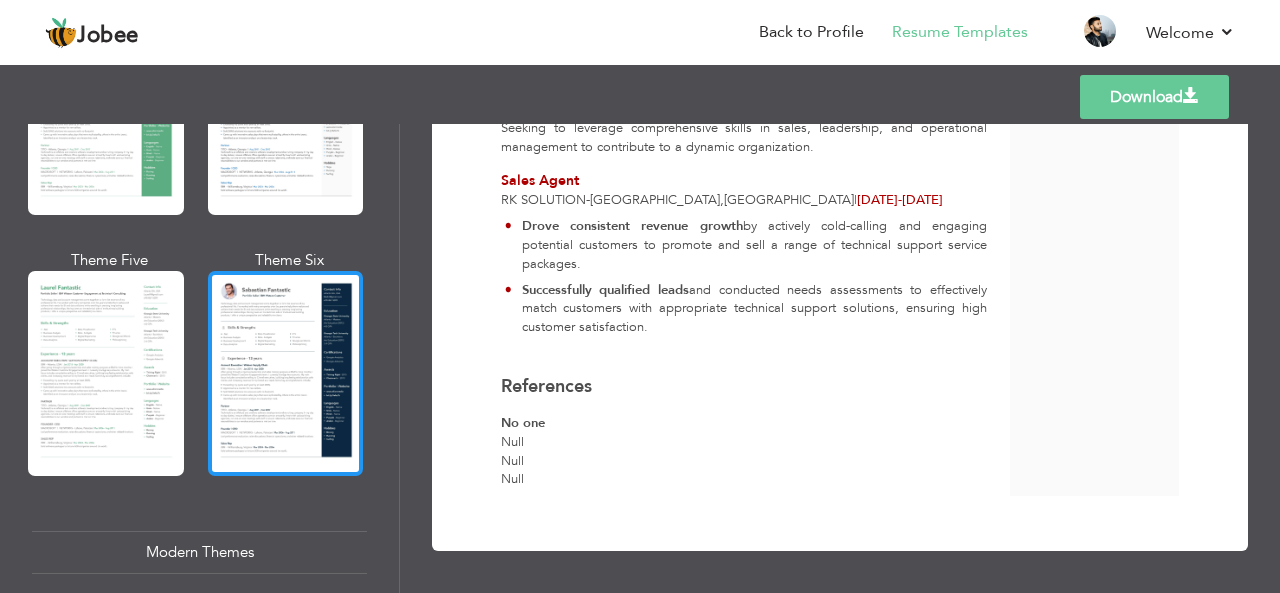 click at bounding box center [286, 373] 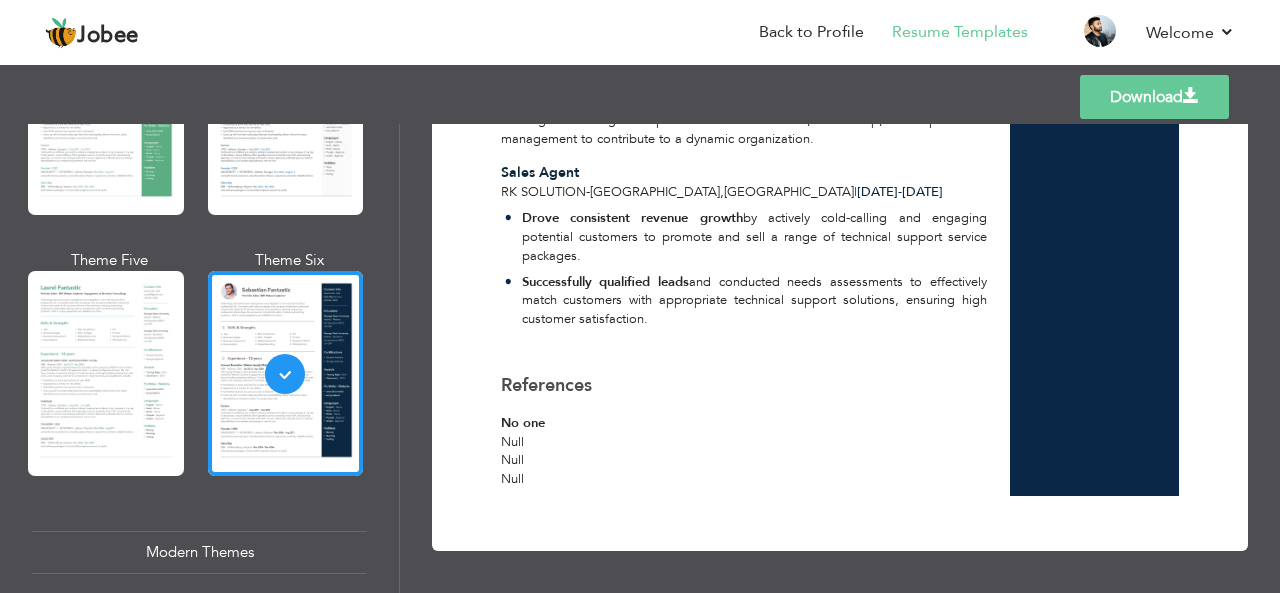 scroll, scrollTop: 0, scrollLeft: 0, axis: both 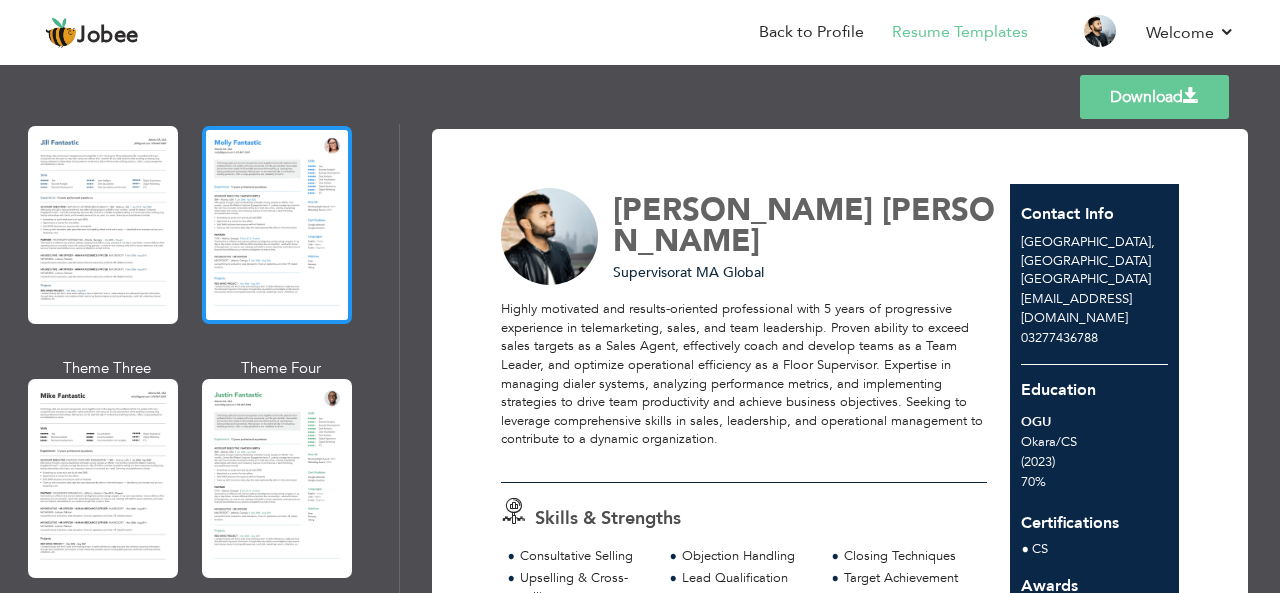 click at bounding box center (277, 225) 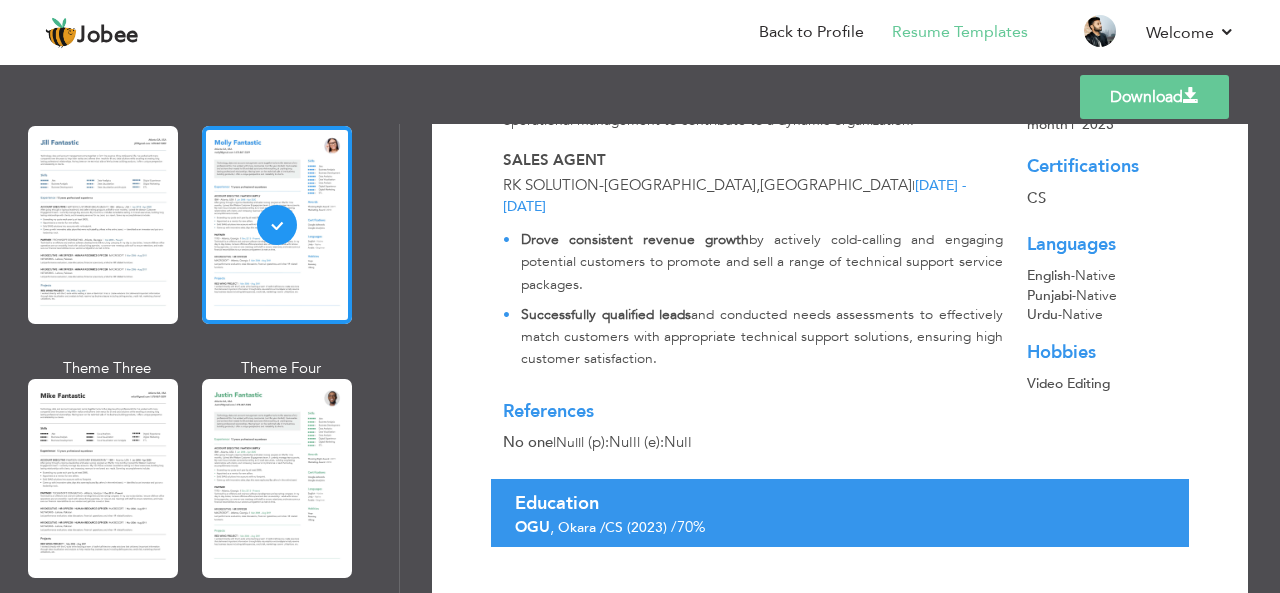 scroll, scrollTop: 823, scrollLeft: 0, axis: vertical 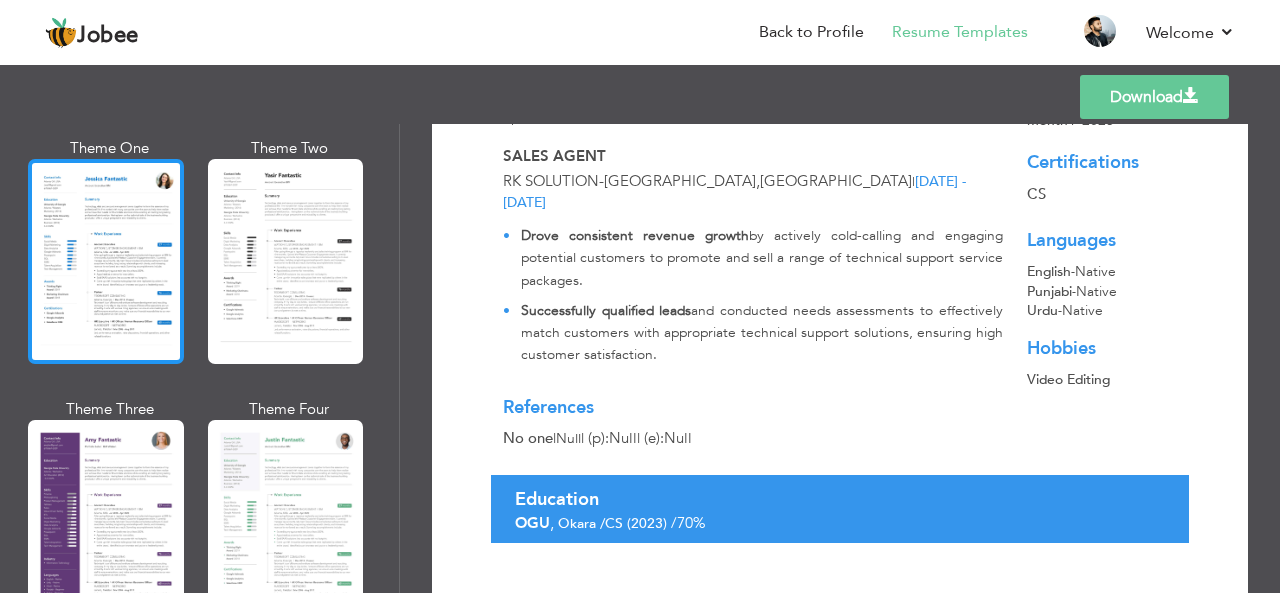 click at bounding box center [106, 261] 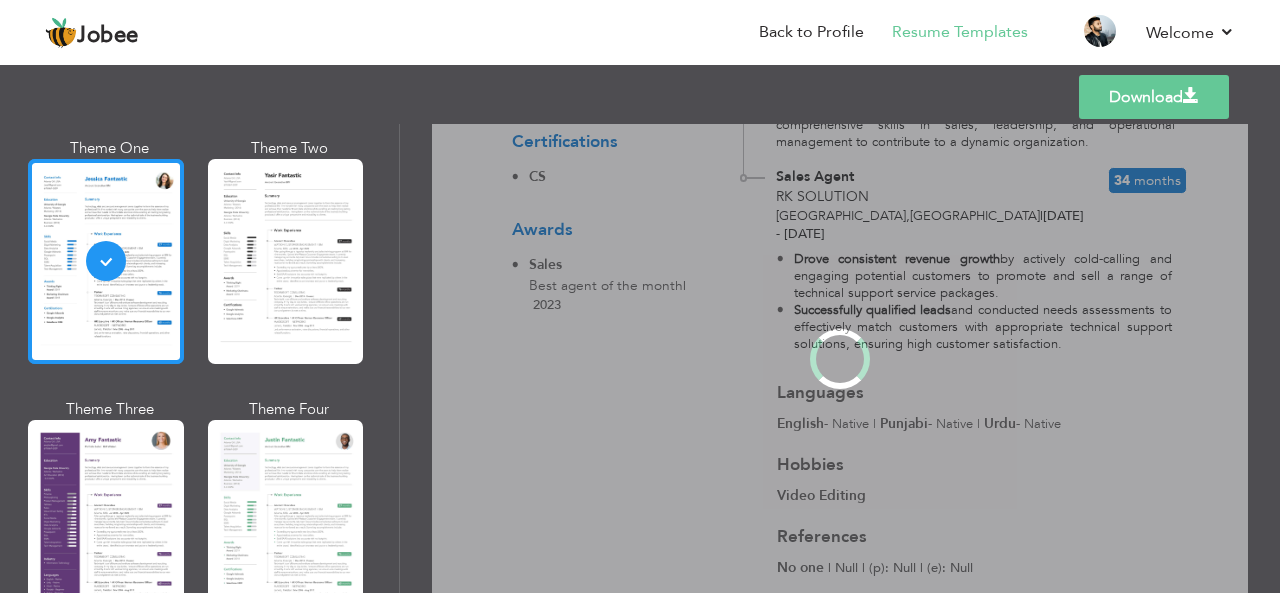 scroll, scrollTop: 0, scrollLeft: 0, axis: both 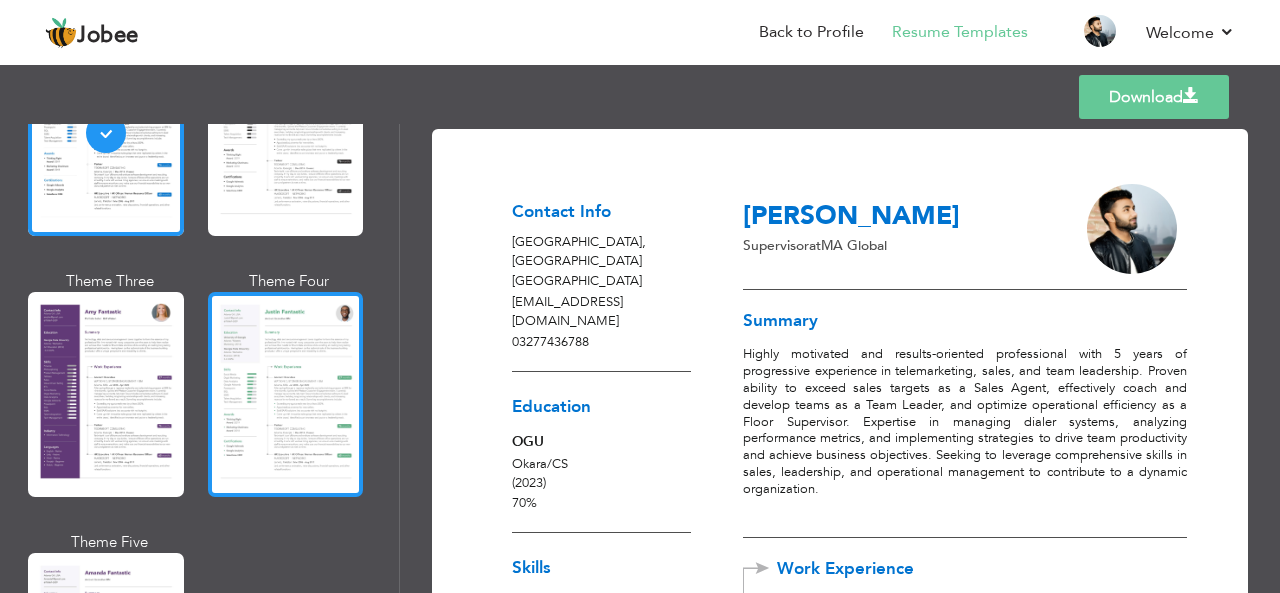 click at bounding box center (286, 394) 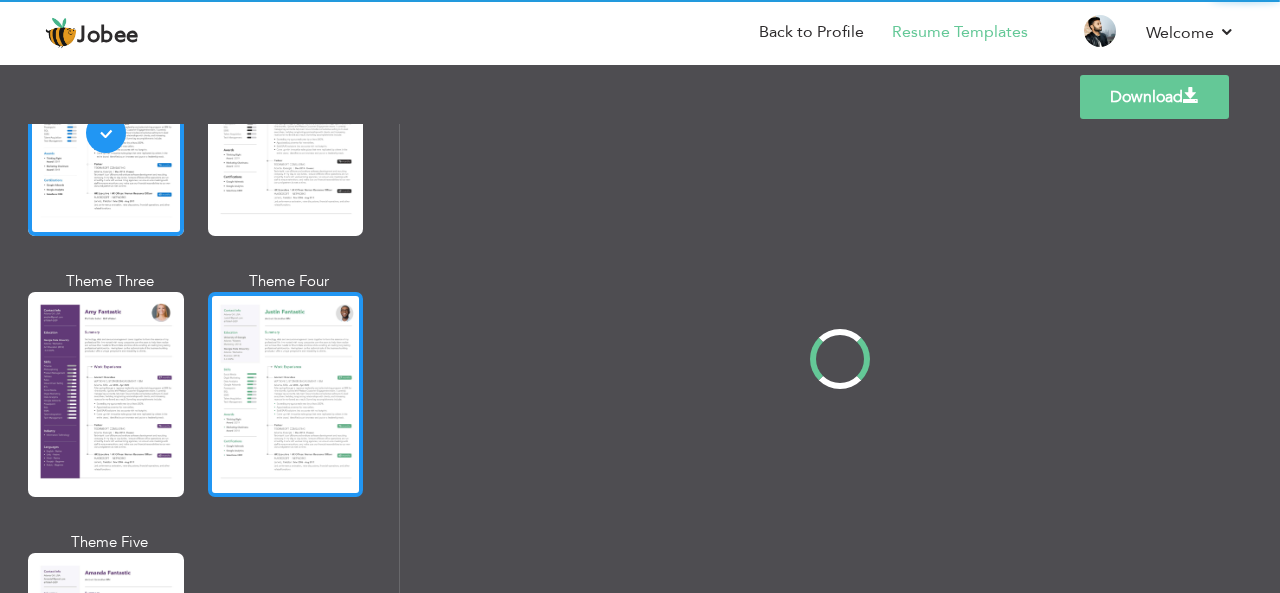 scroll, scrollTop: 1704, scrollLeft: 0, axis: vertical 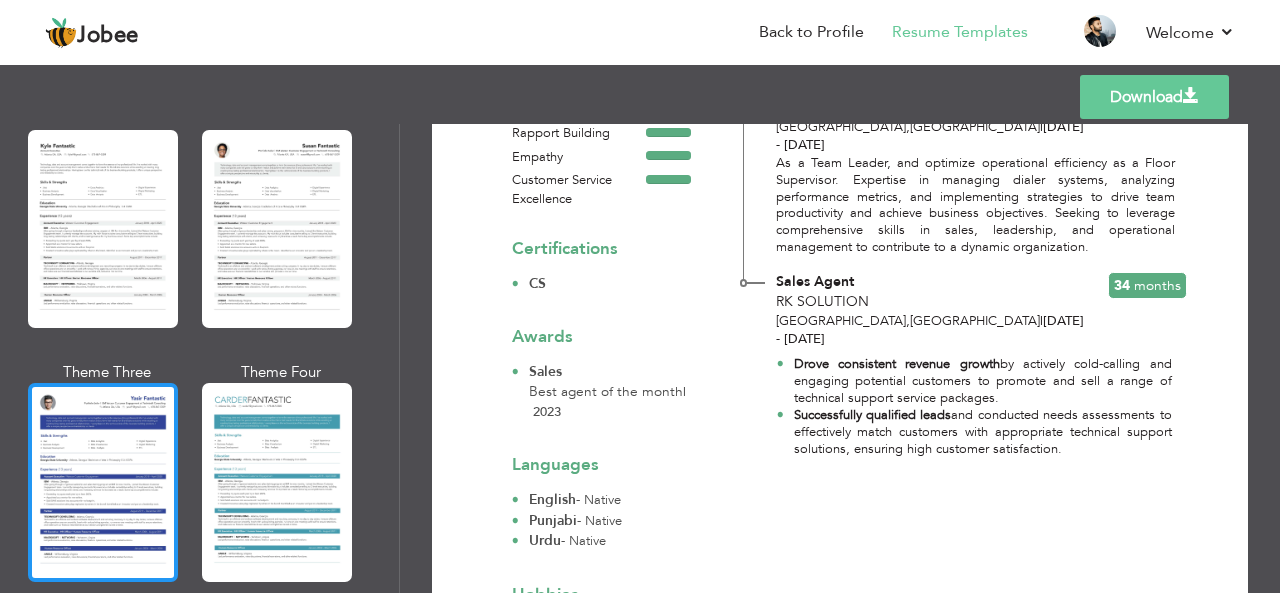 click at bounding box center (103, 482) 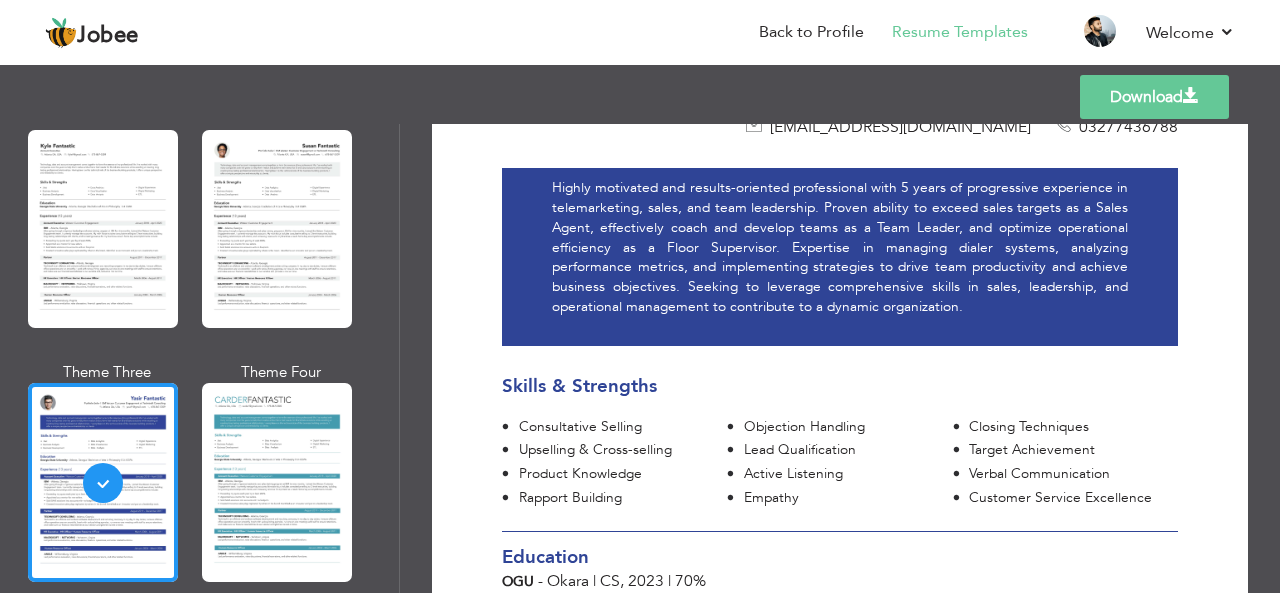 scroll, scrollTop: 0, scrollLeft: 0, axis: both 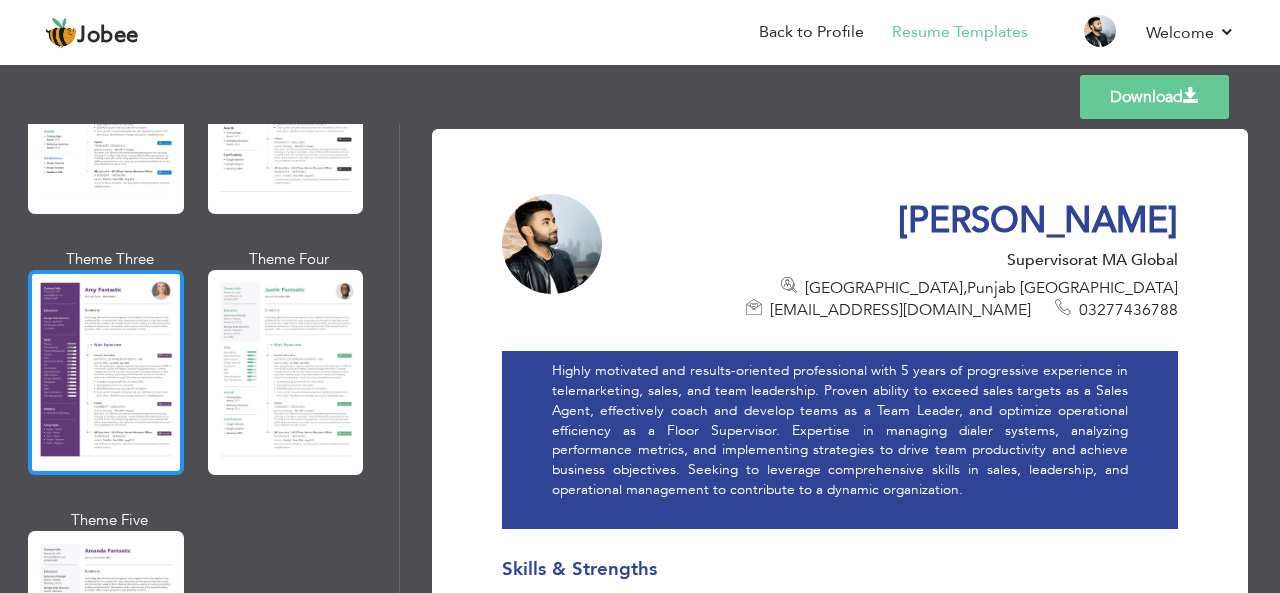 click at bounding box center (106, 372) 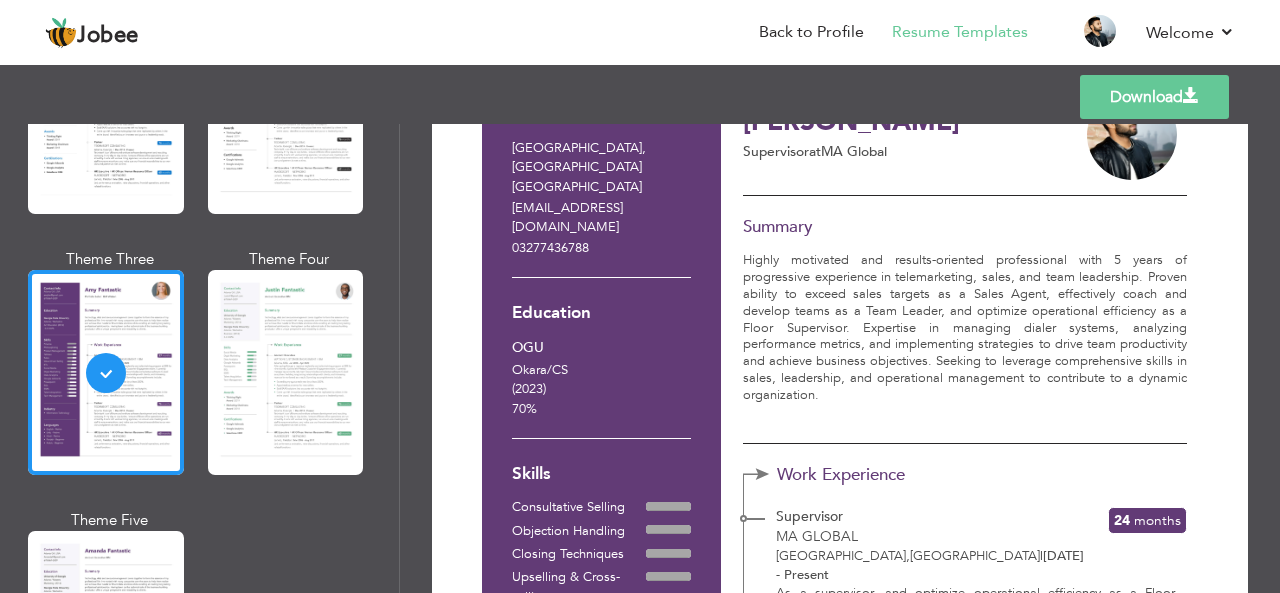 scroll, scrollTop: 0, scrollLeft: 0, axis: both 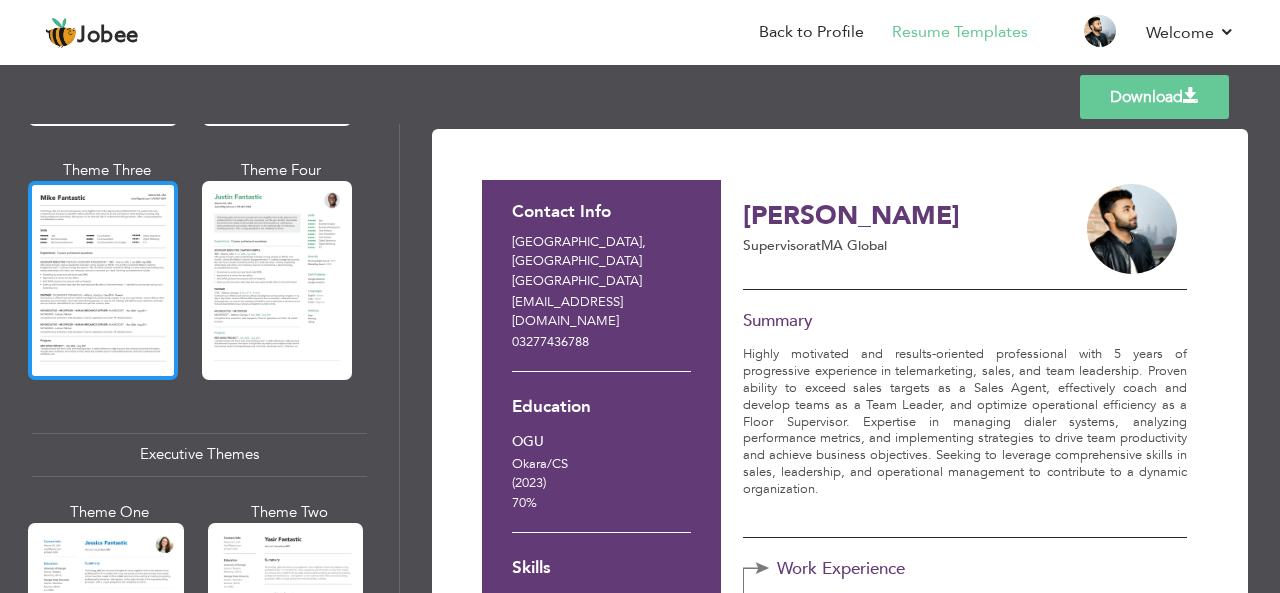 click at bounding box center [103, 280] 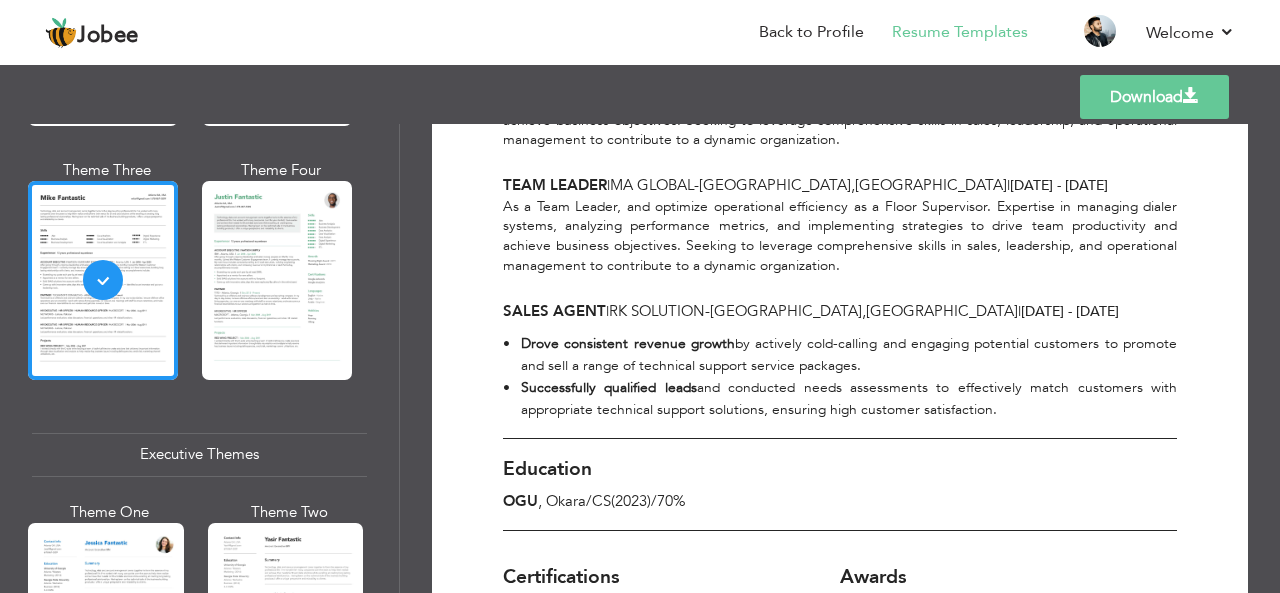 scroll, scrollTop: 1033, scrollLeft: 0, axis: vertical 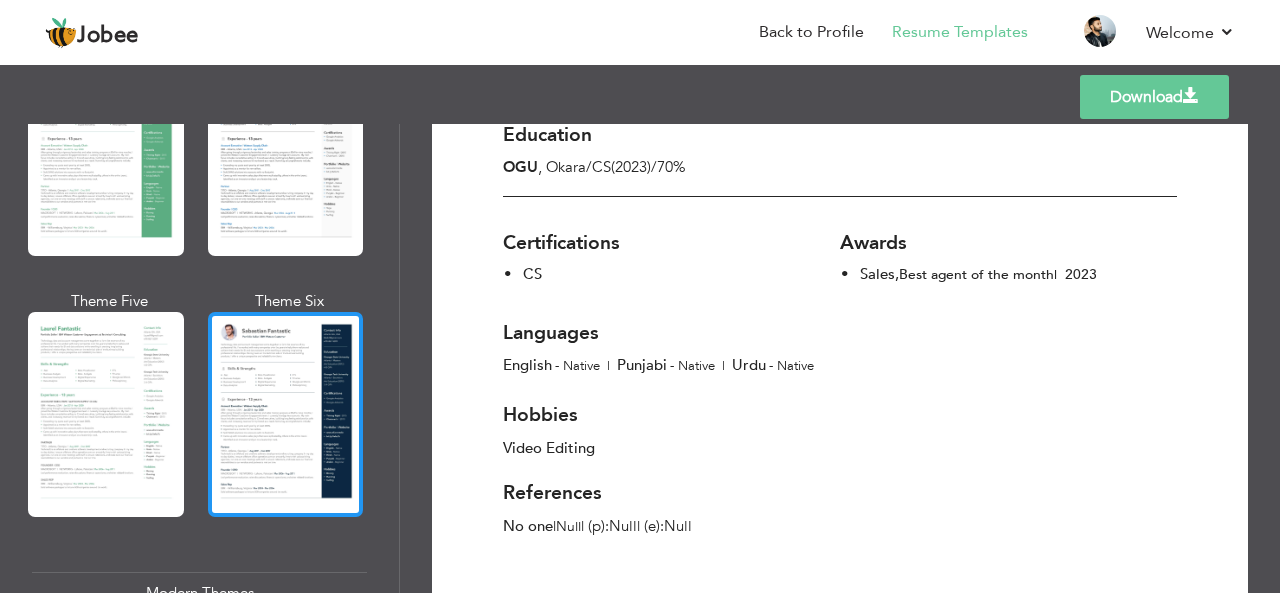 click at bounding box center (286, 414) 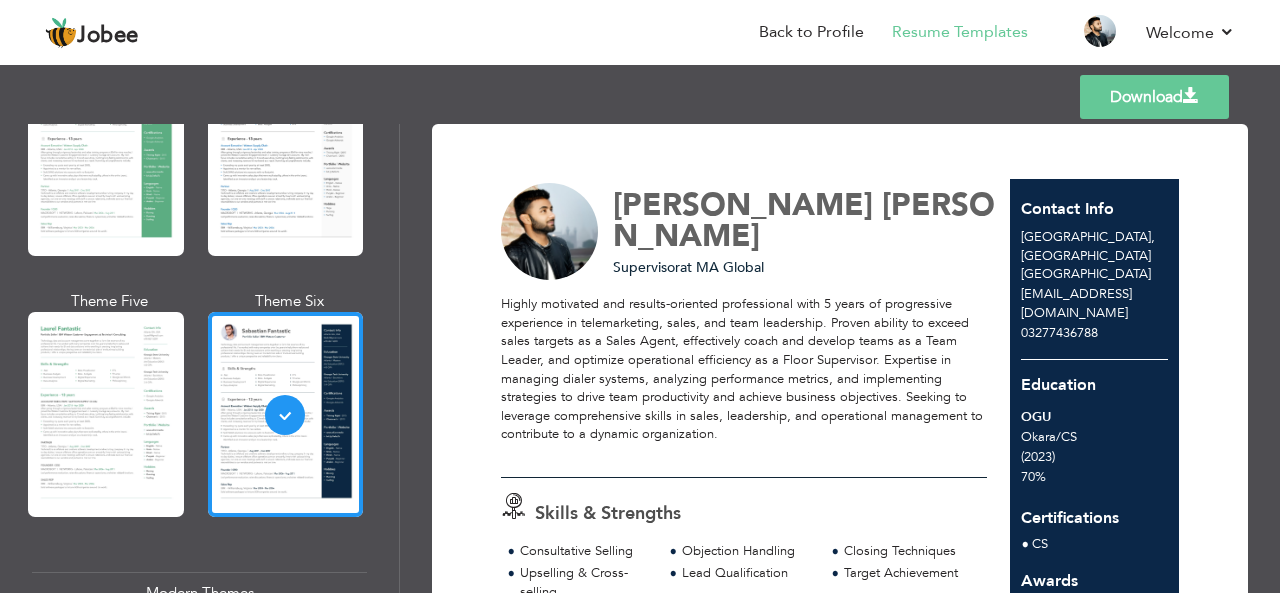 scroll, scrollTop: 0, scrollLeft: 0, axis: both 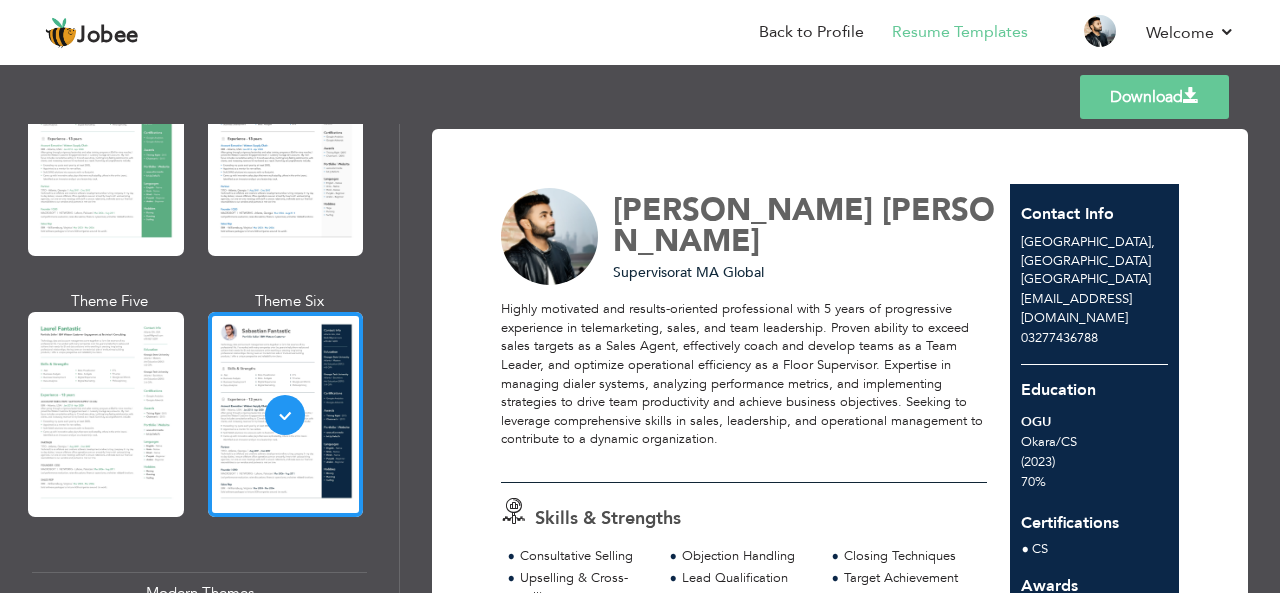 click on "Download" at bounding box center [1154, 97] 